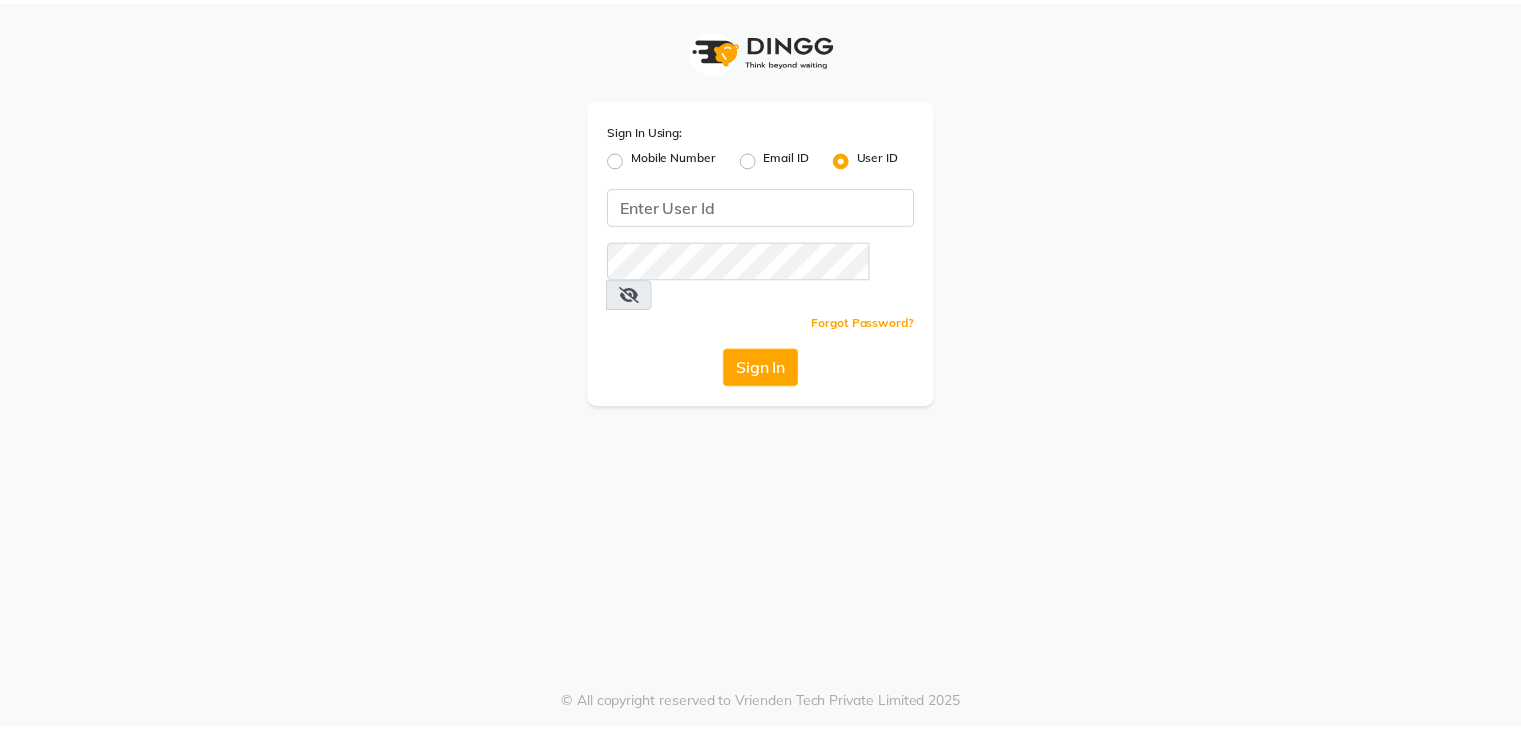 scroll, scrollTop: 0, scrollLeft: 0, axis: both 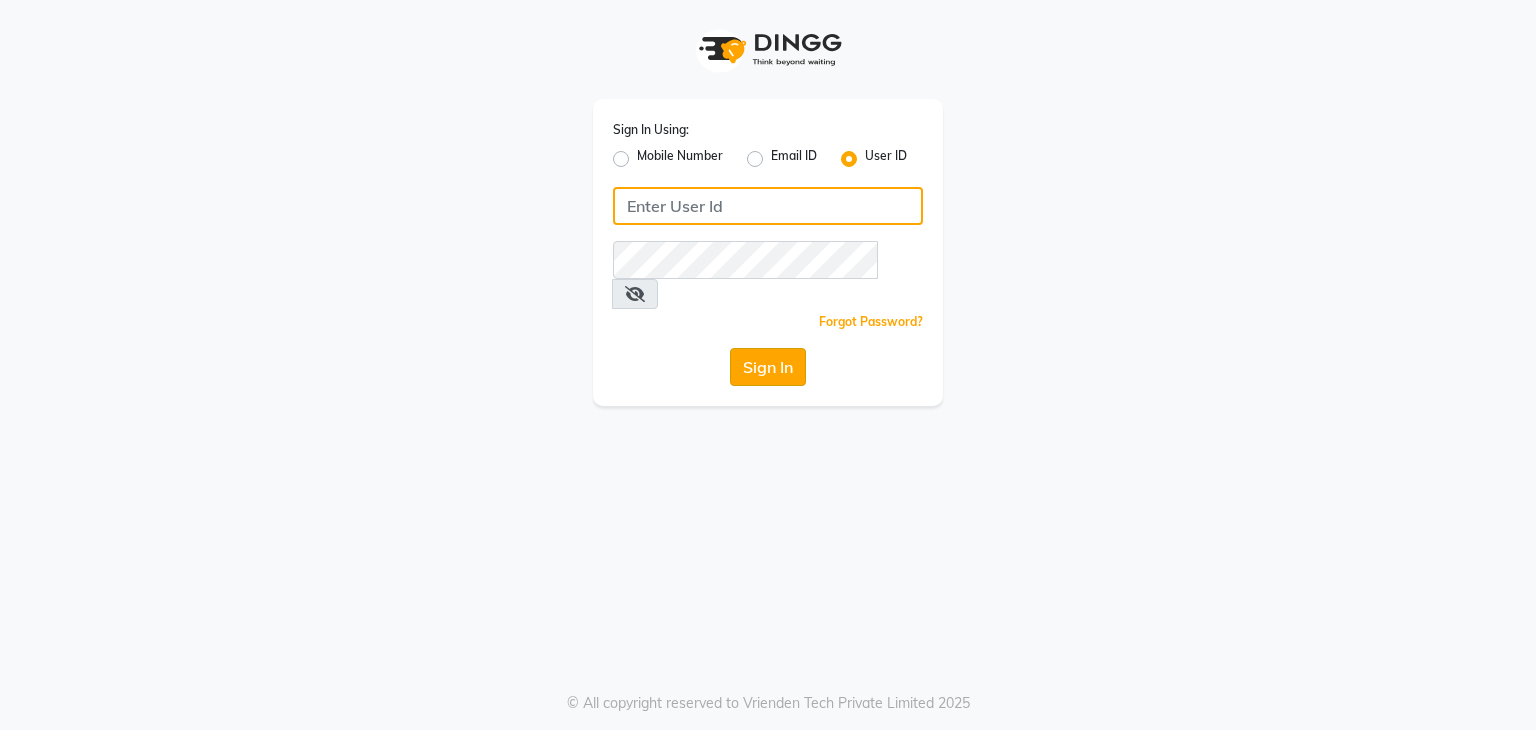 type on "[FIRST]" 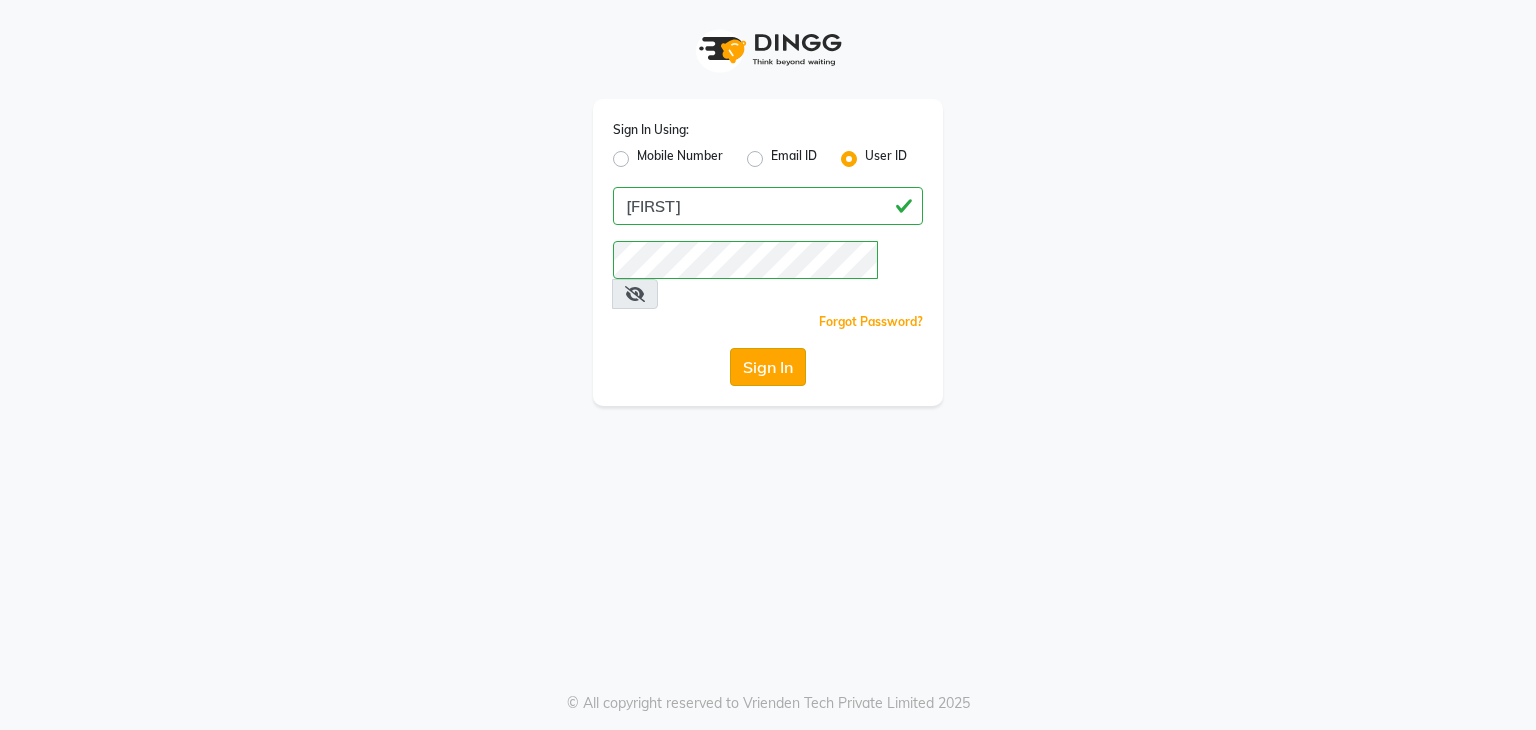 click on "Sign In" 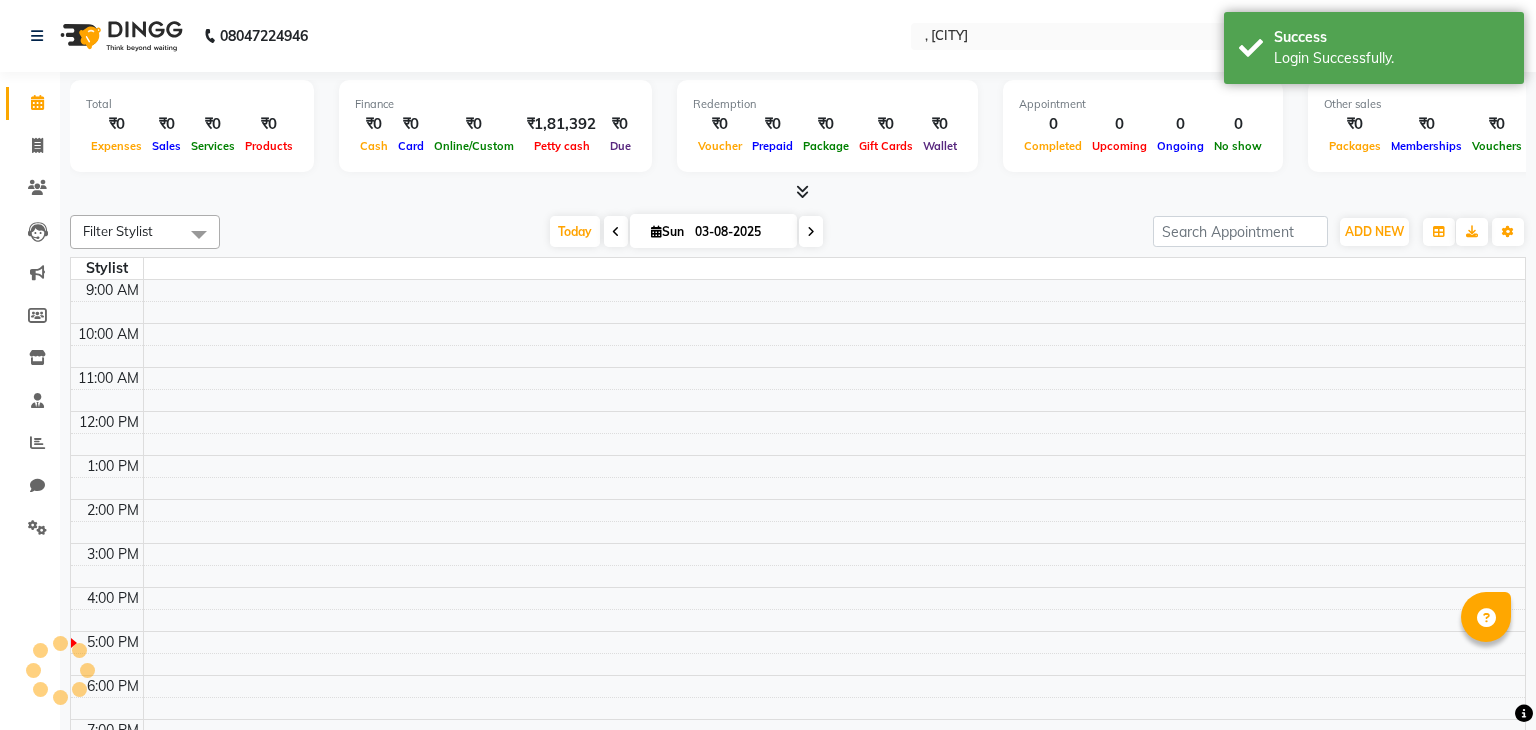 select on "en" 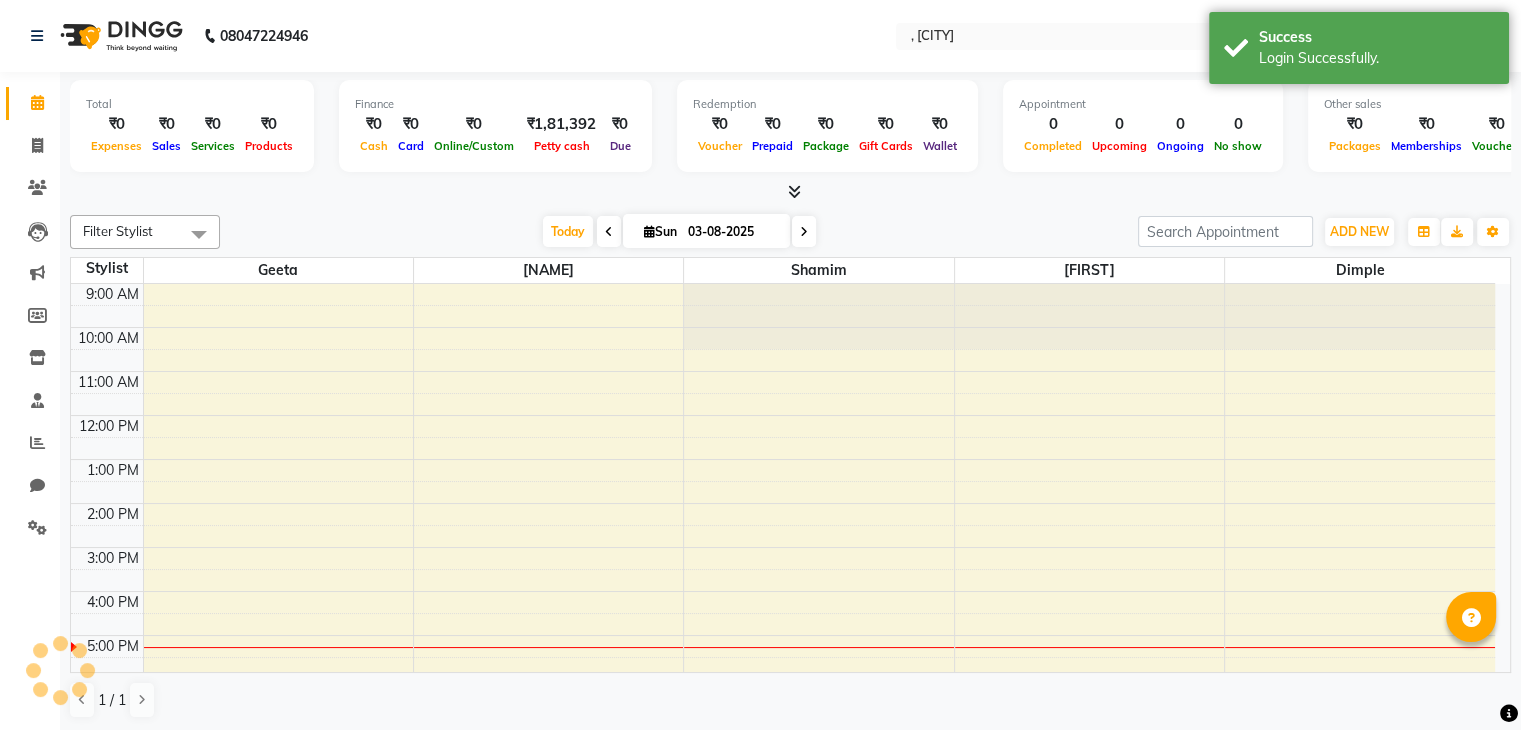 scroll, scrollTop: 95, scrollLeft: 0, axis: vertical 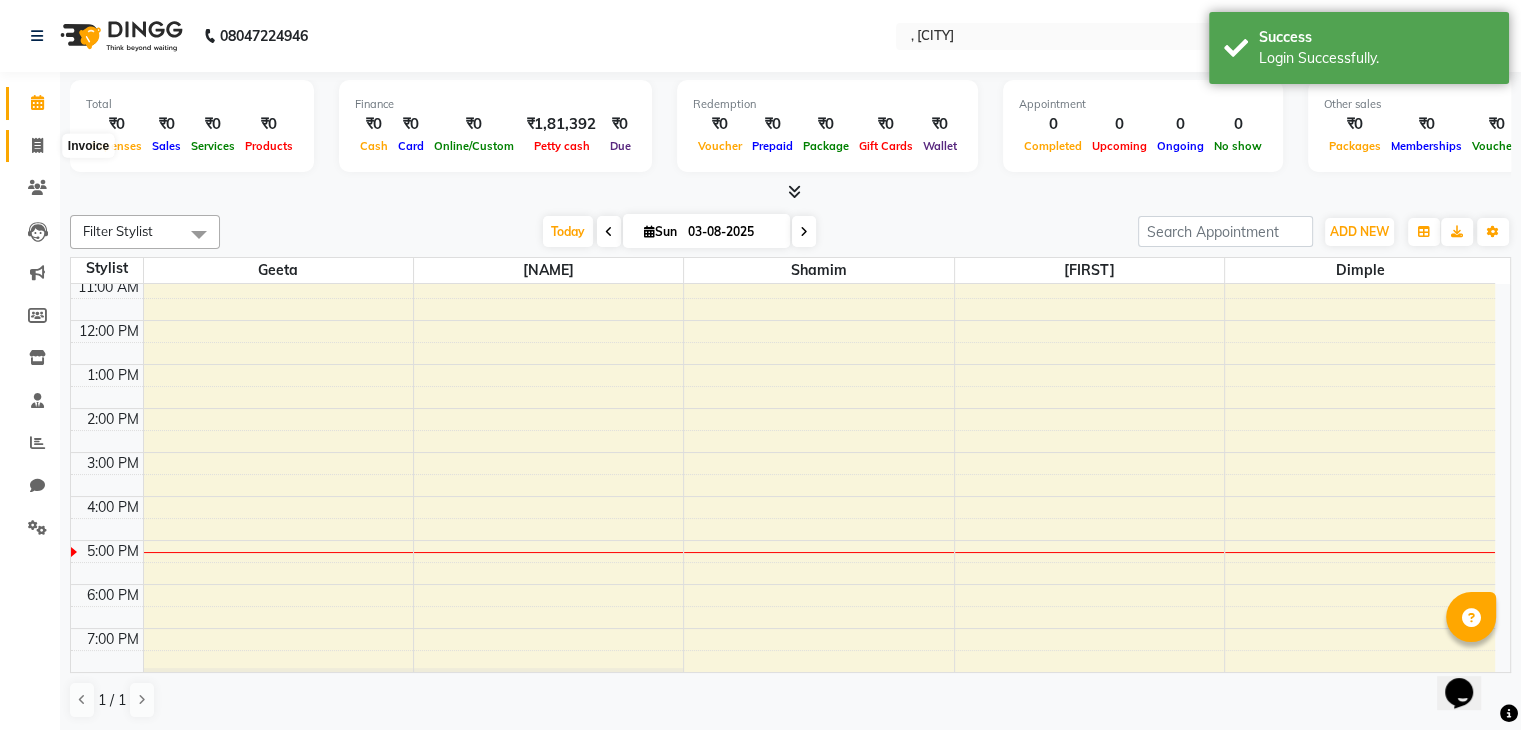 click 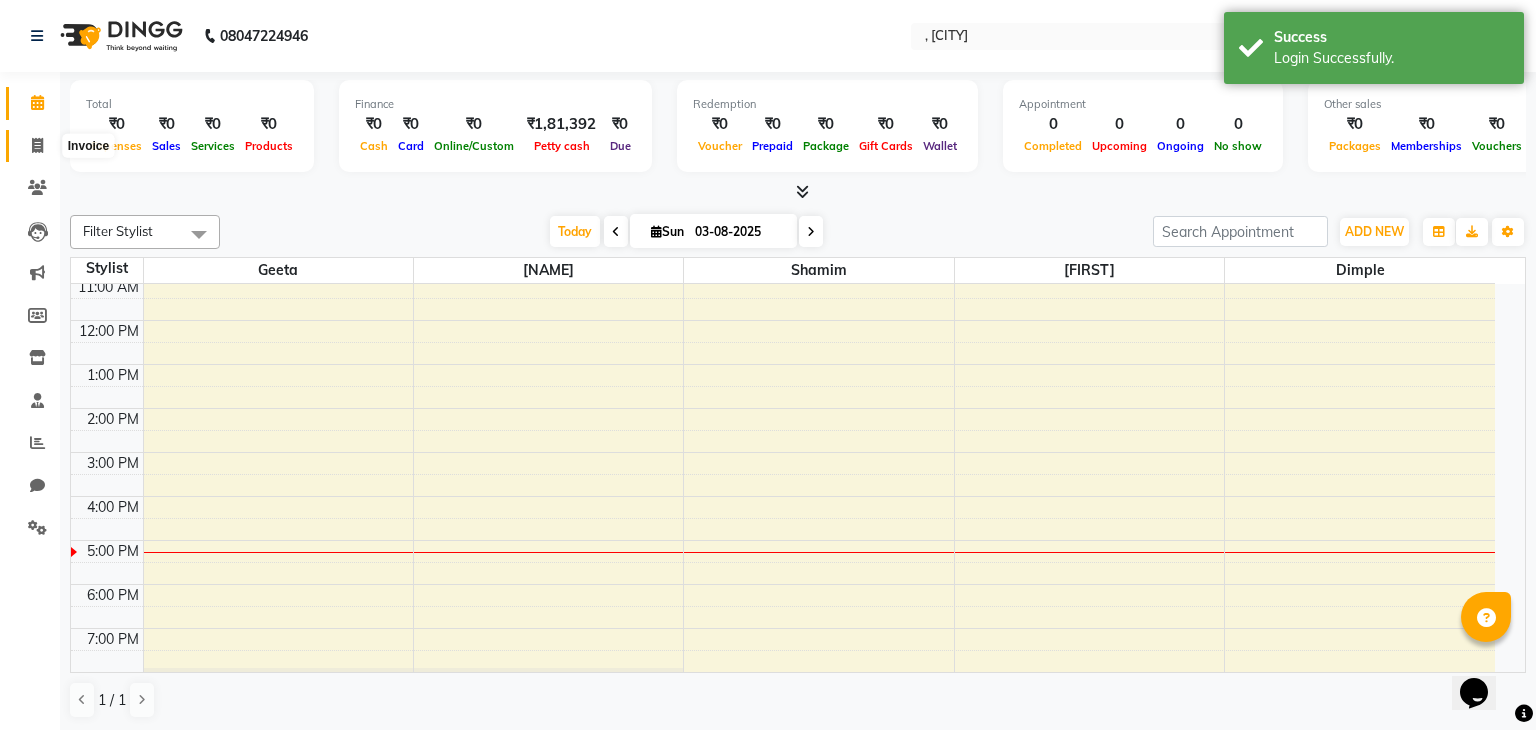 select on "7666" 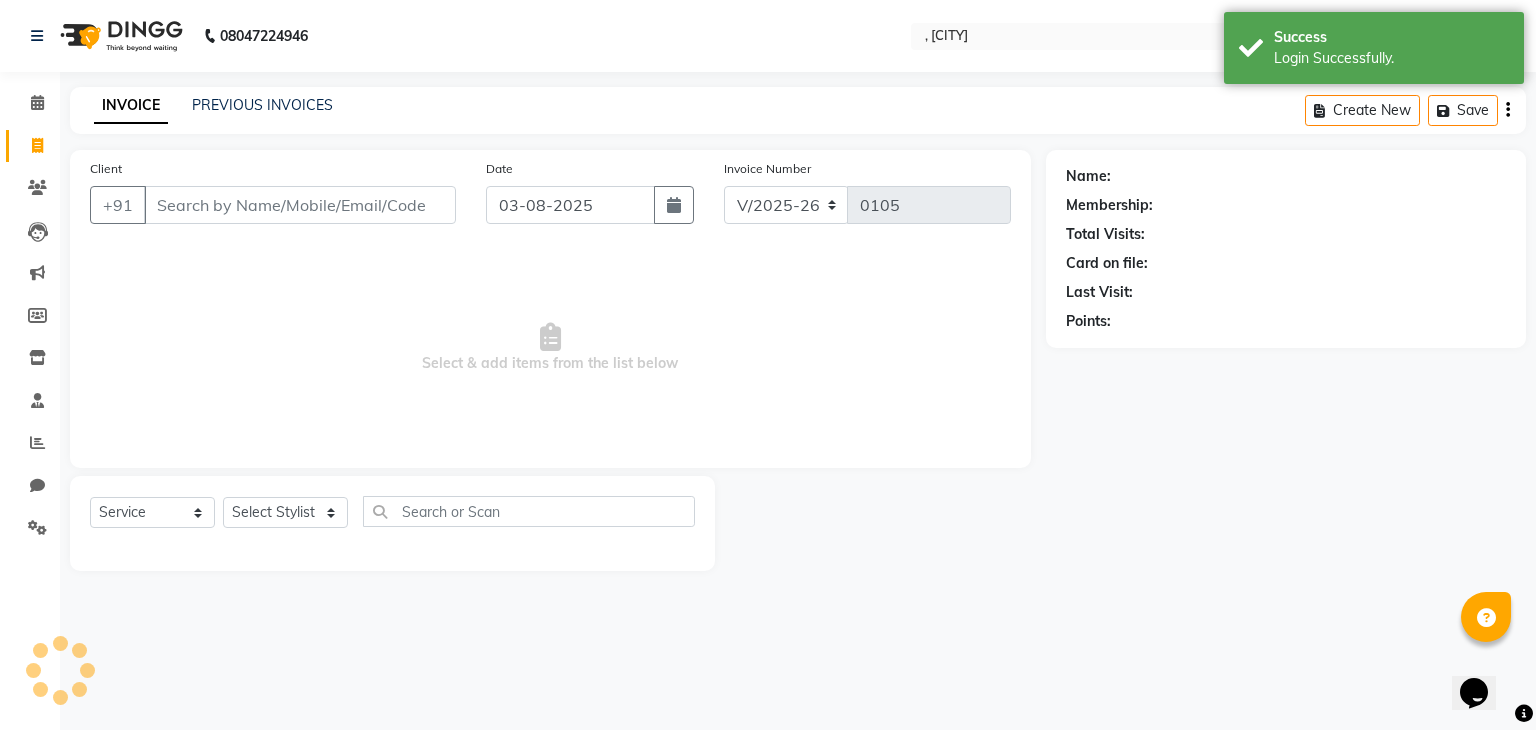 click 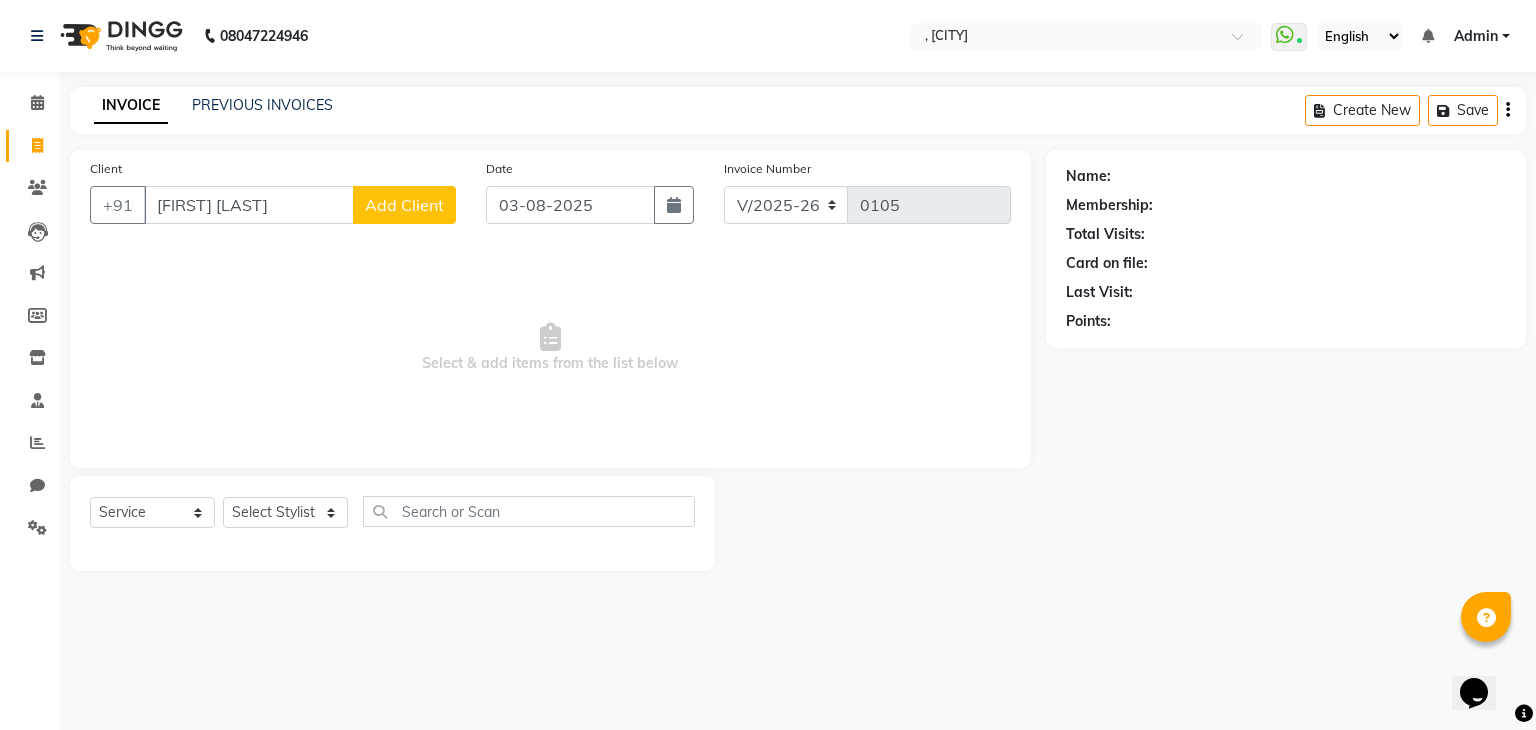 click on "[FIRST] [LAST]" at bounding box center (249, 205) 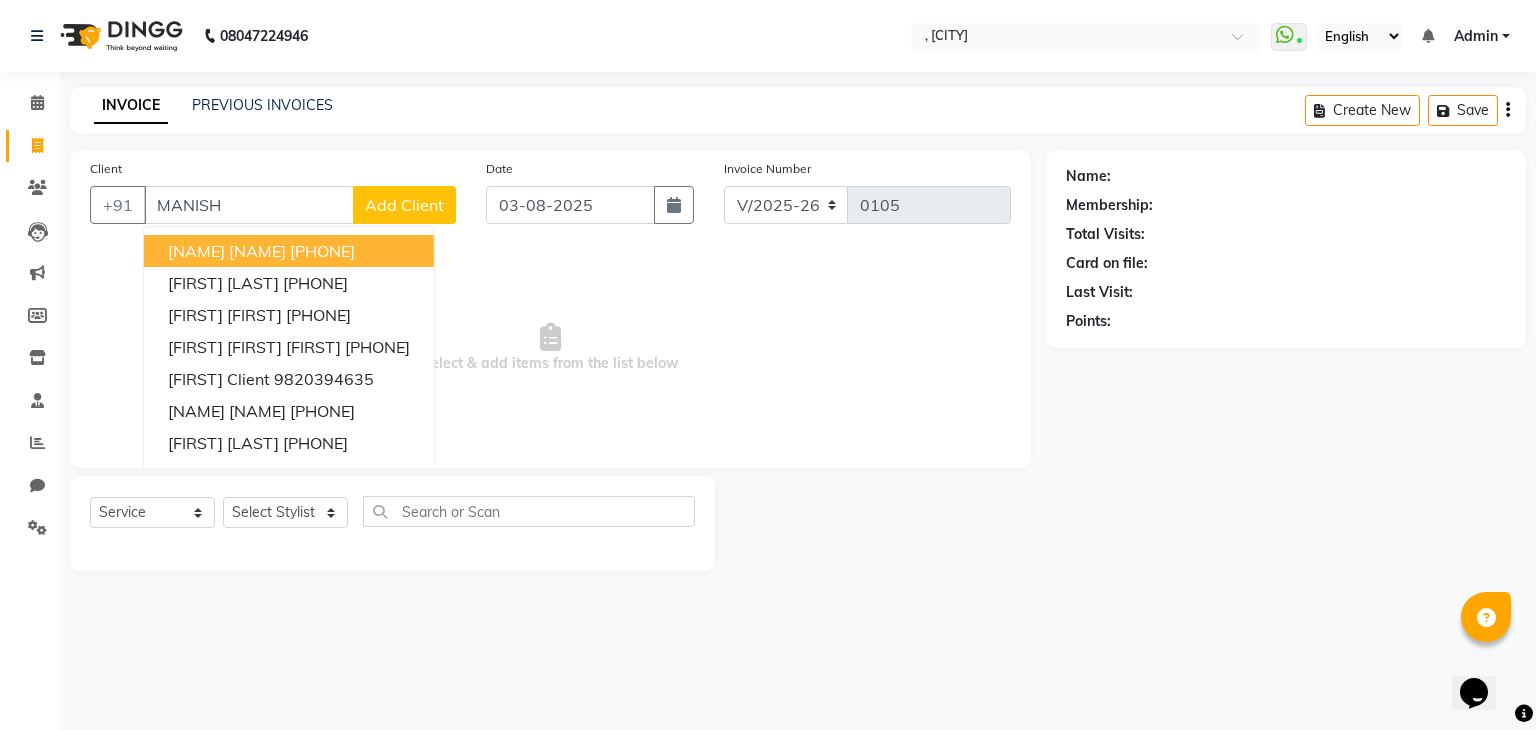 click on "MANISH" at bounding box center [249, 205] 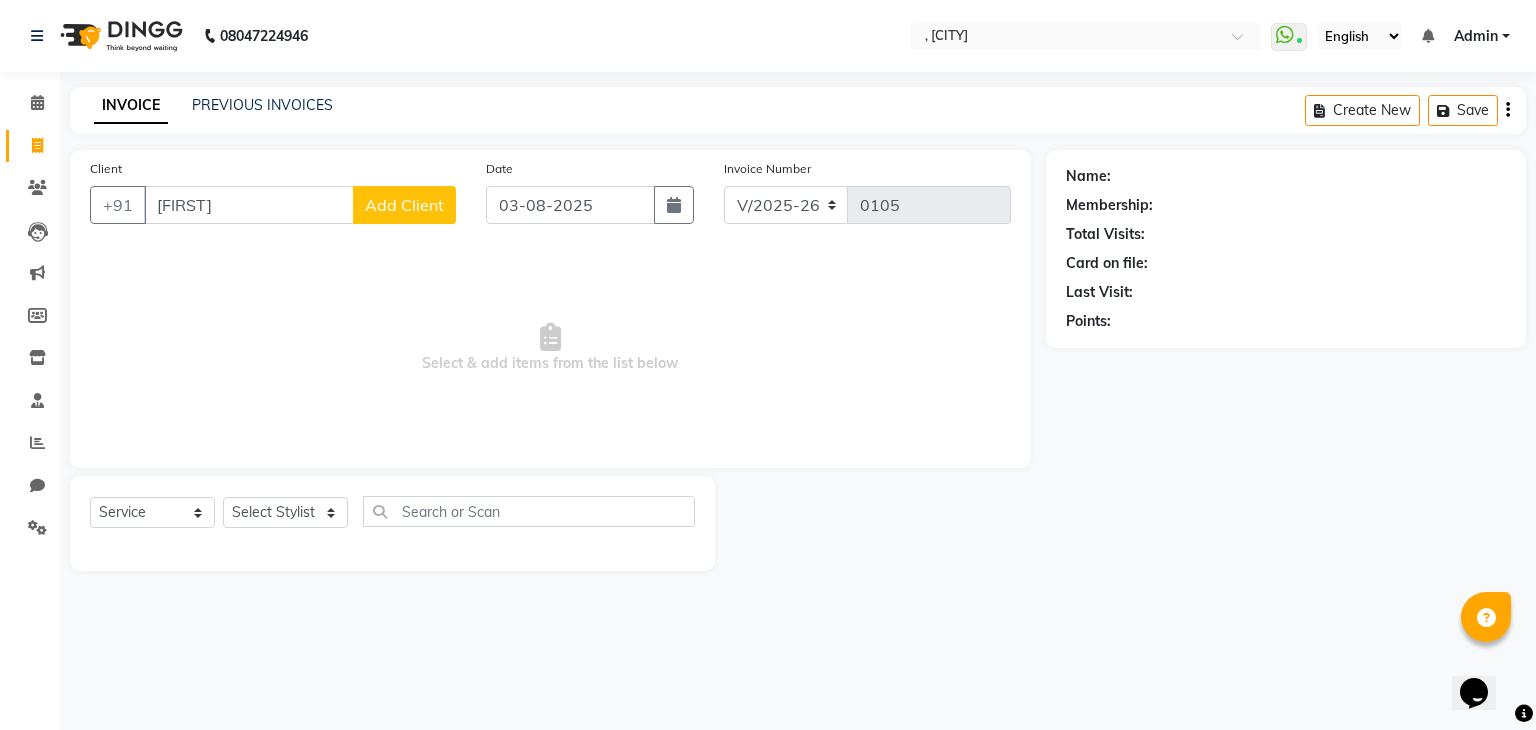 click on "[FIRST]" at bounding box center [249, 205] 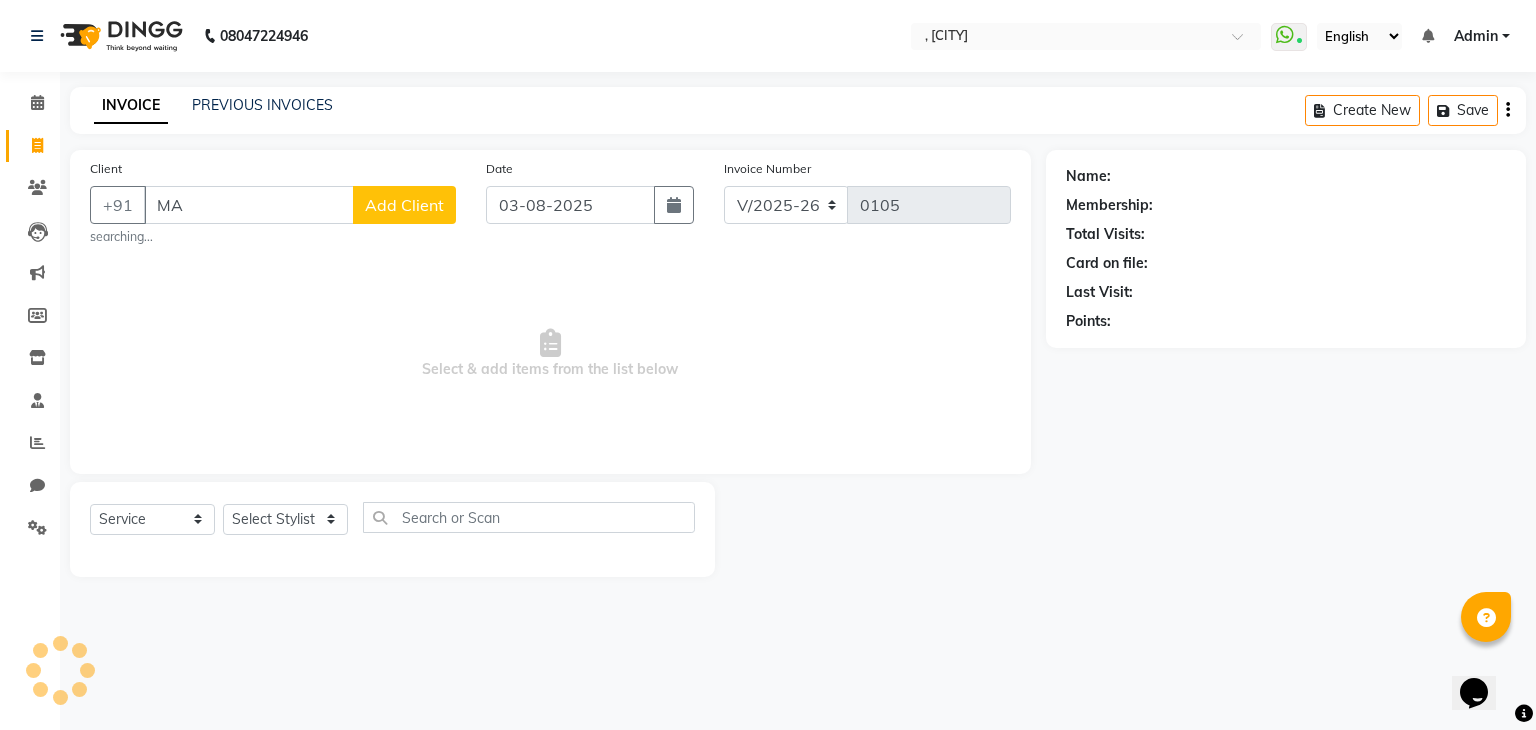 type on "M" 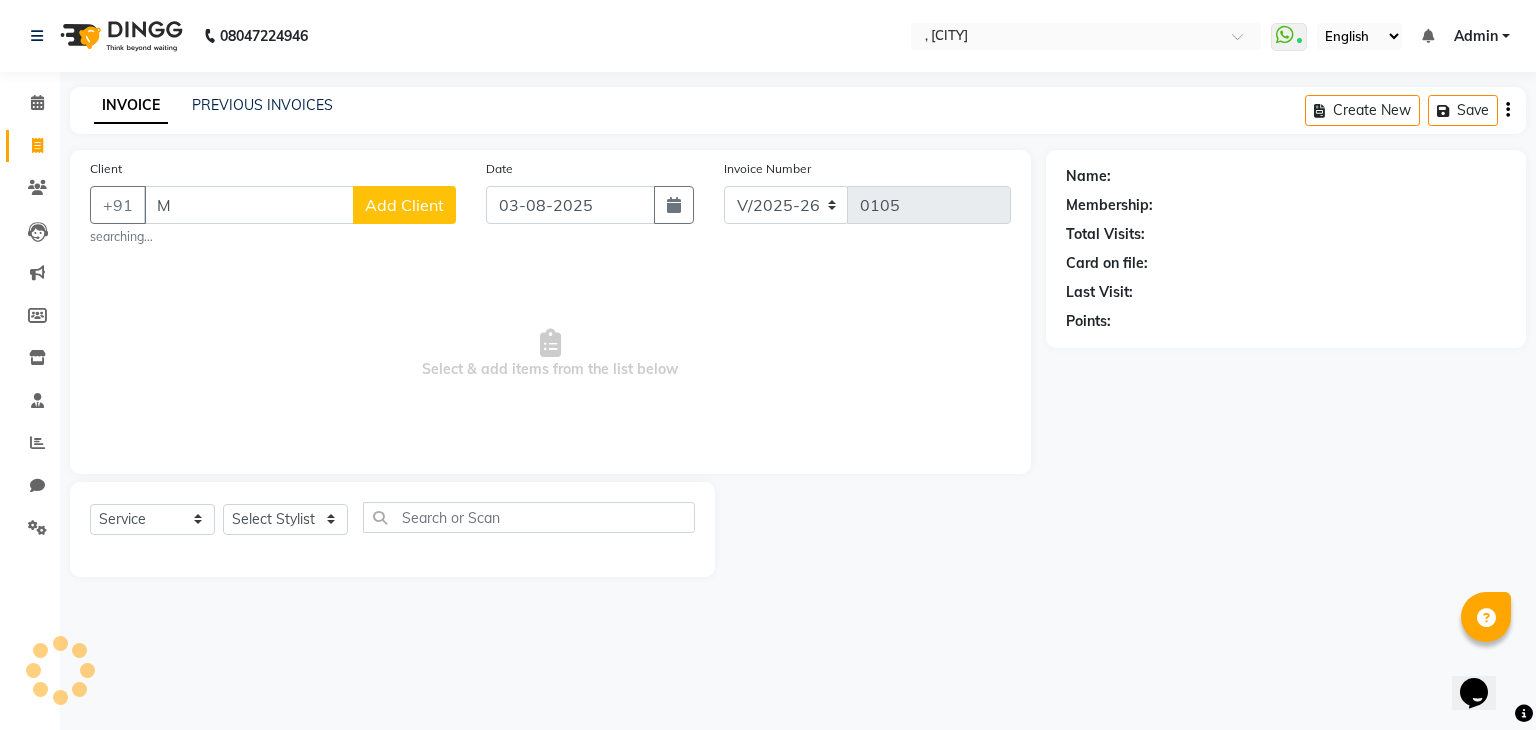 type 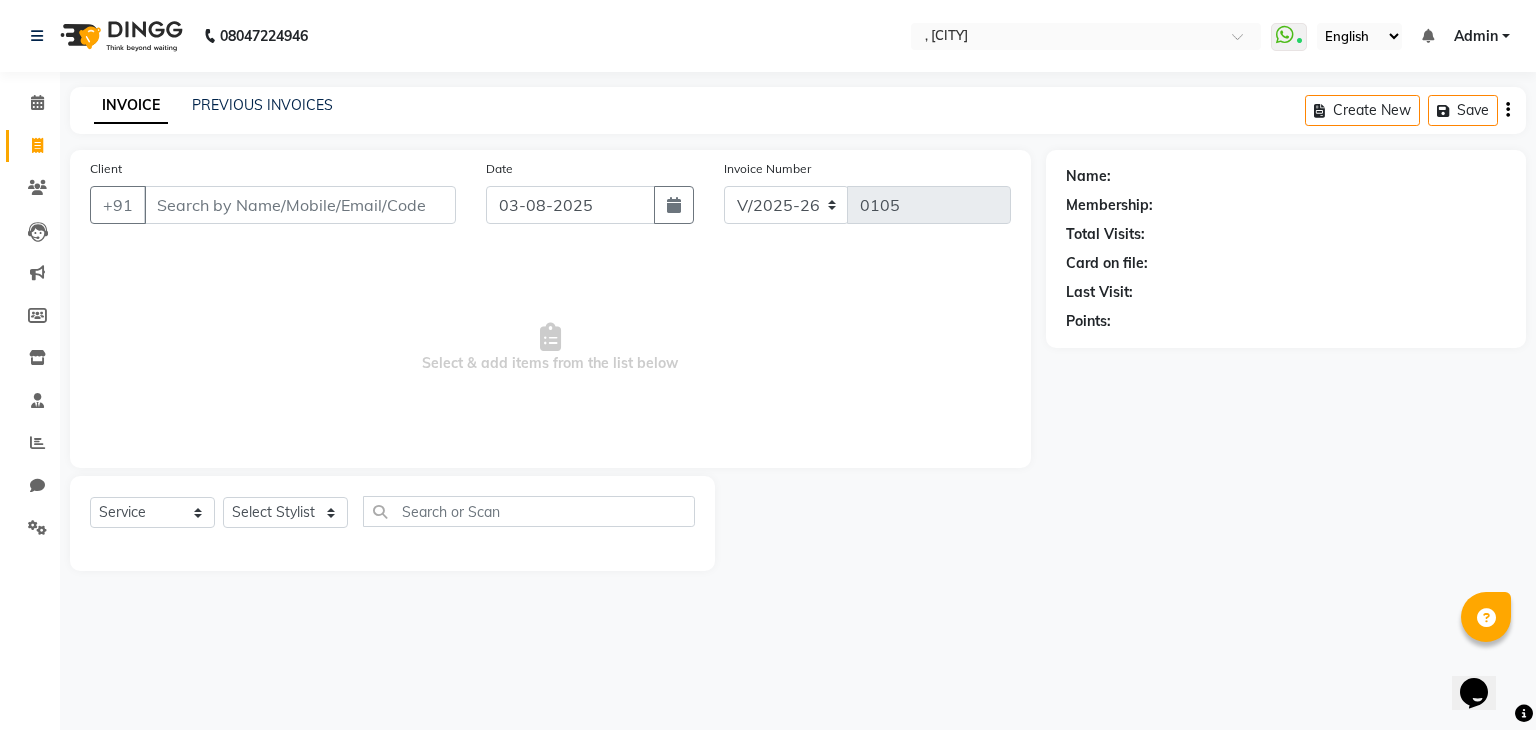 click on "Client" at bounding box center [300, 205] 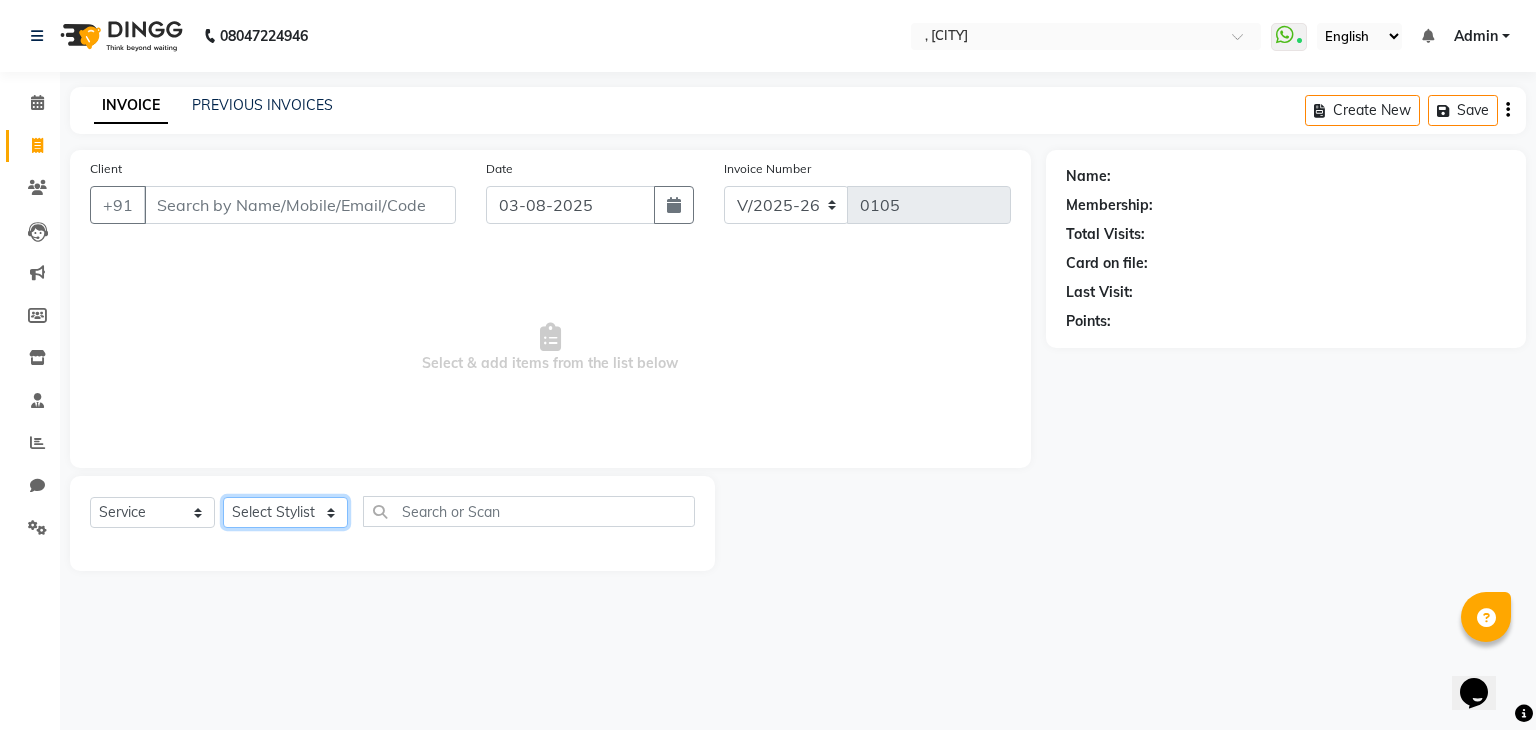 click on "Select Stylist" 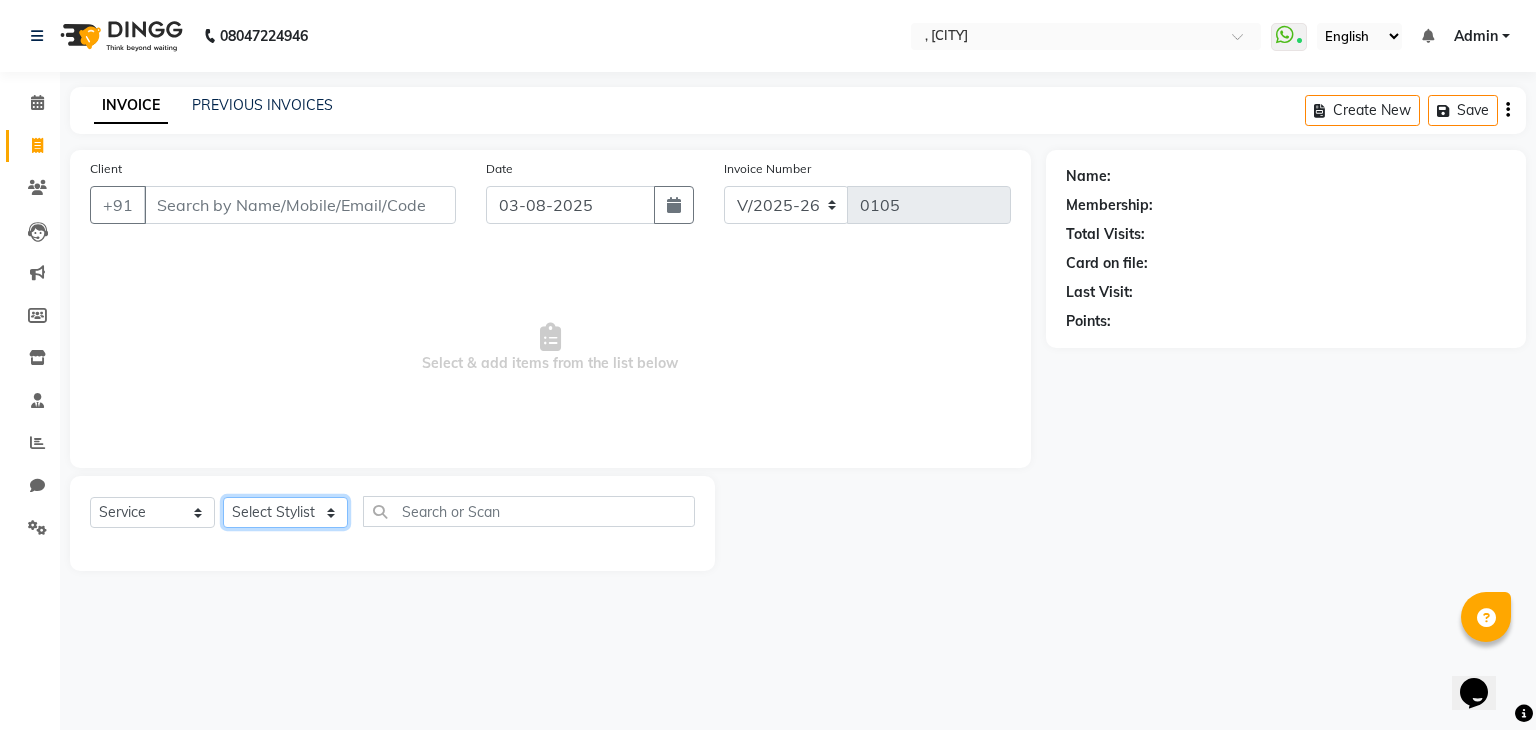 select on "67897" 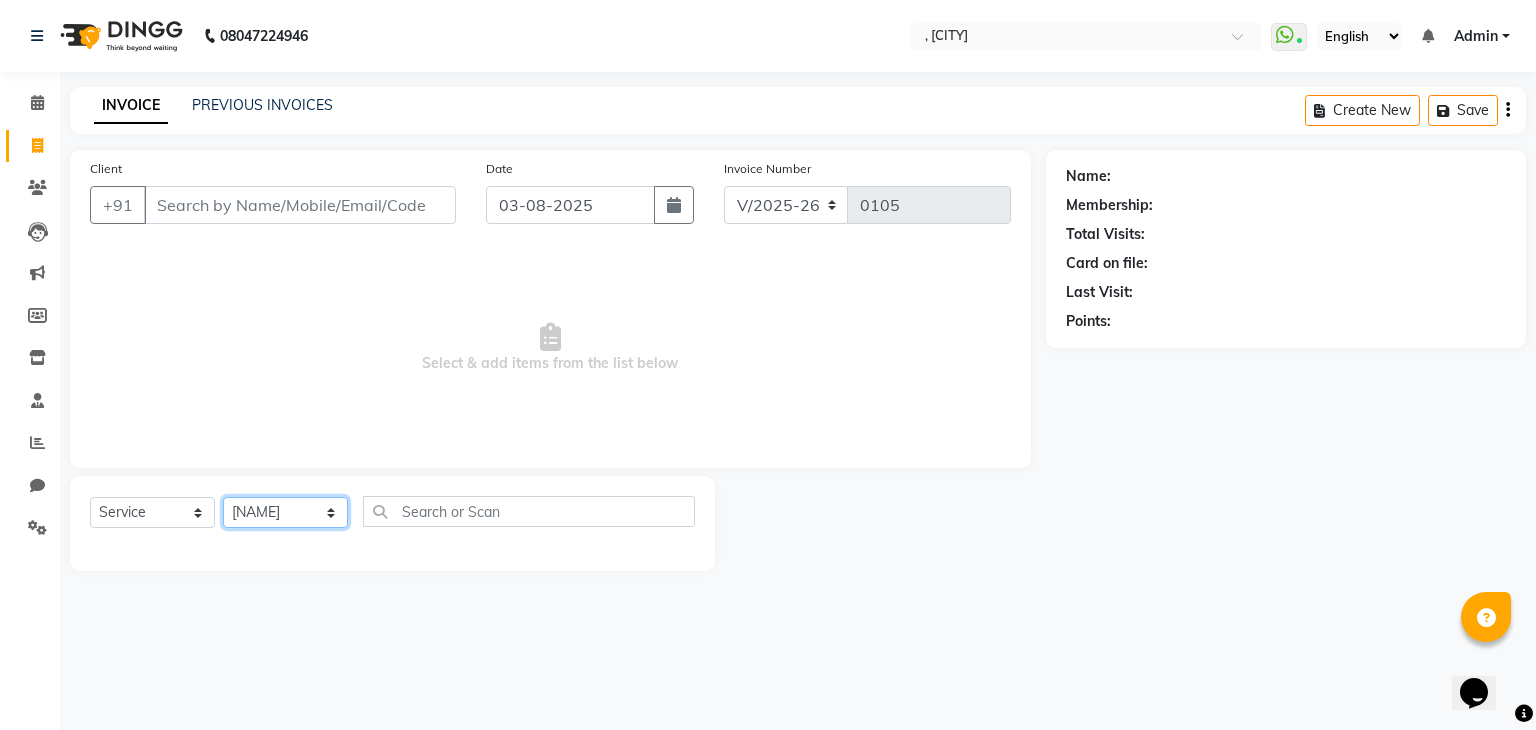 click on "Select Stylist" 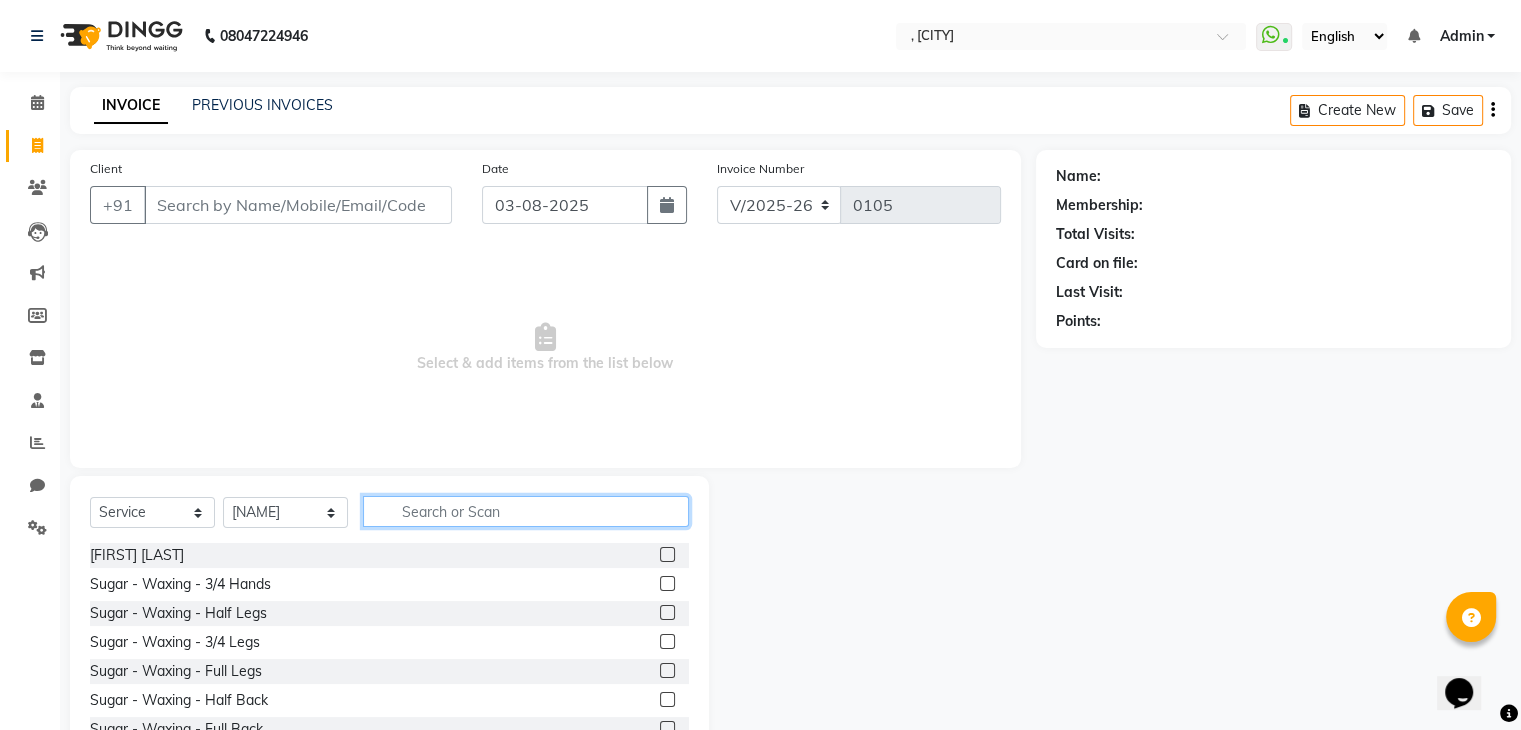 click 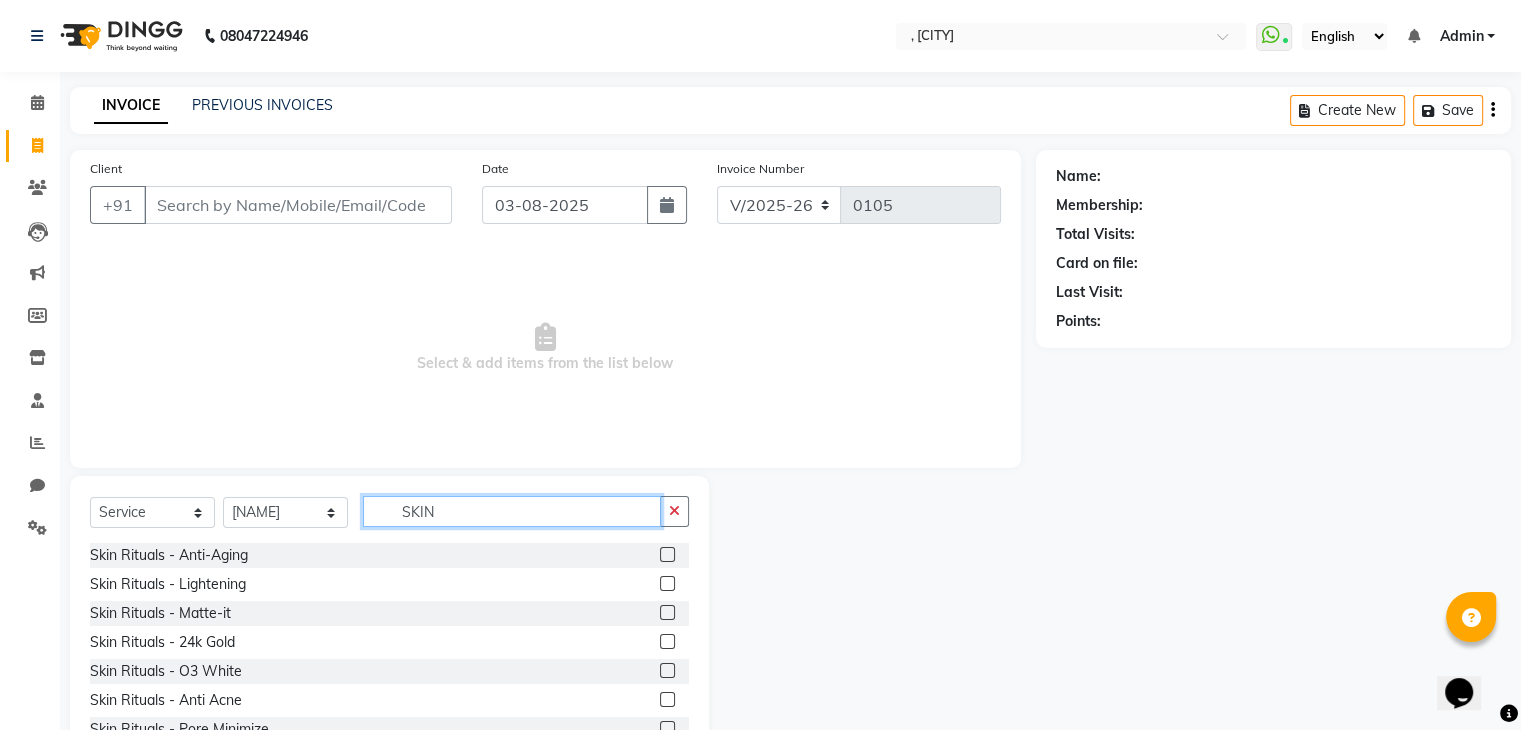 click on "SKIN" 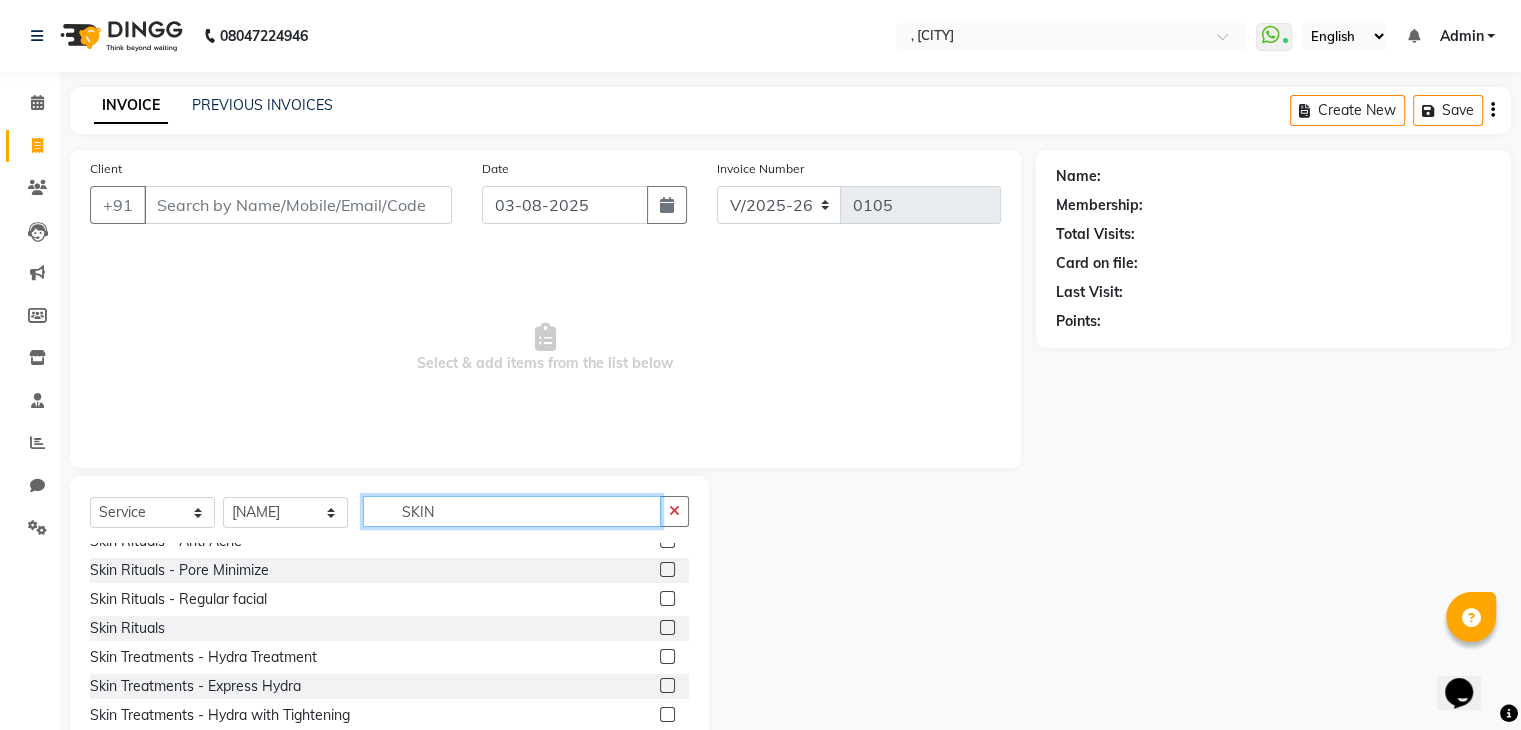scroll, scrollTop: 158, scrollLeft: 0, axis: vertical 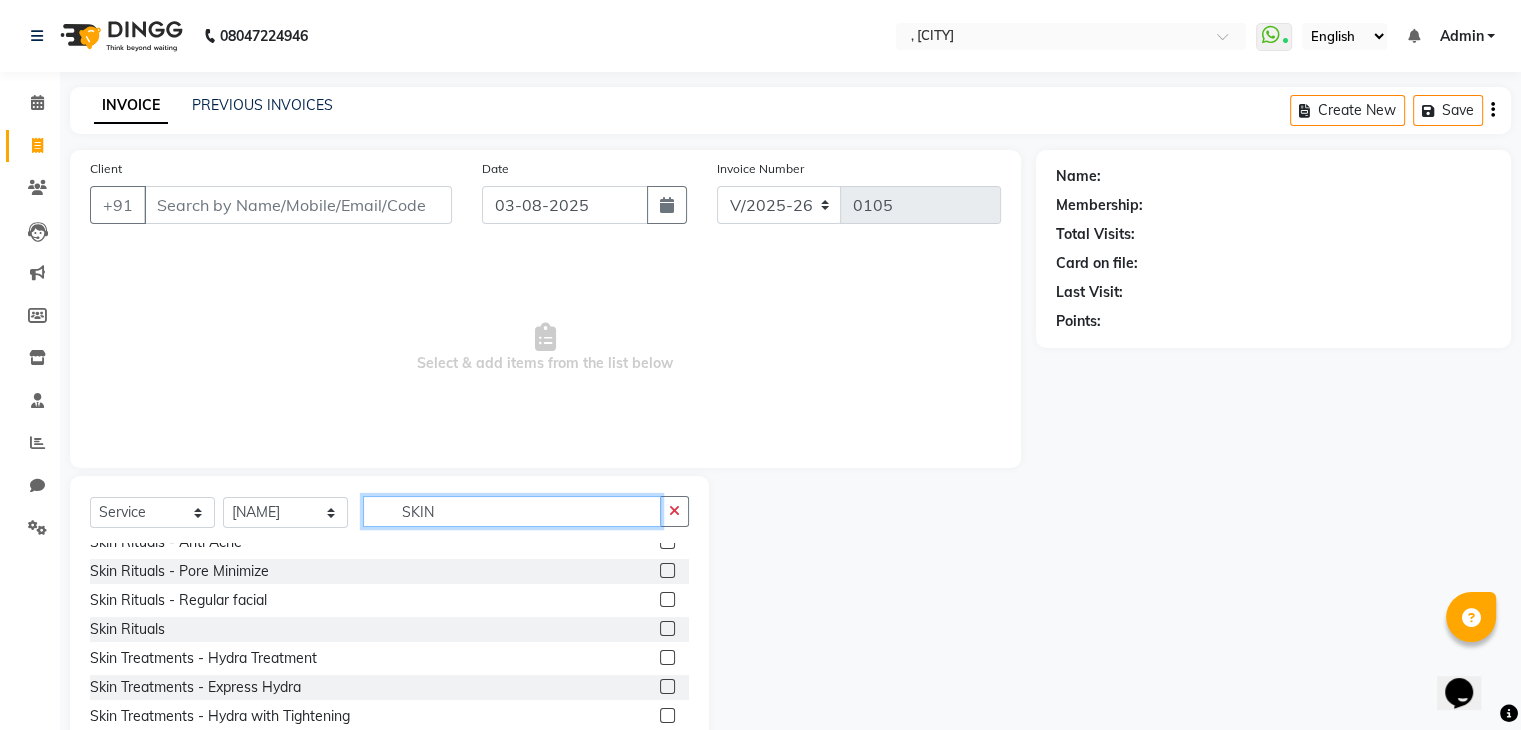 type on "SKIN" 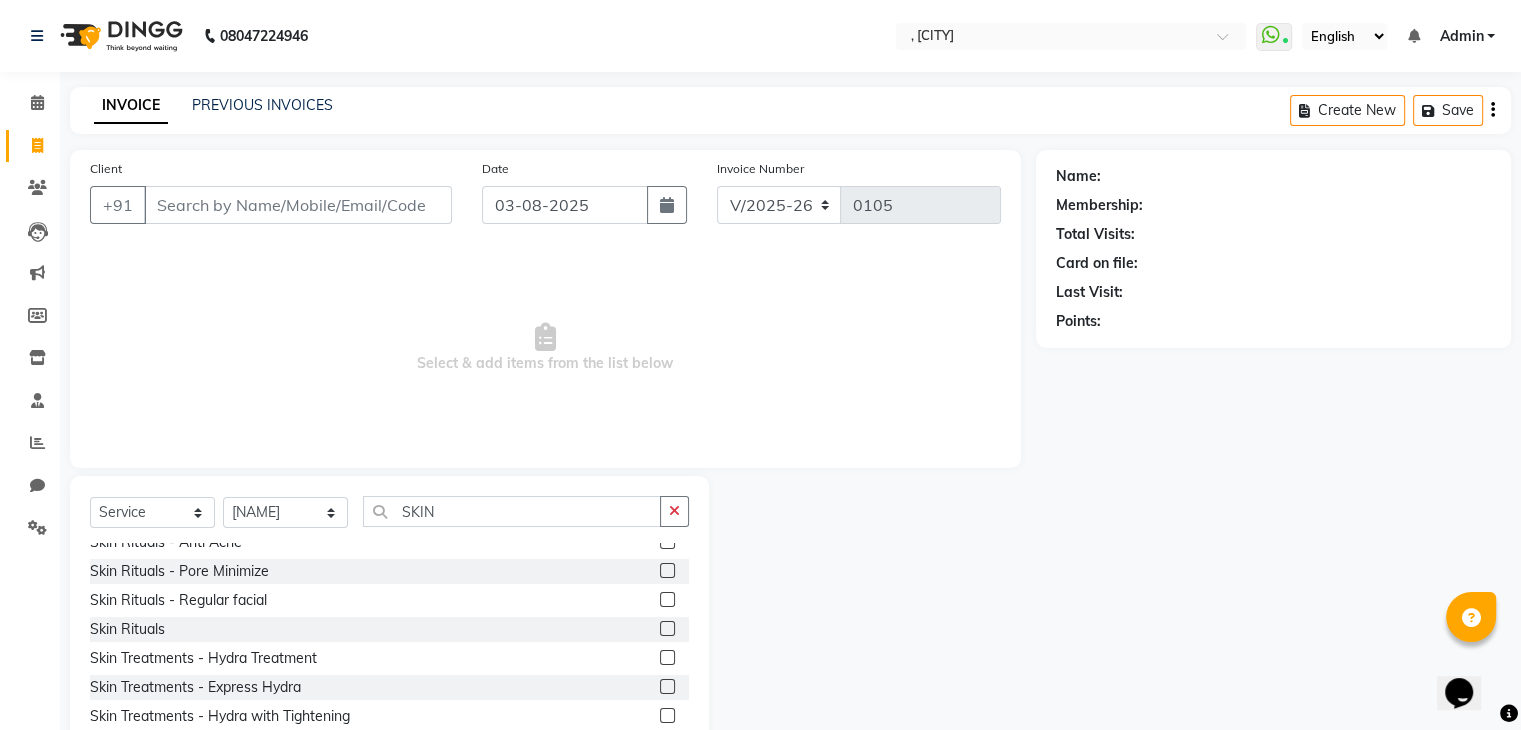 click 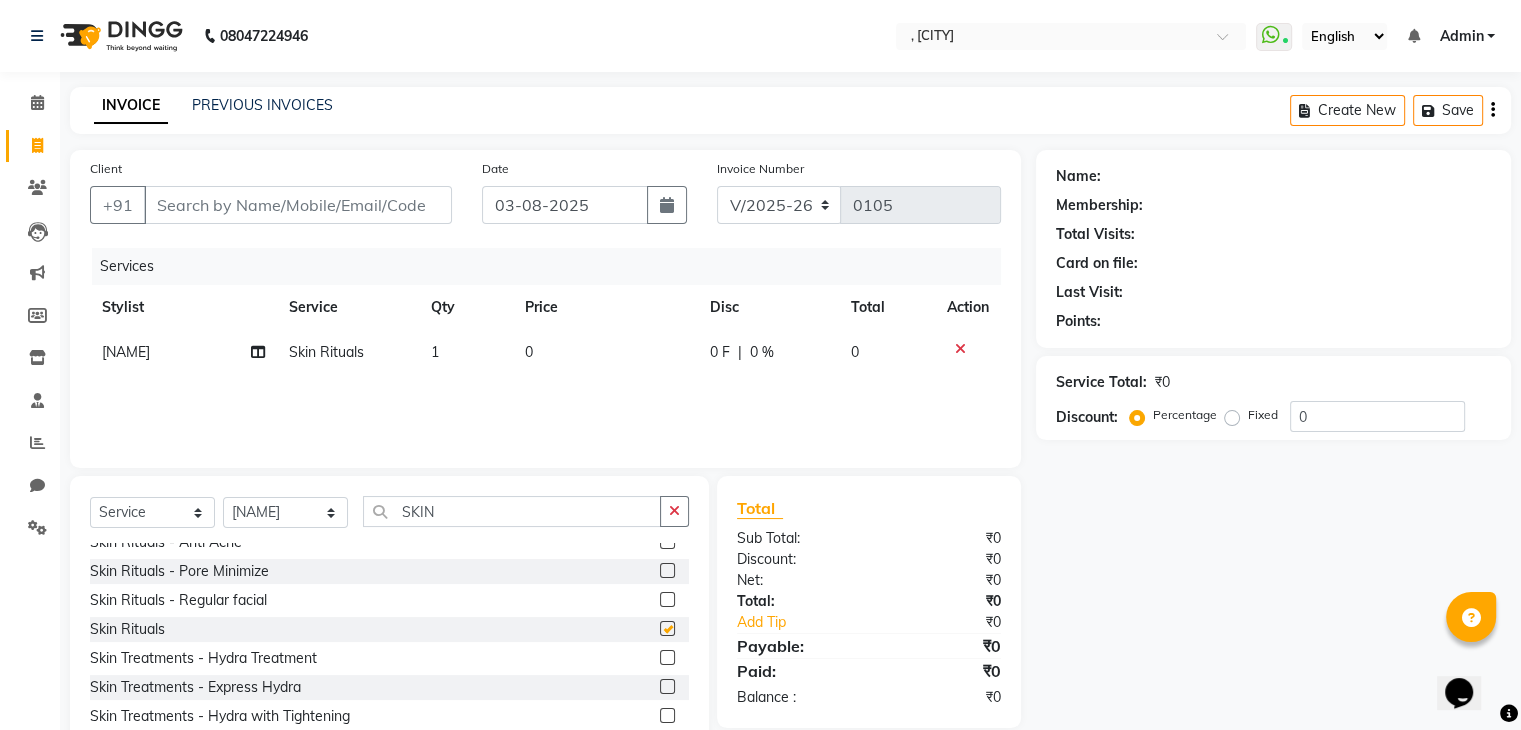 checkbox on "false" 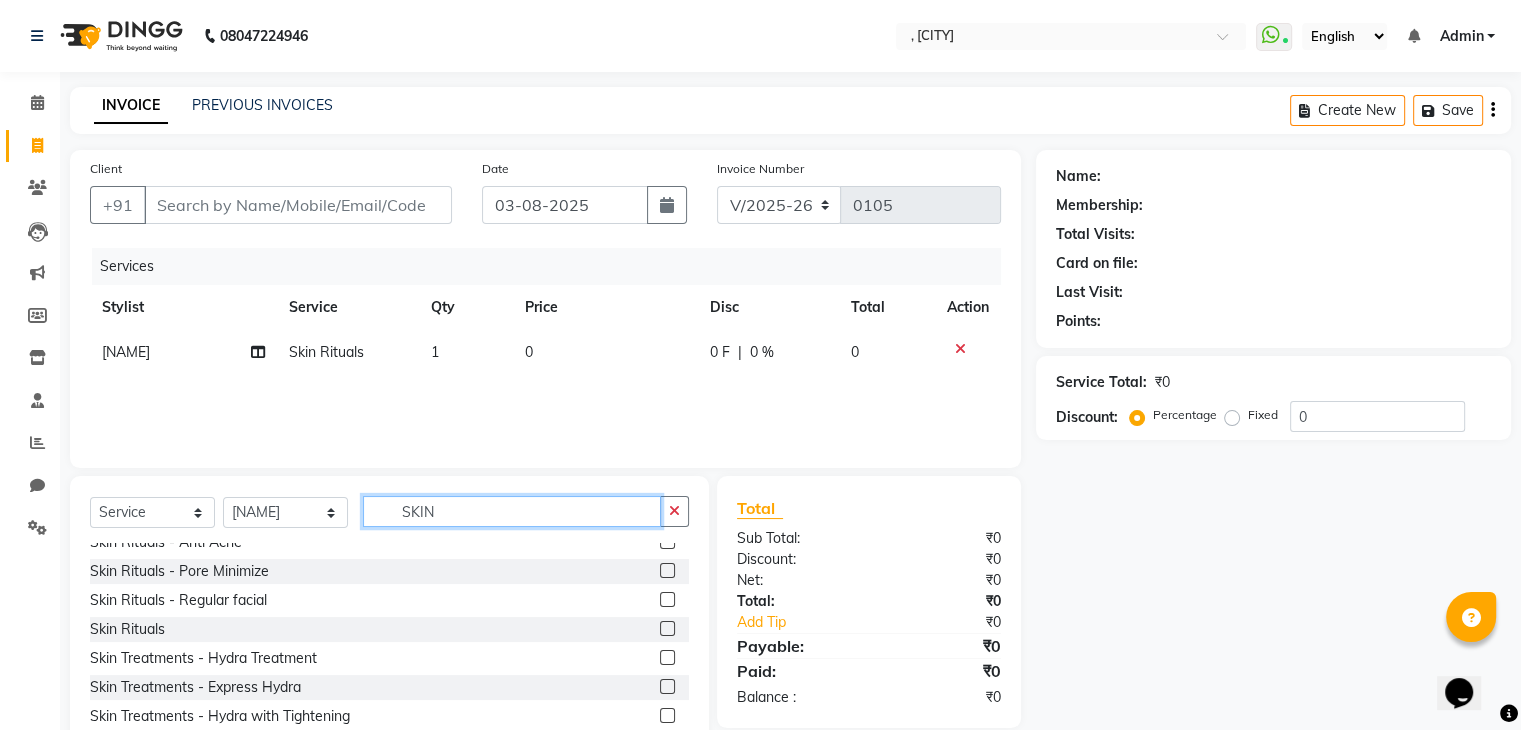 click on "SKIN" 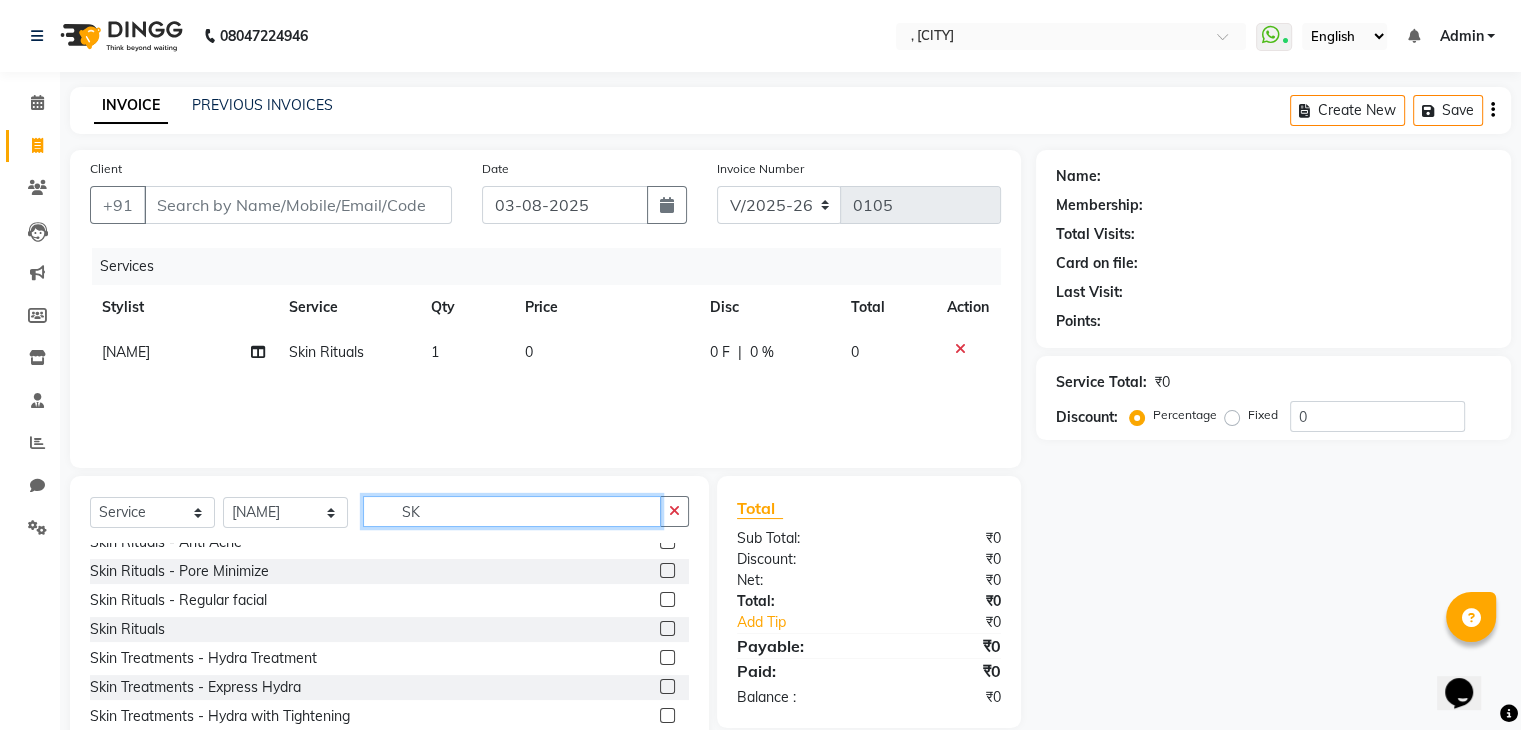 type on "S" 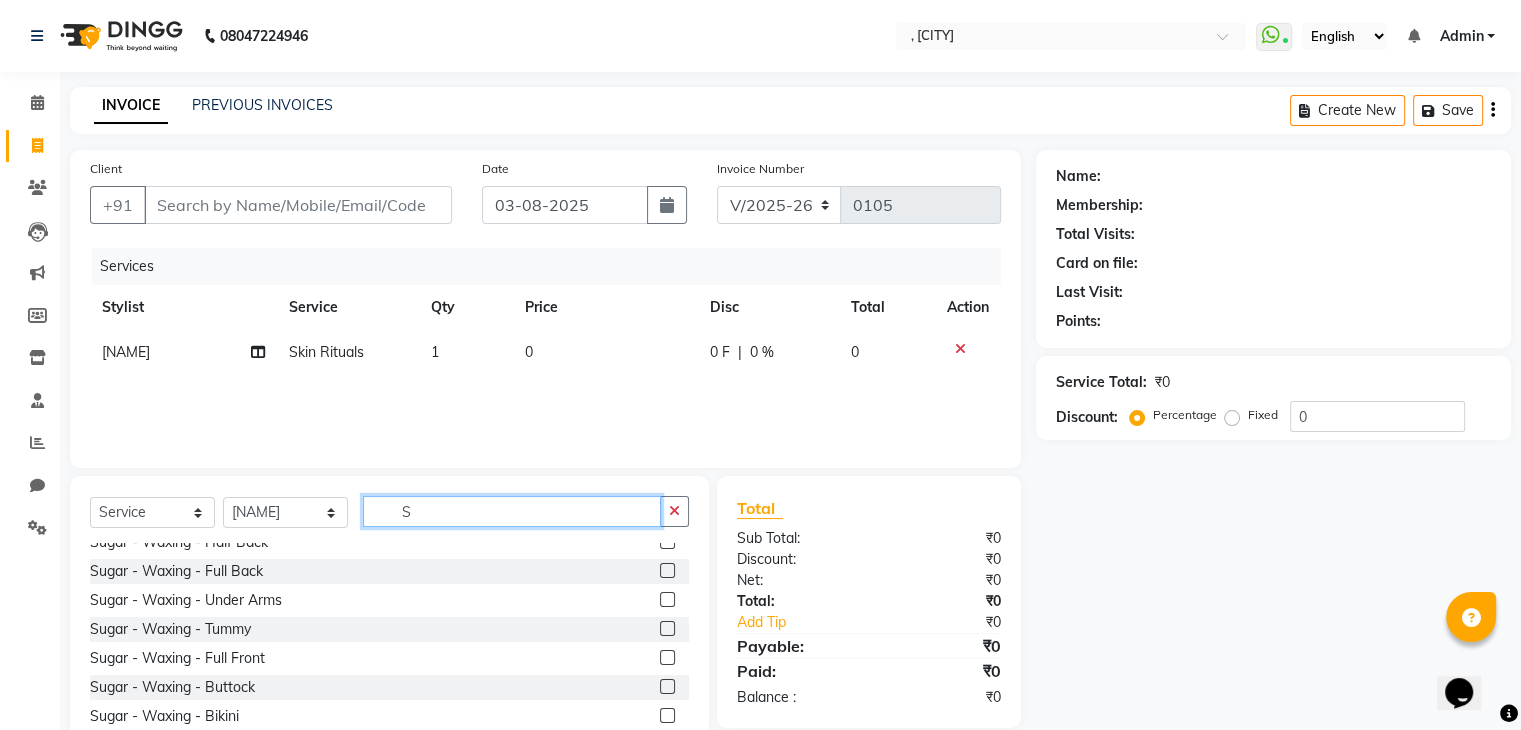 scroll, scrollTop: 1231, scrollLeft: 0, axis: vertical 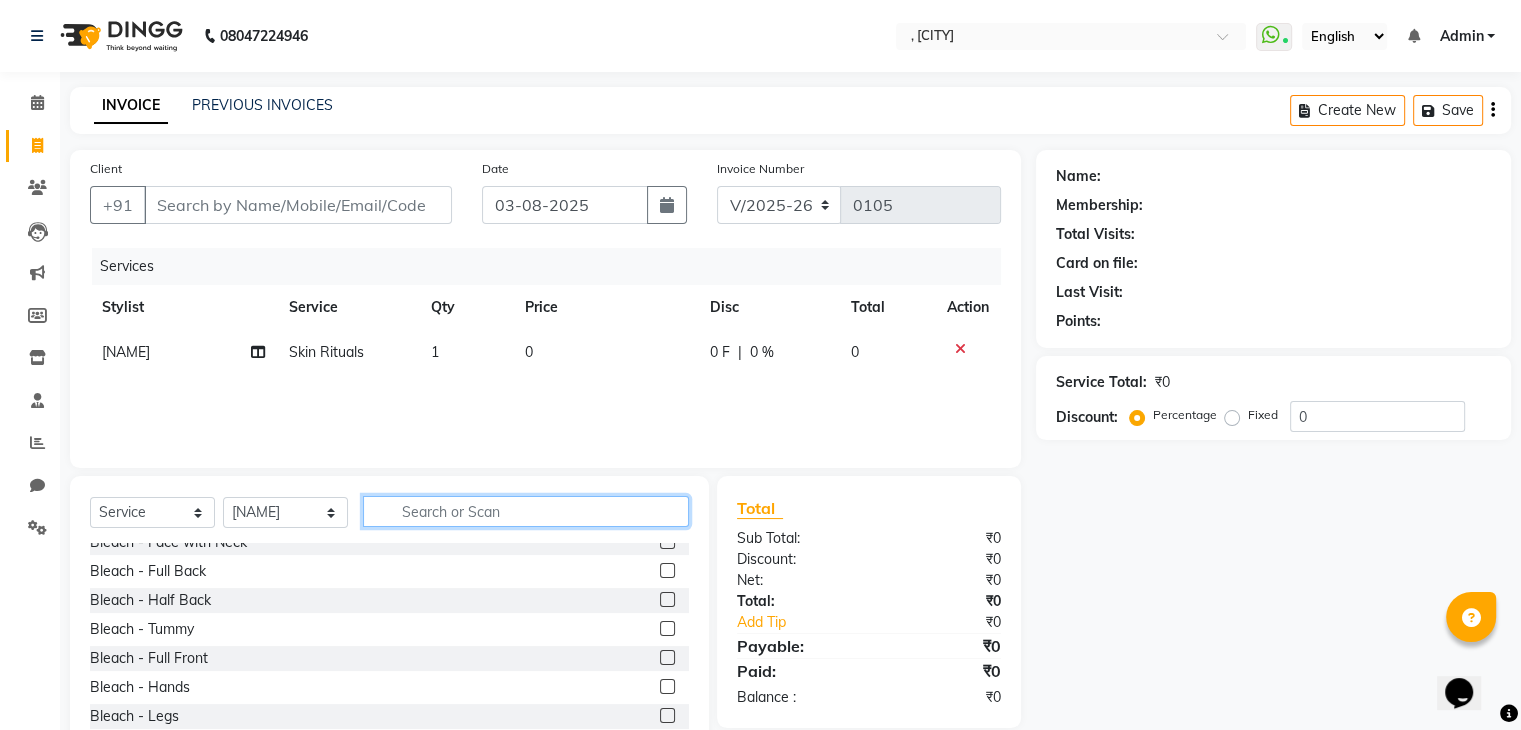 type 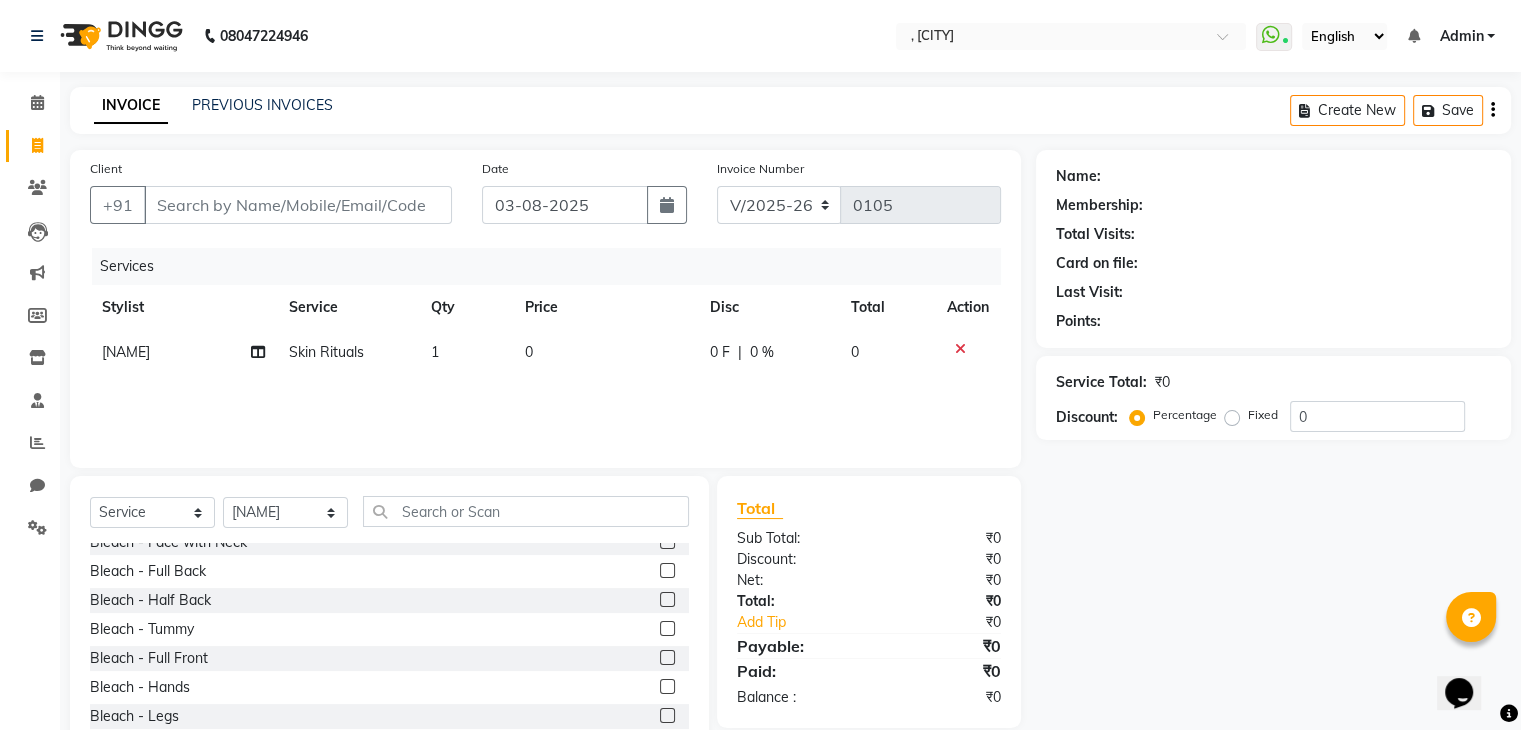click on "0" 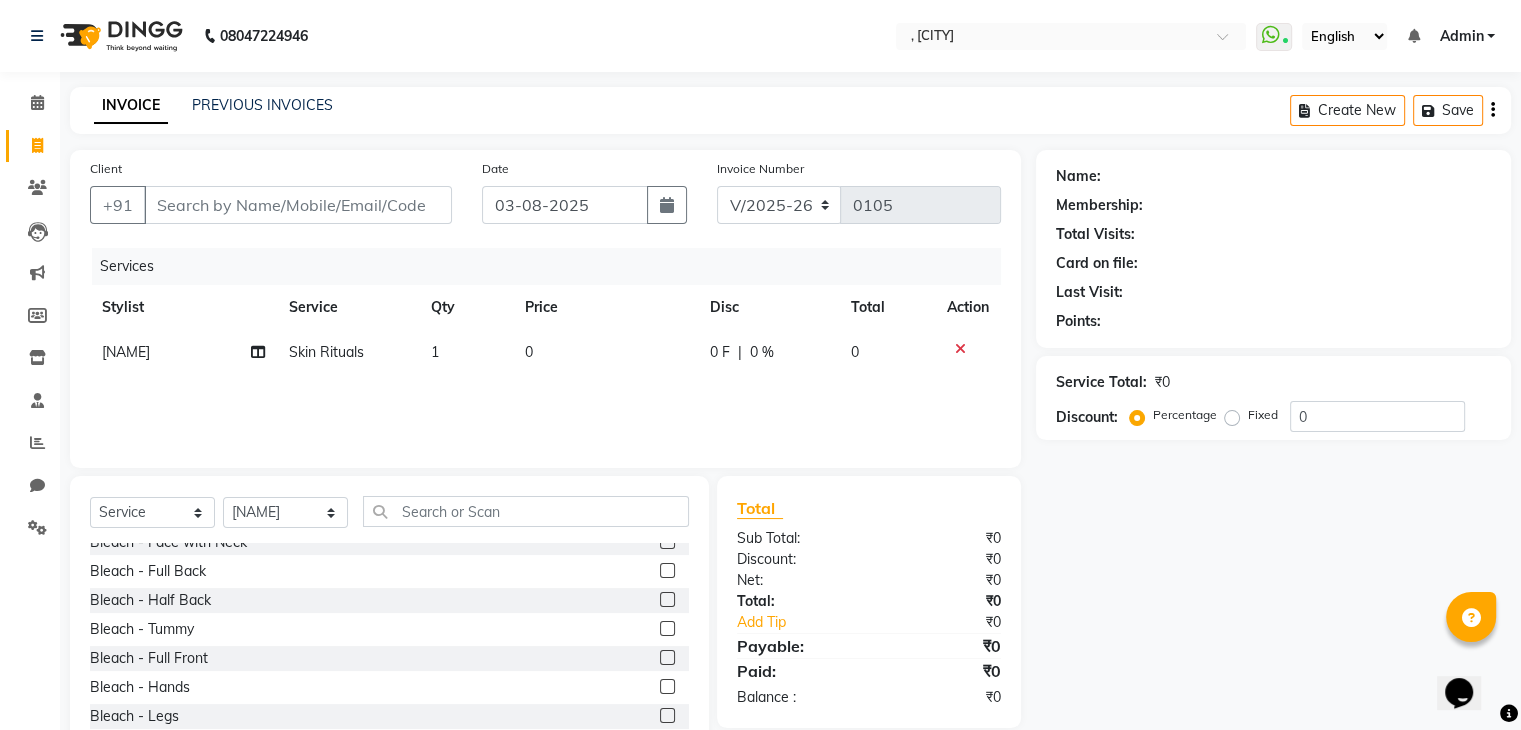 select on "67897" 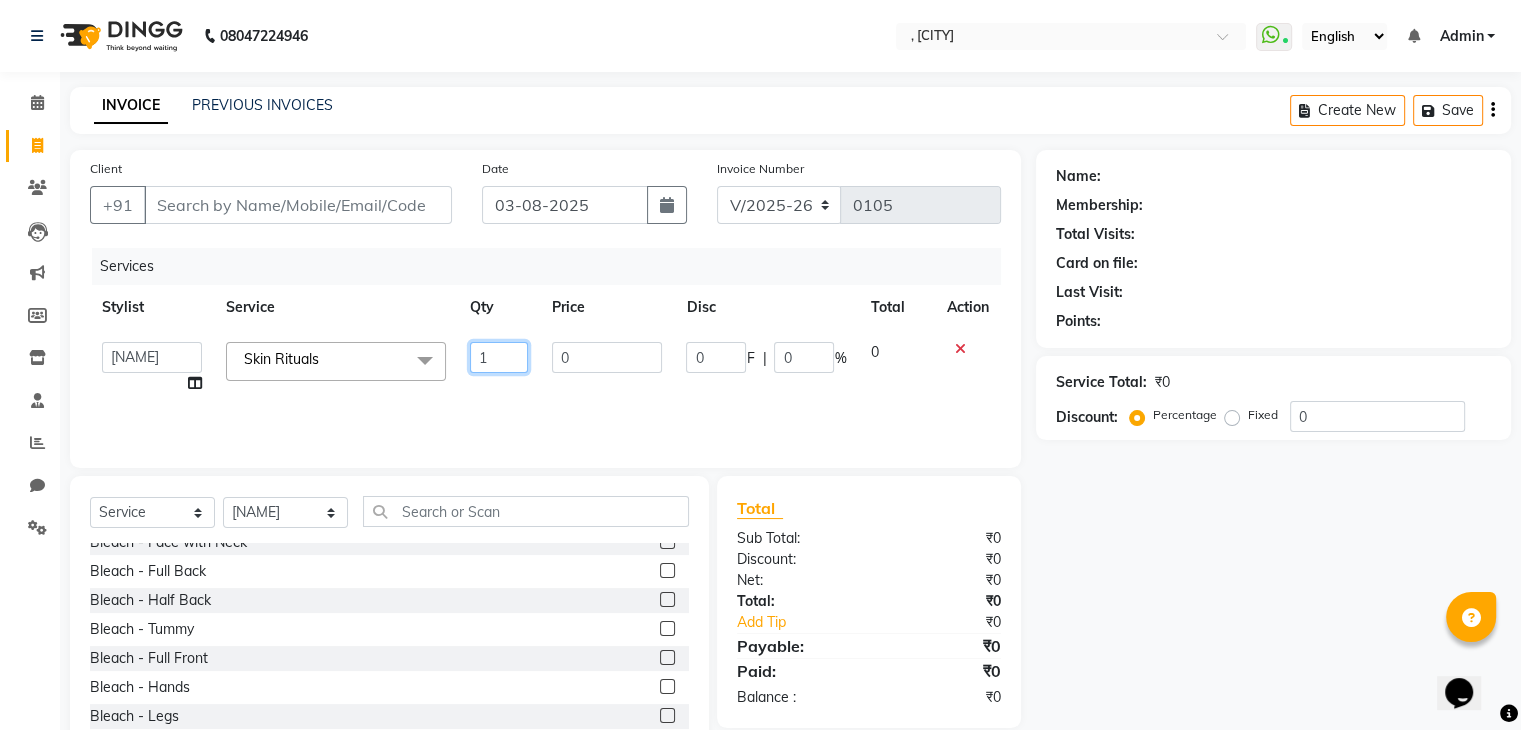 drag, startPoint x: 528, startPoint y: 351, endPoint x: 493, endPoint y: 368, distance: 38.910152 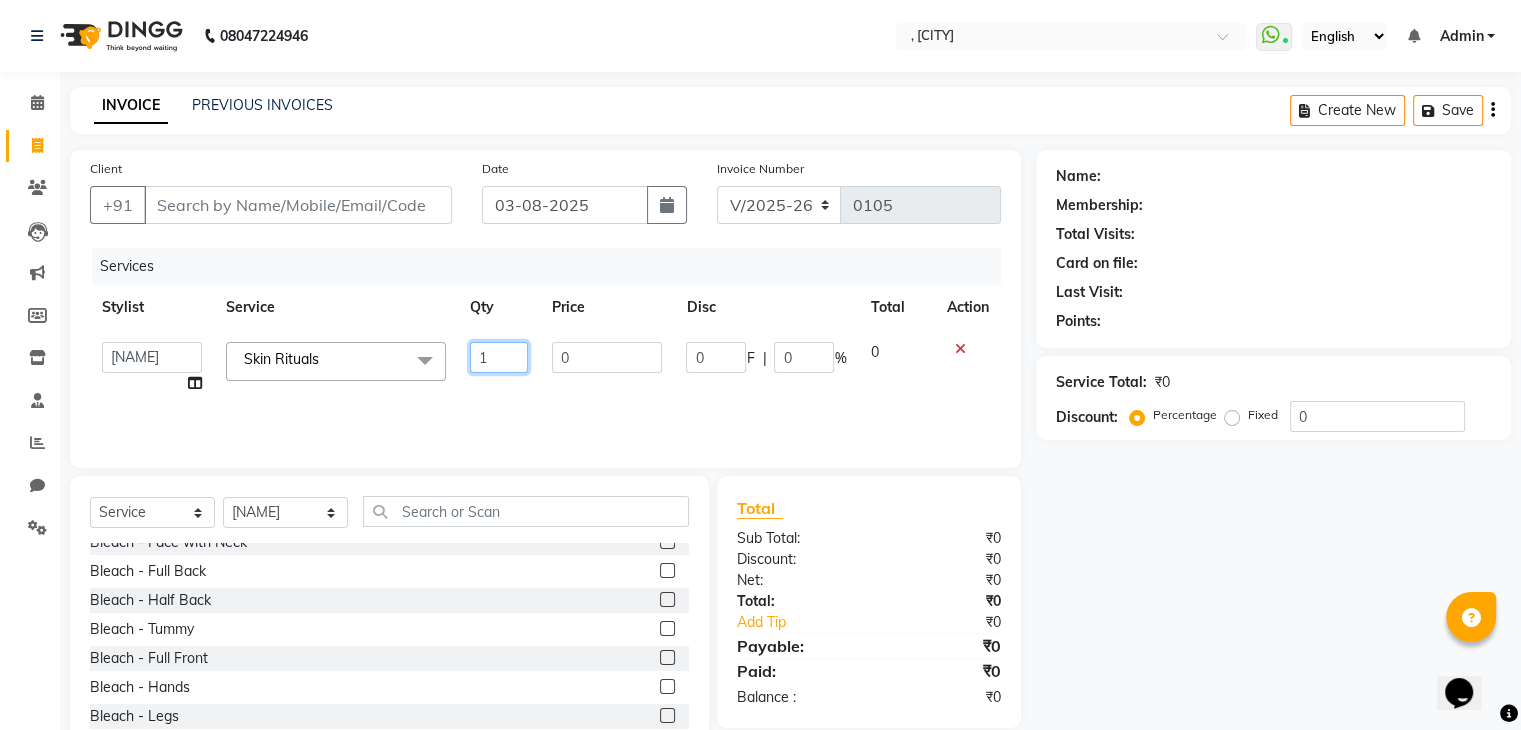 click on "1" 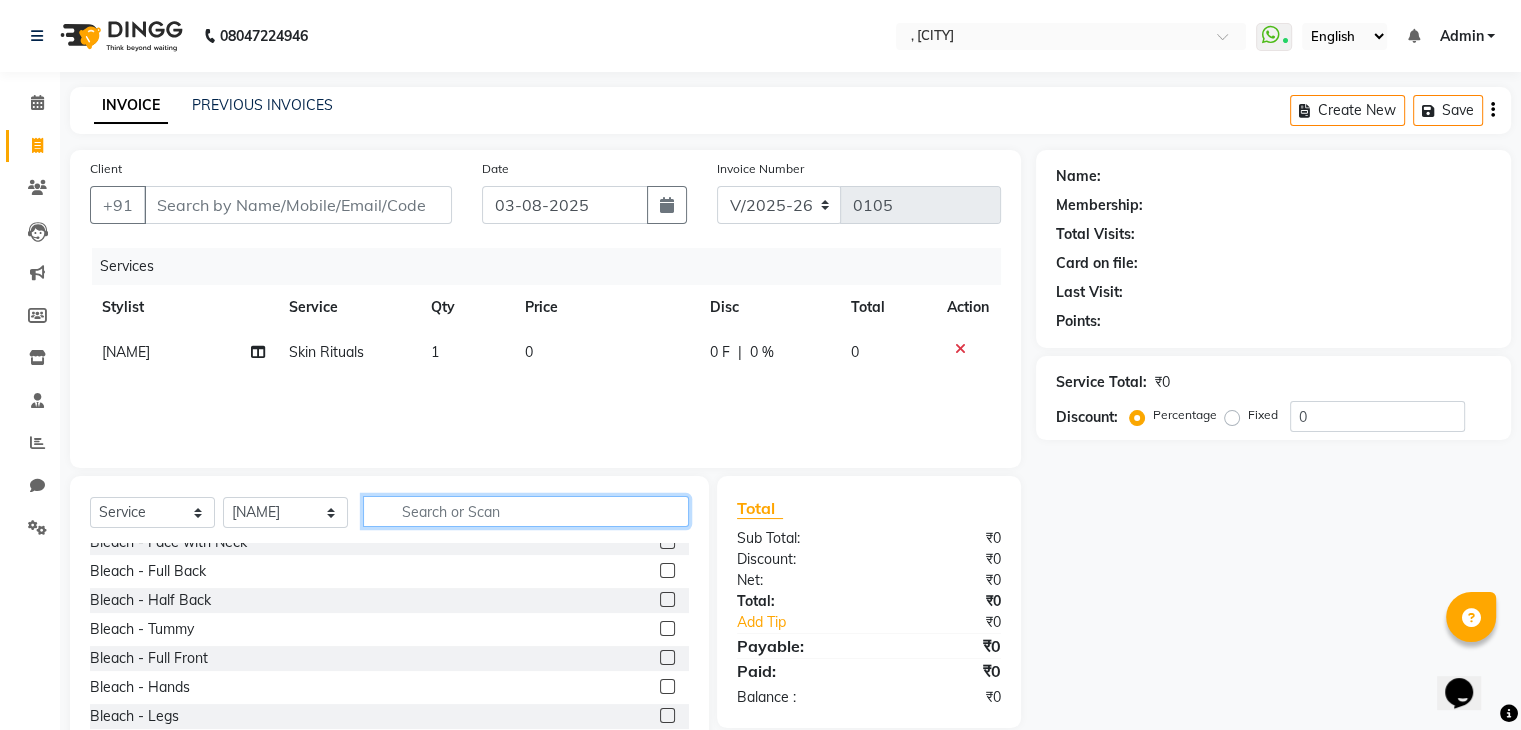 click 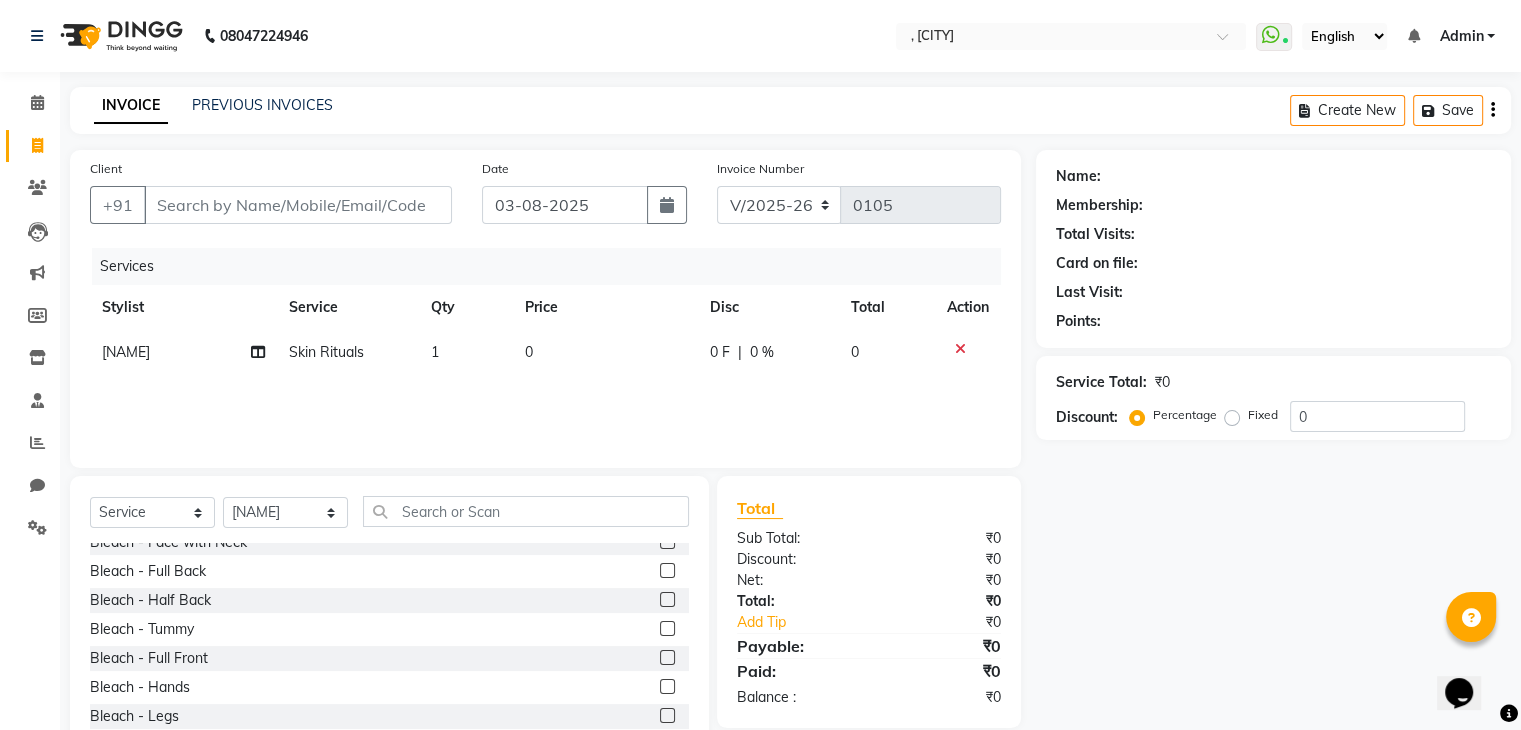 click on "0" 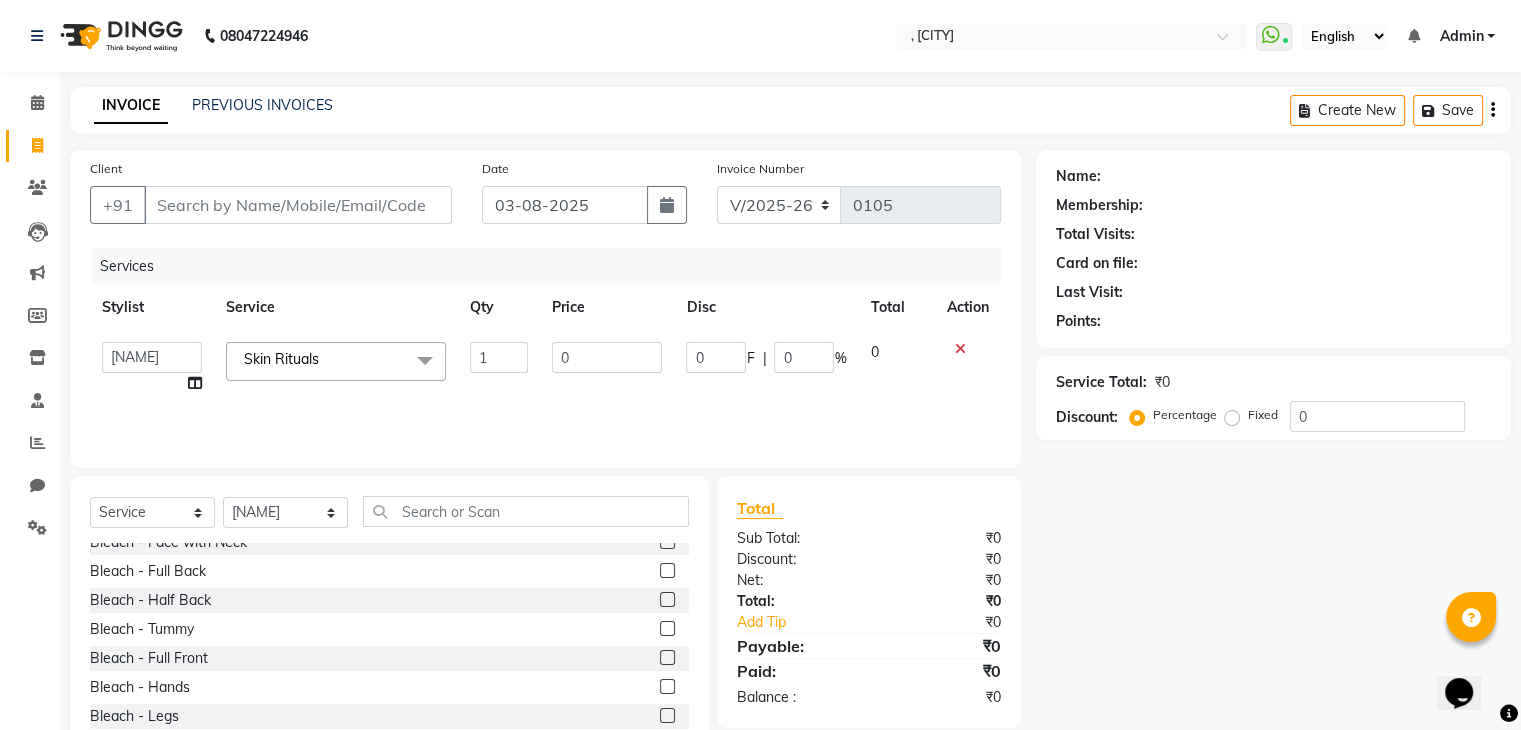 click on "1" 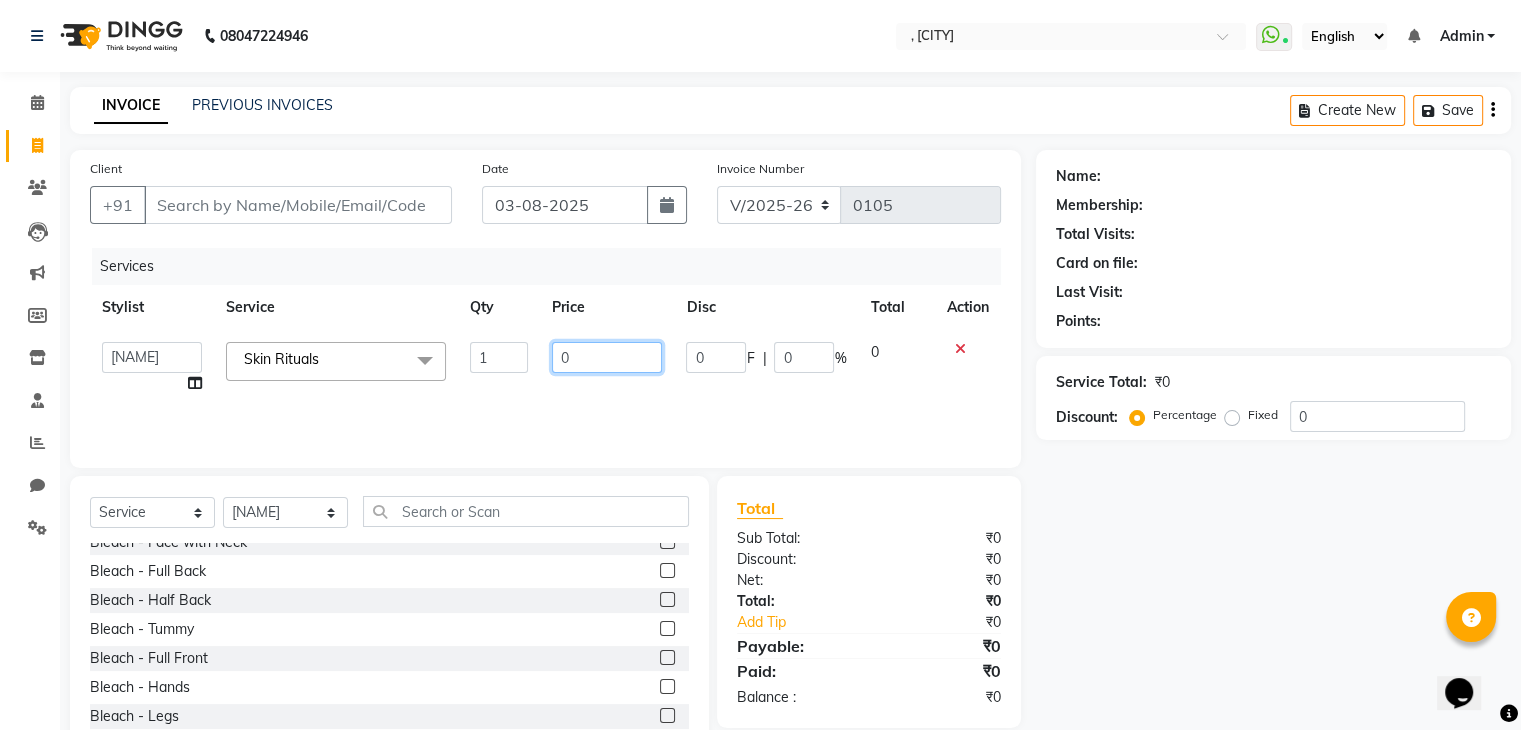 click on "0" 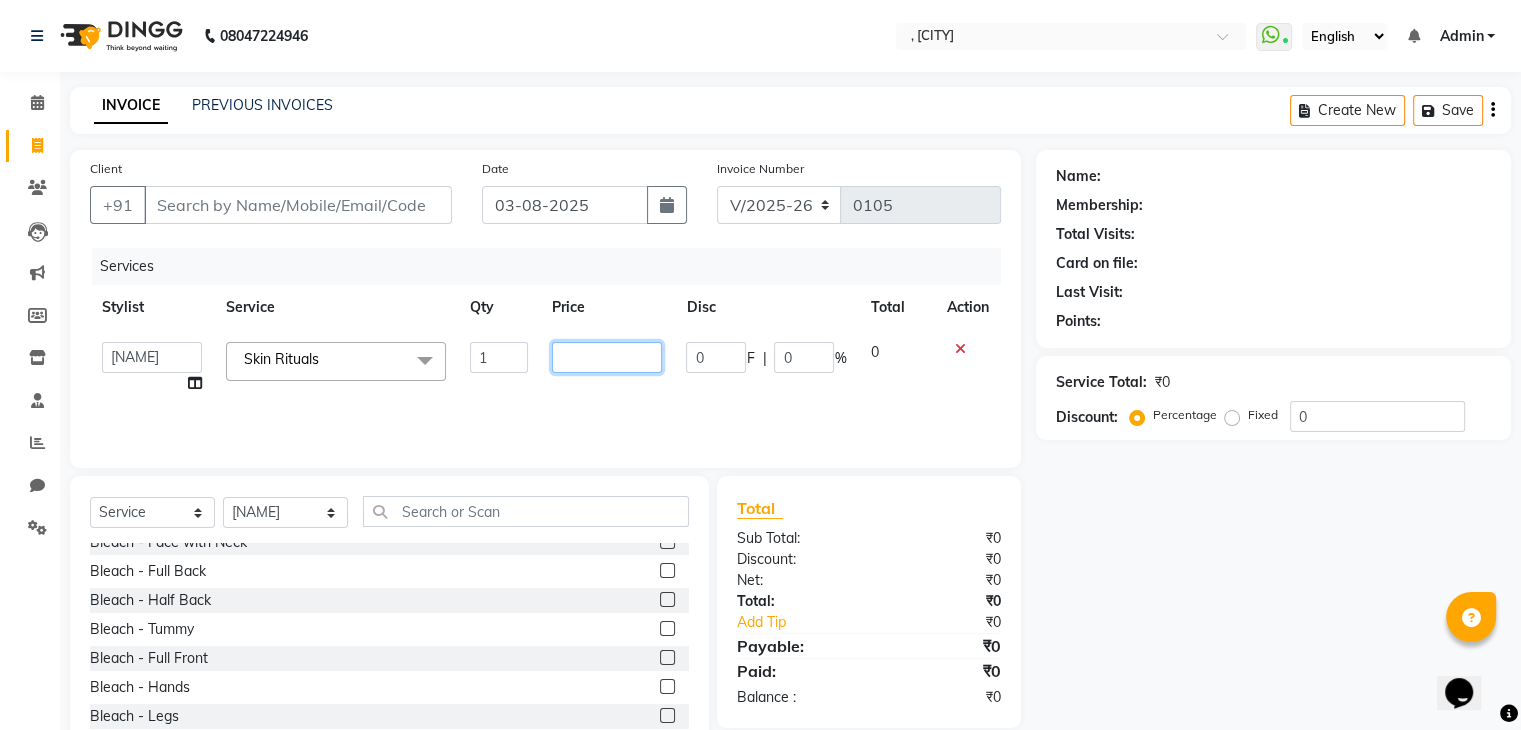 type on "4" 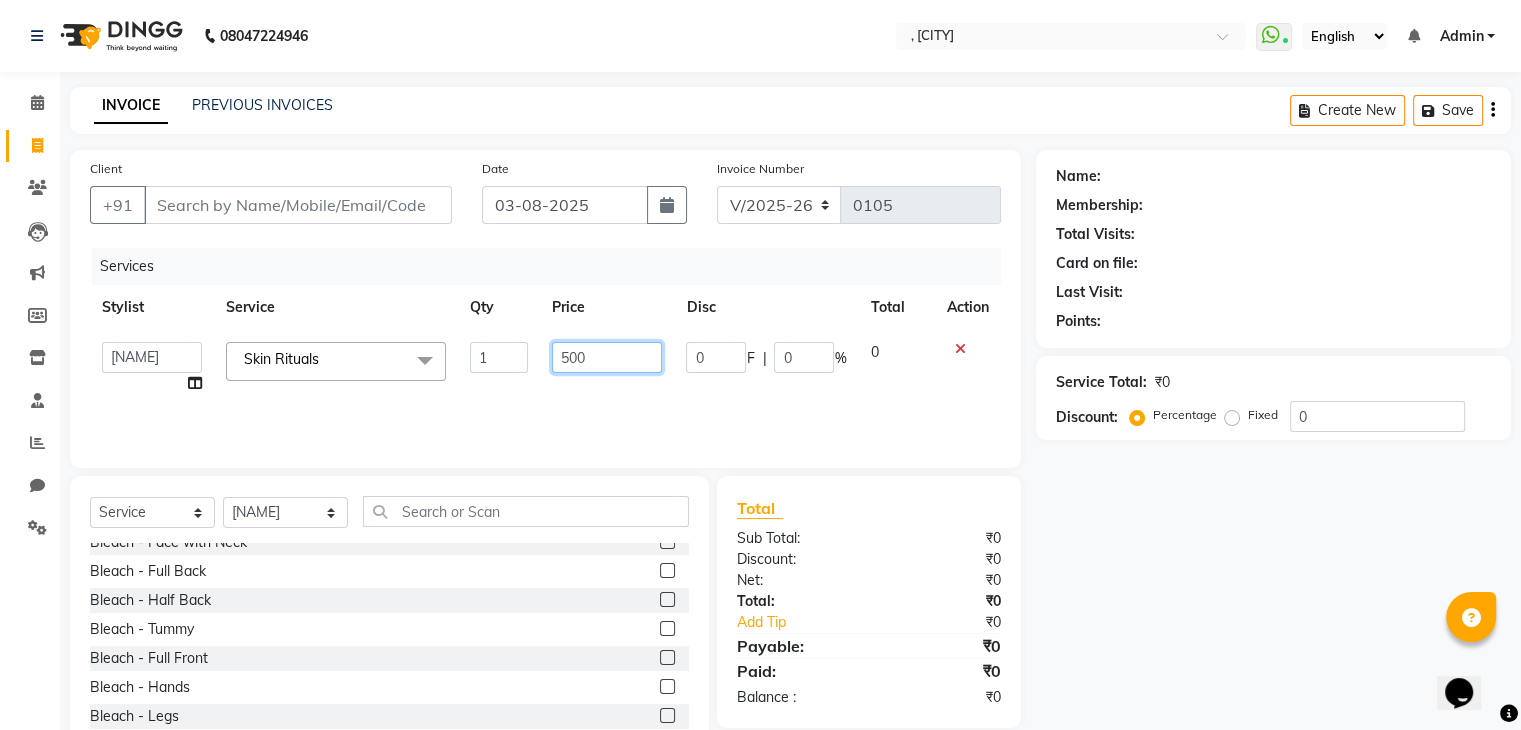 type on "5000" 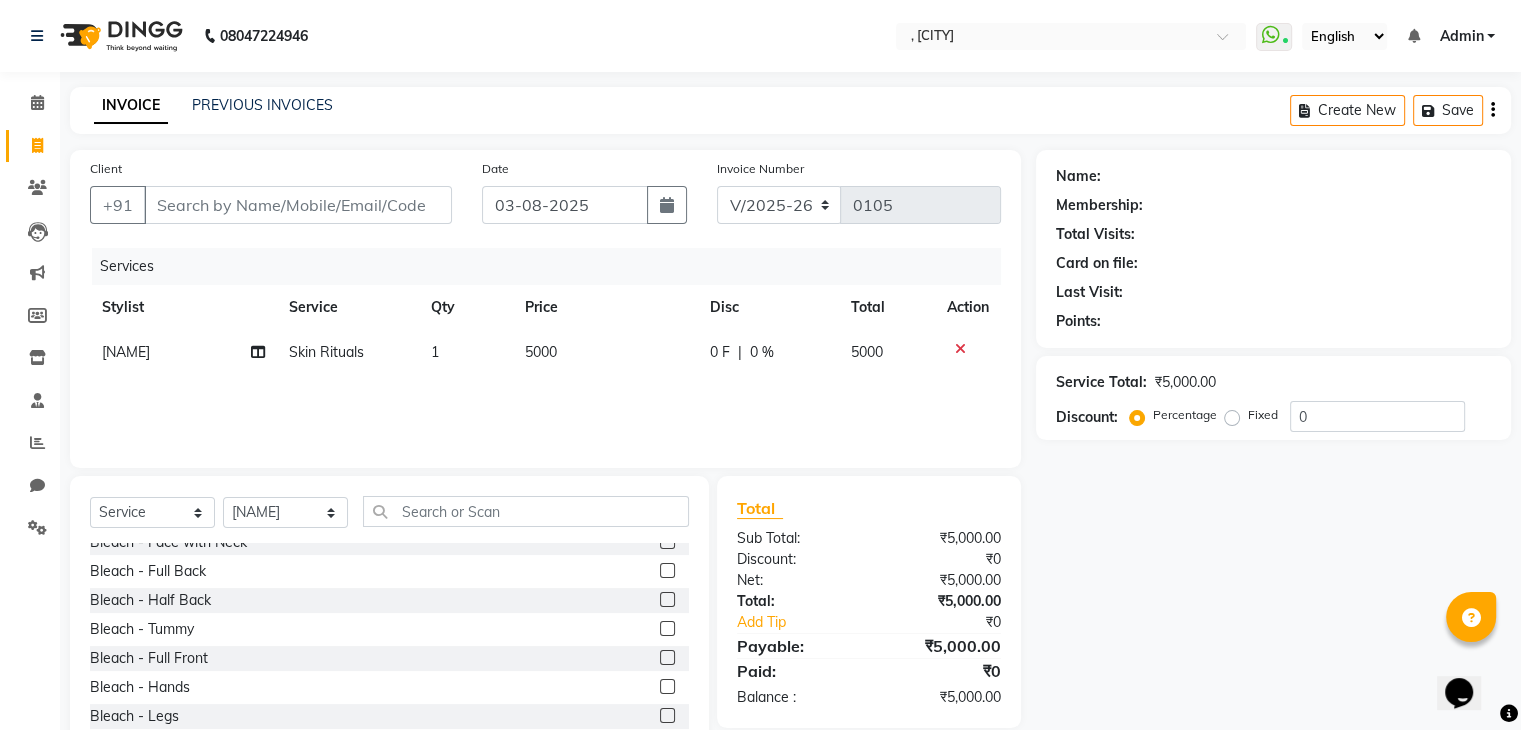 click on "0 F | 0 %" 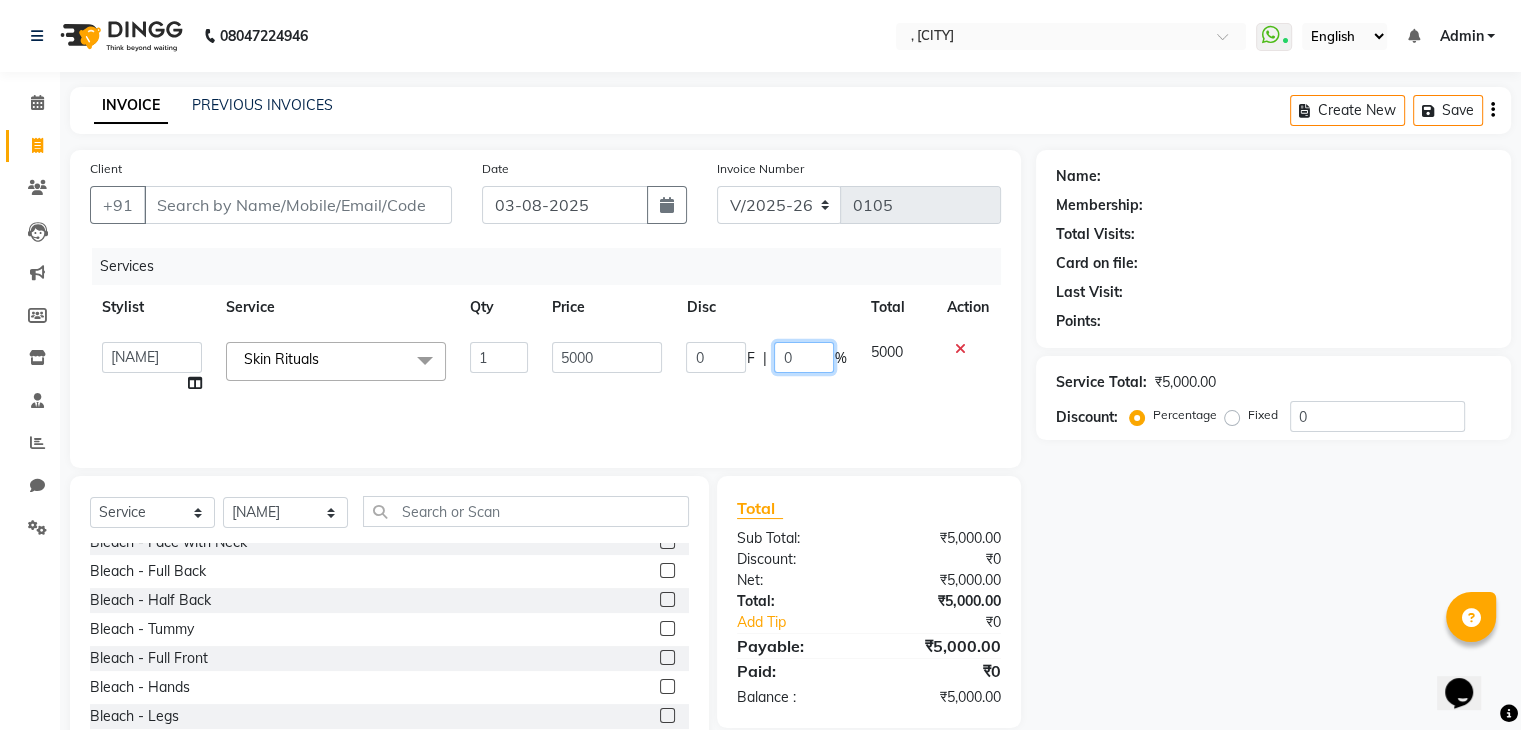 click on "0" 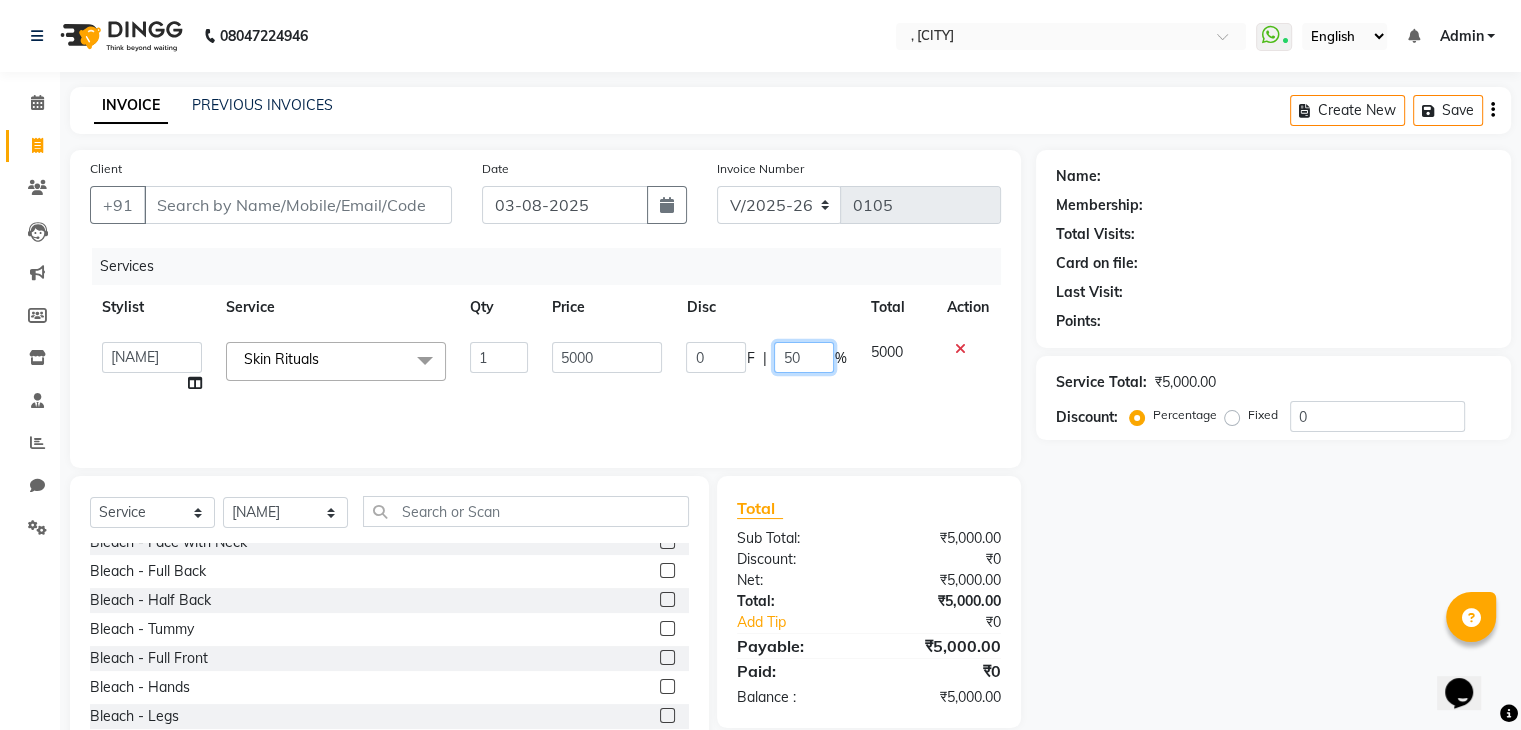 type on "500" 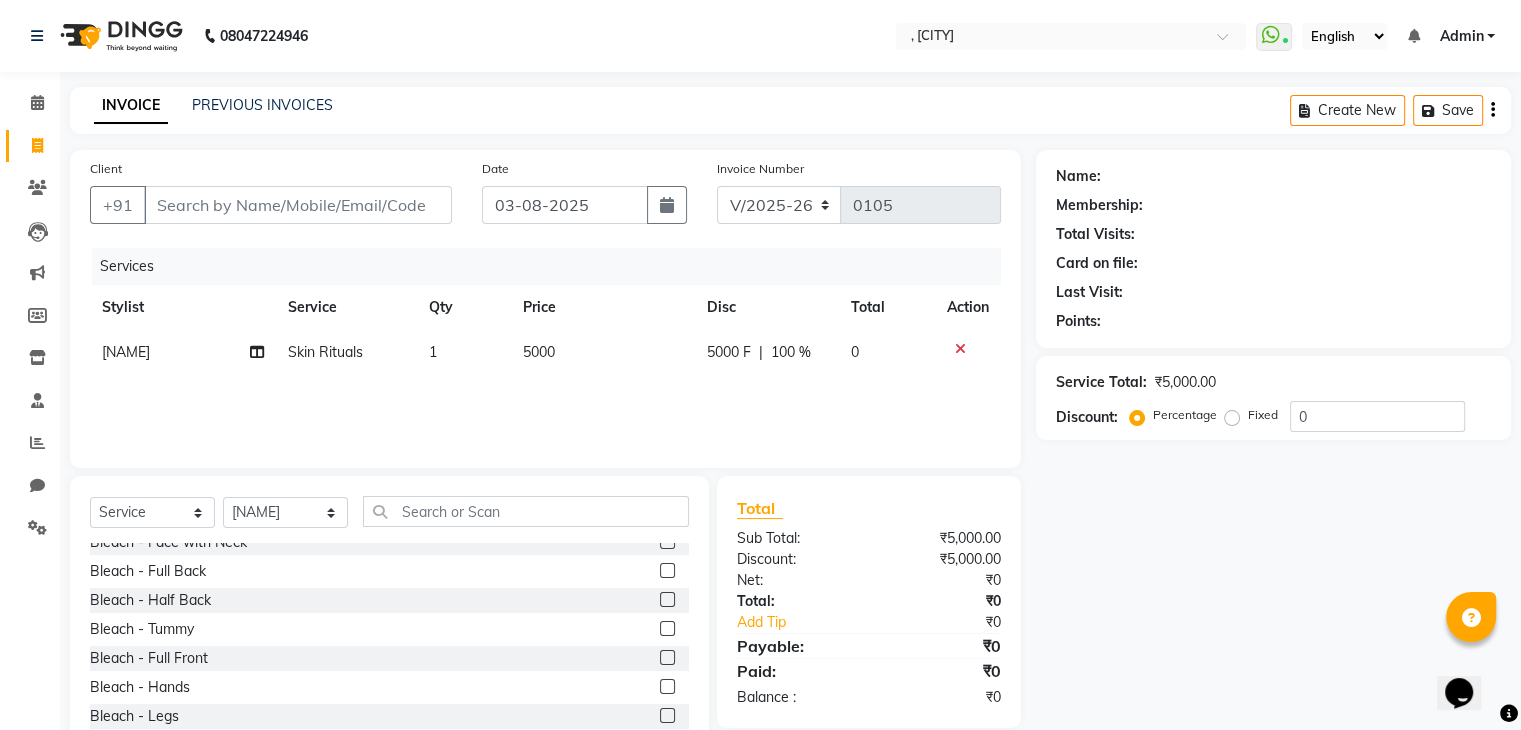 click on "1 5000 5000 F | 100 % 0" 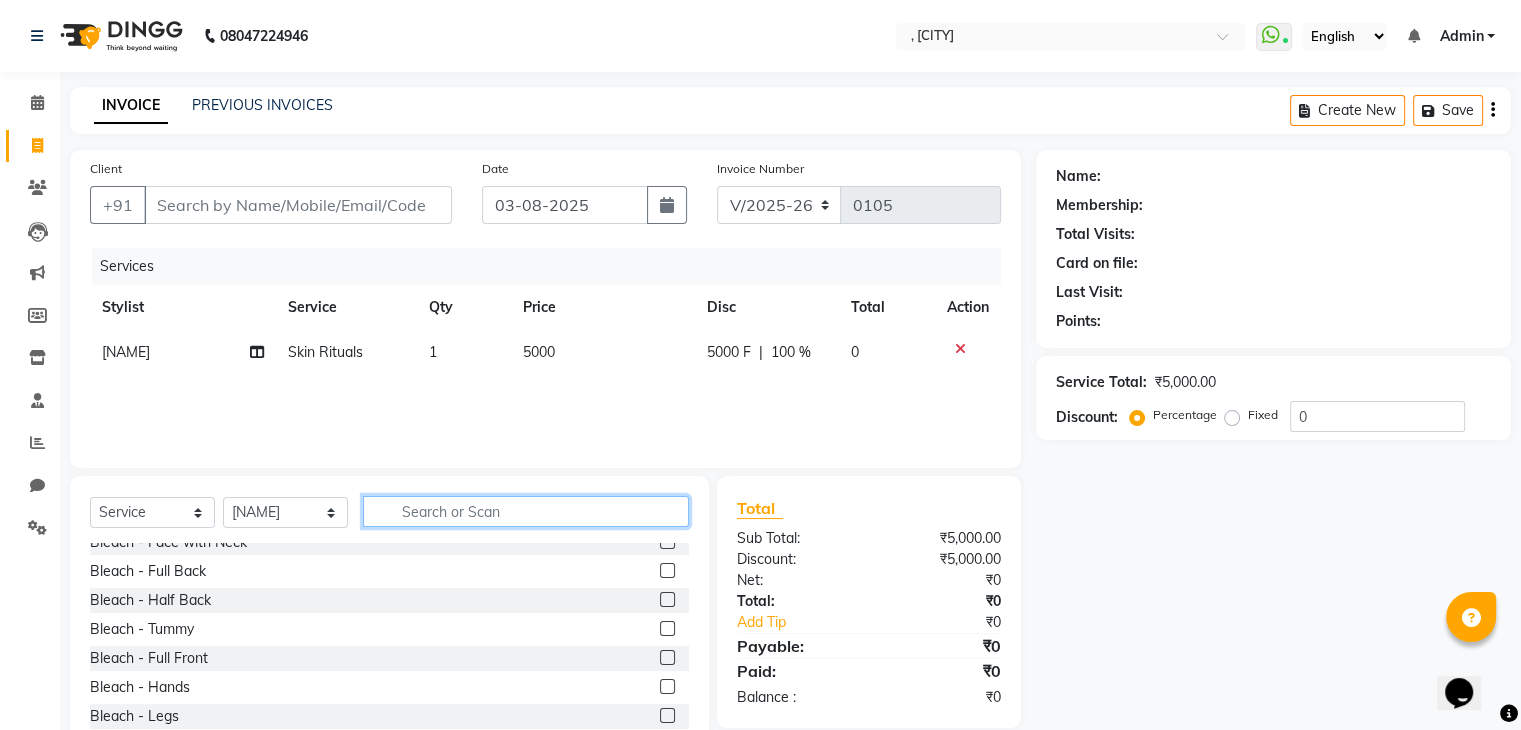 click 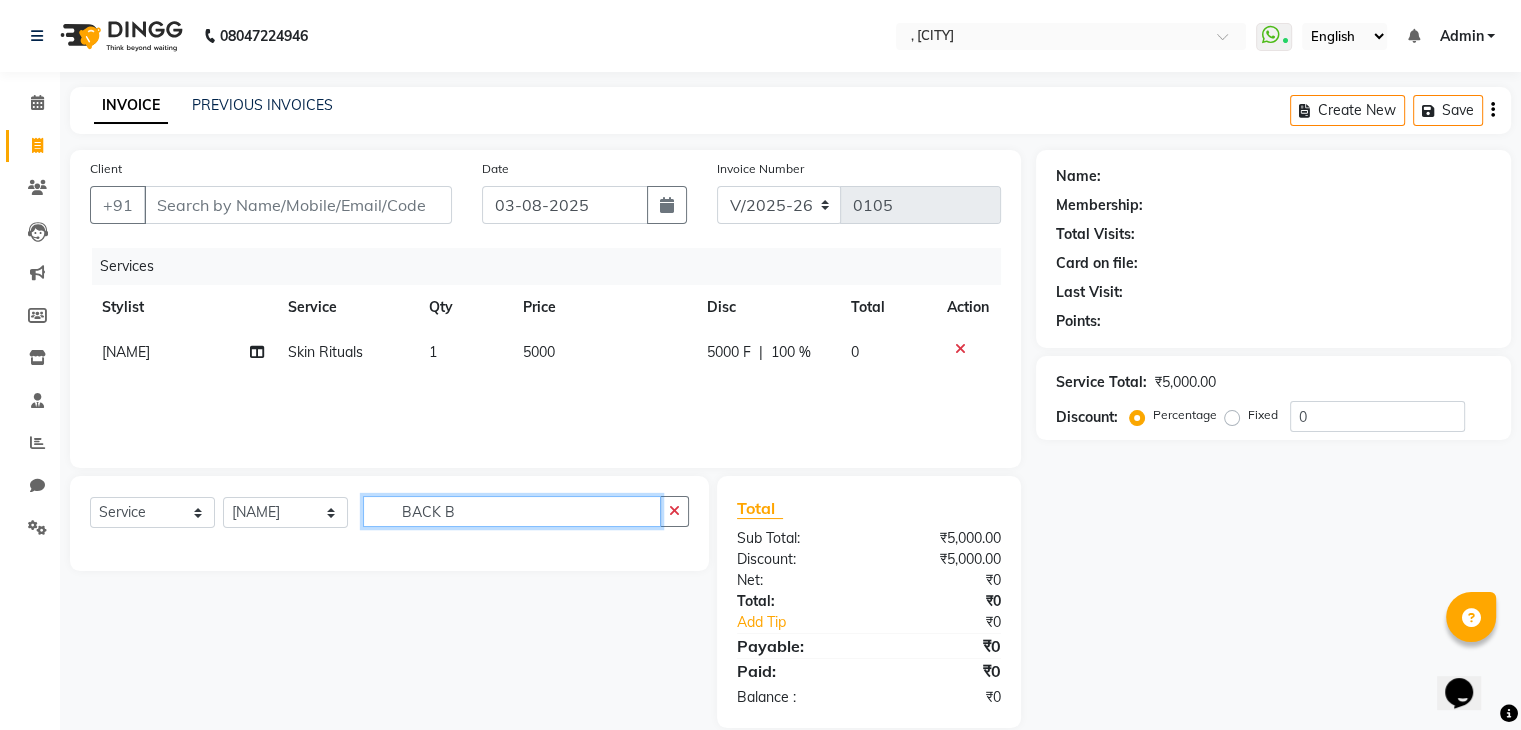 scroll, scrollTop: 0, scrollLeft: 0, axis: both 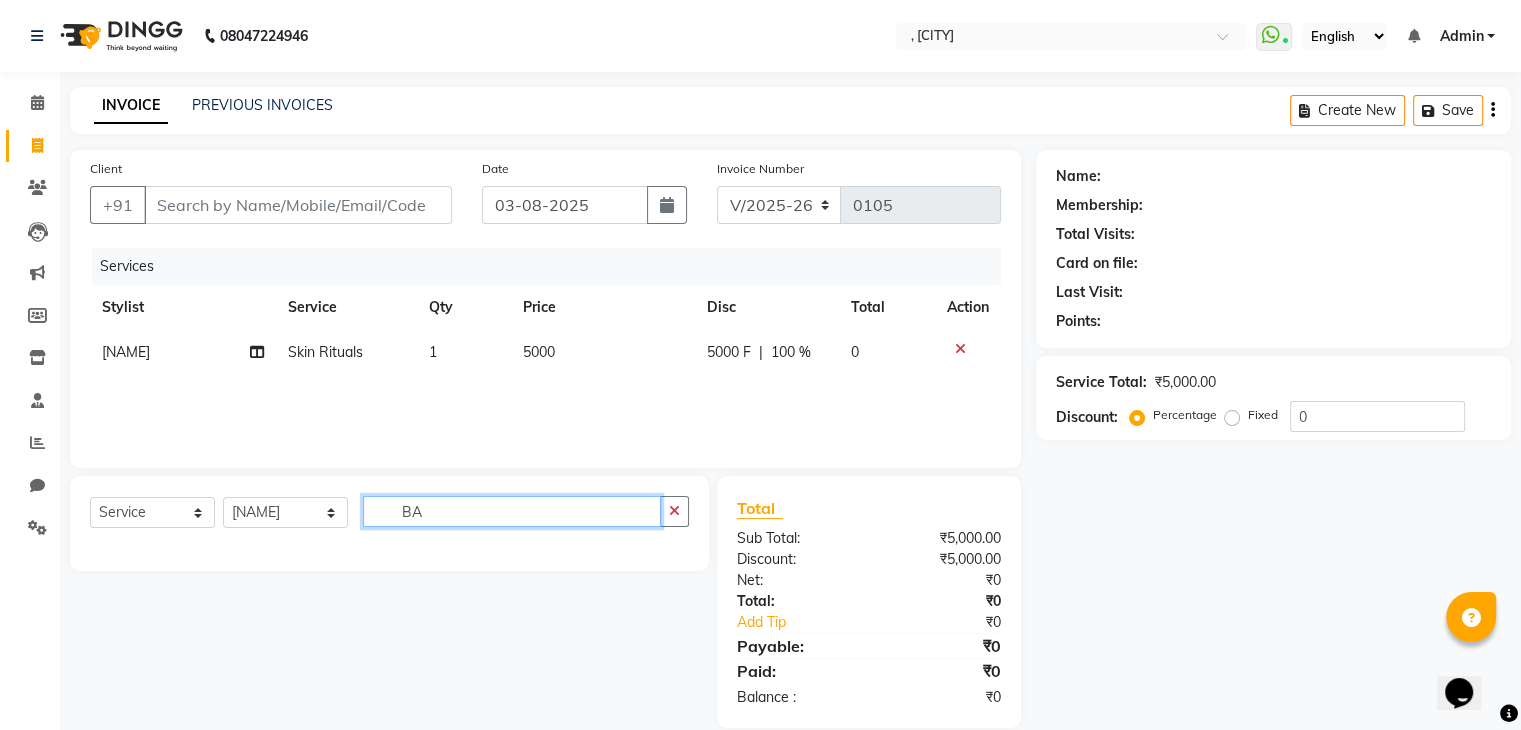 type on "B" 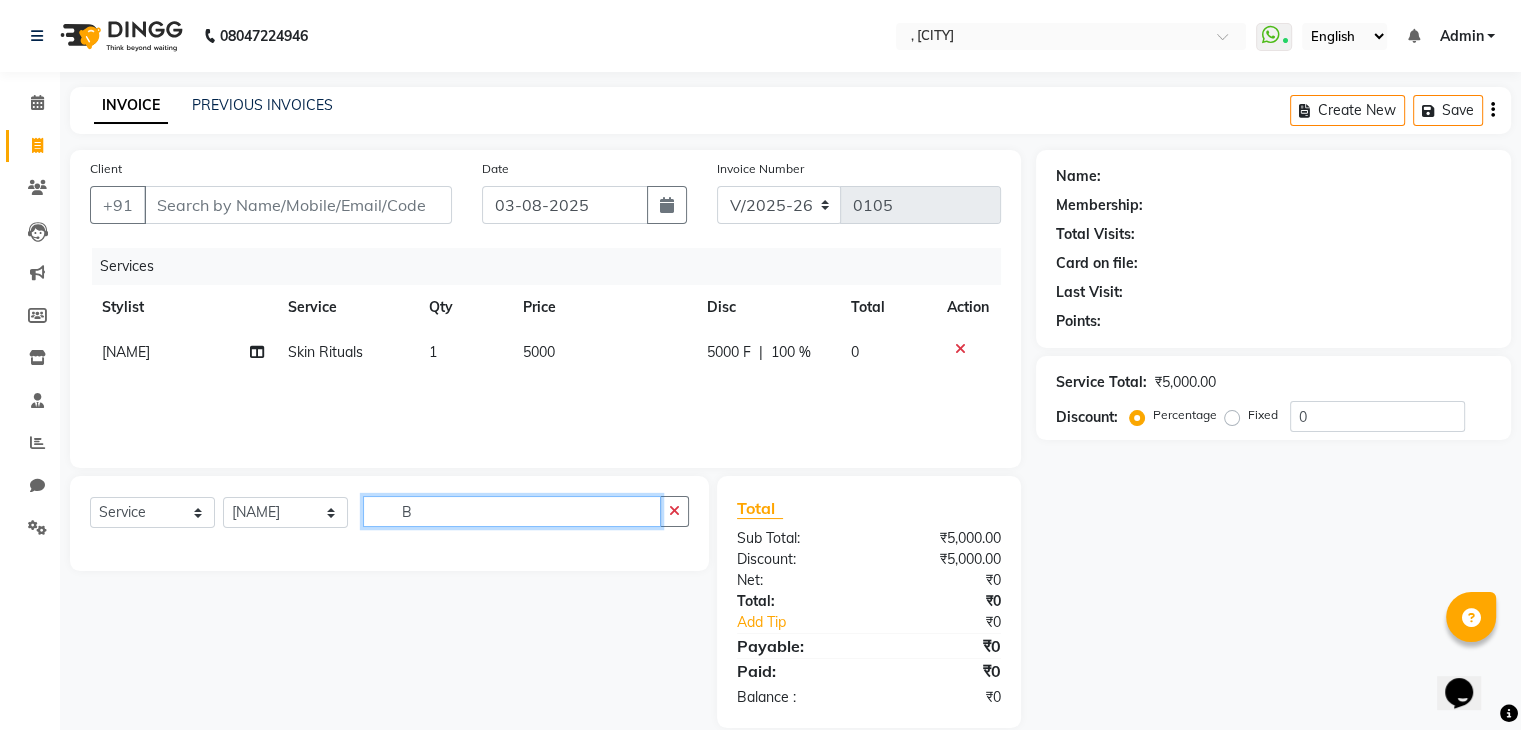 type 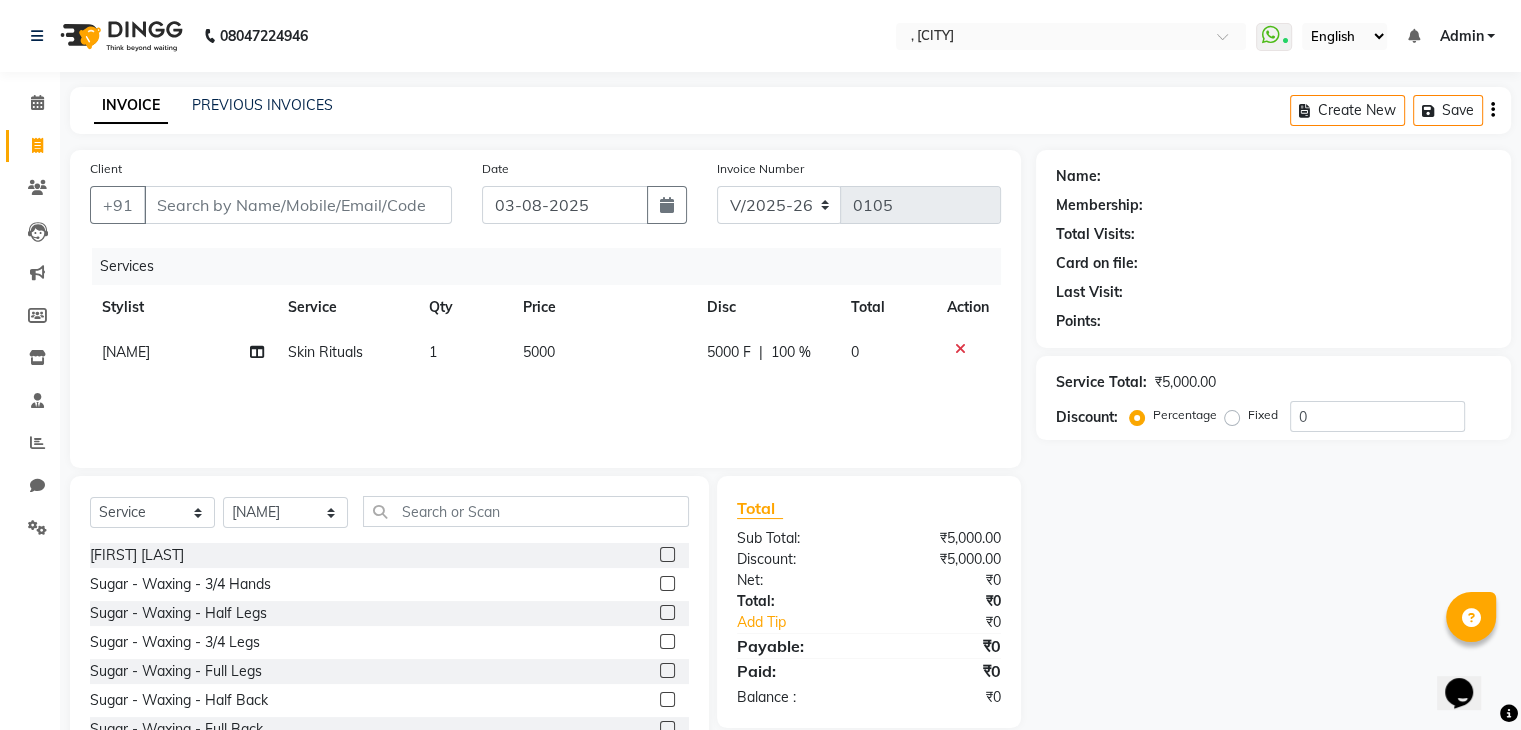 click on "[NAME]" 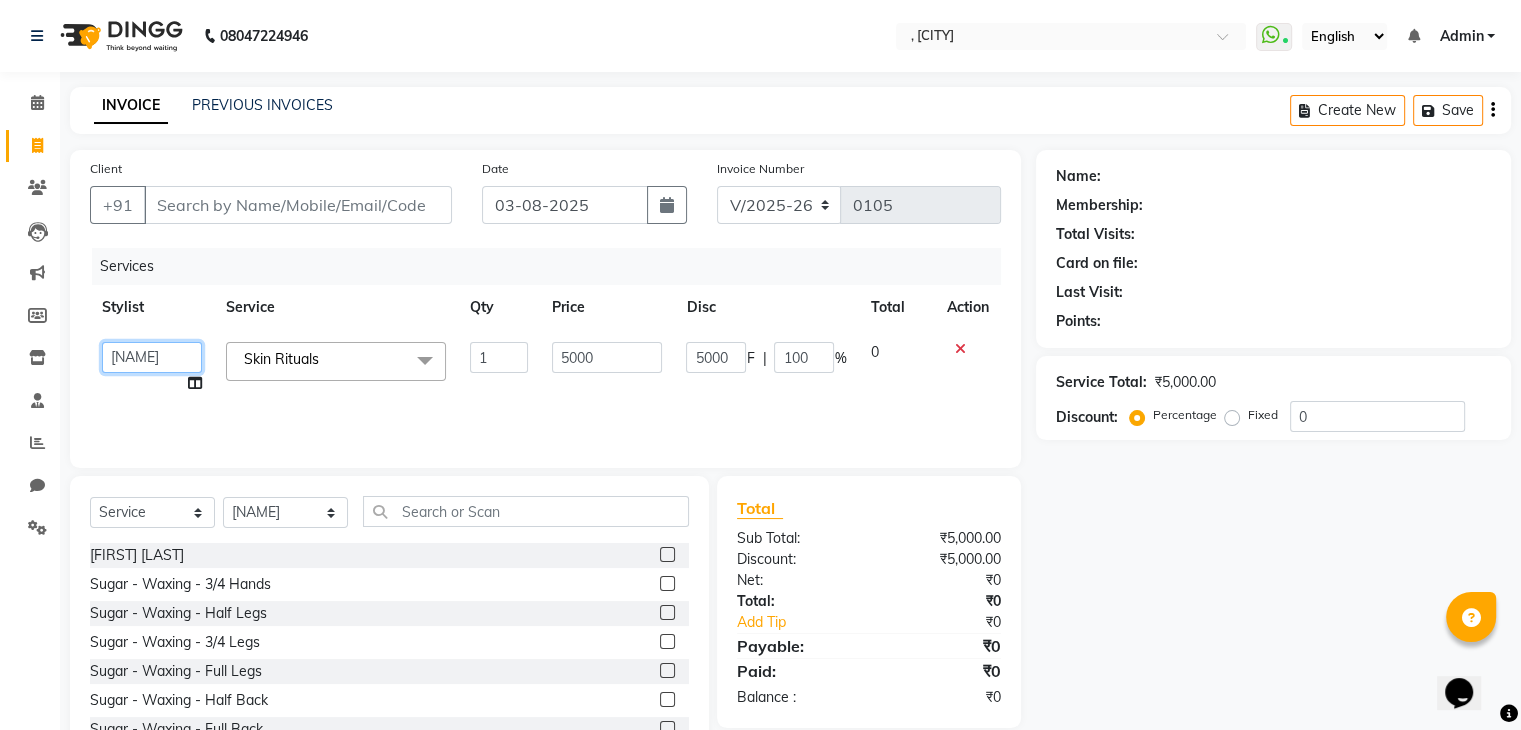 click on "[FIRST] [FIRST] [FIRST] [FIRST] [FIRST]" 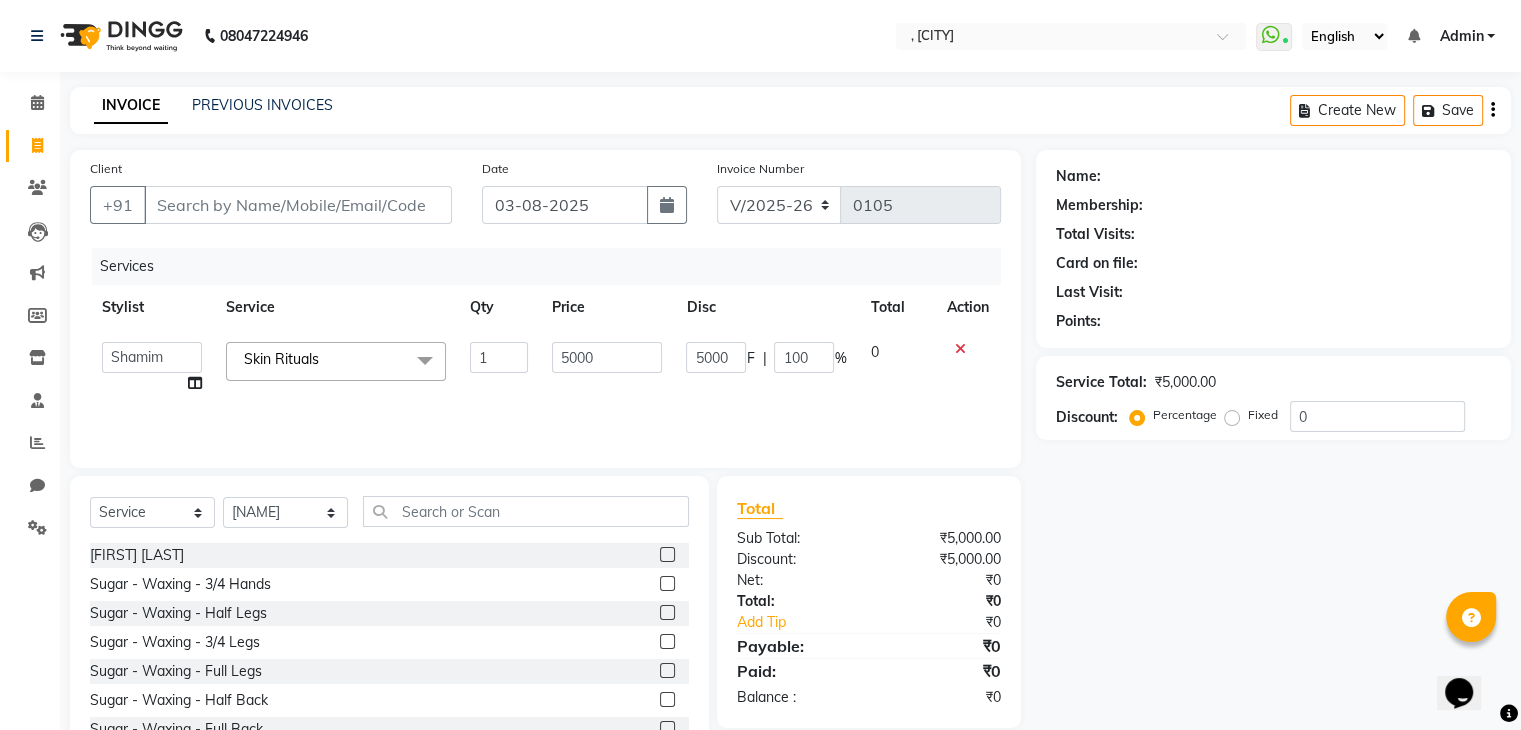 select on "68441" 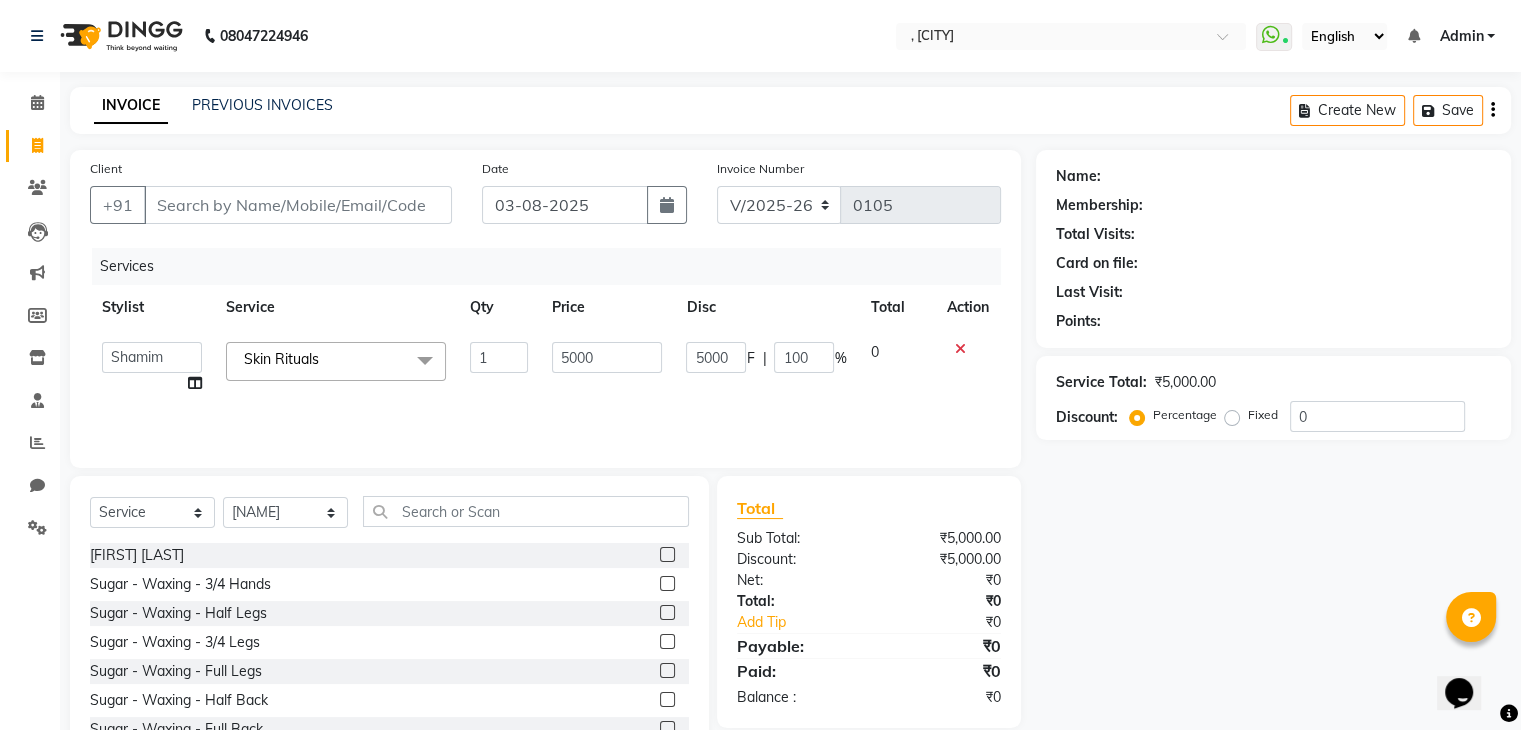 click on "Select  Service  Product  Membership  Package Voucher Prepaid Gift Card  Select Stylist Bharvi Dimple Geeta  Kinnari Shamim" 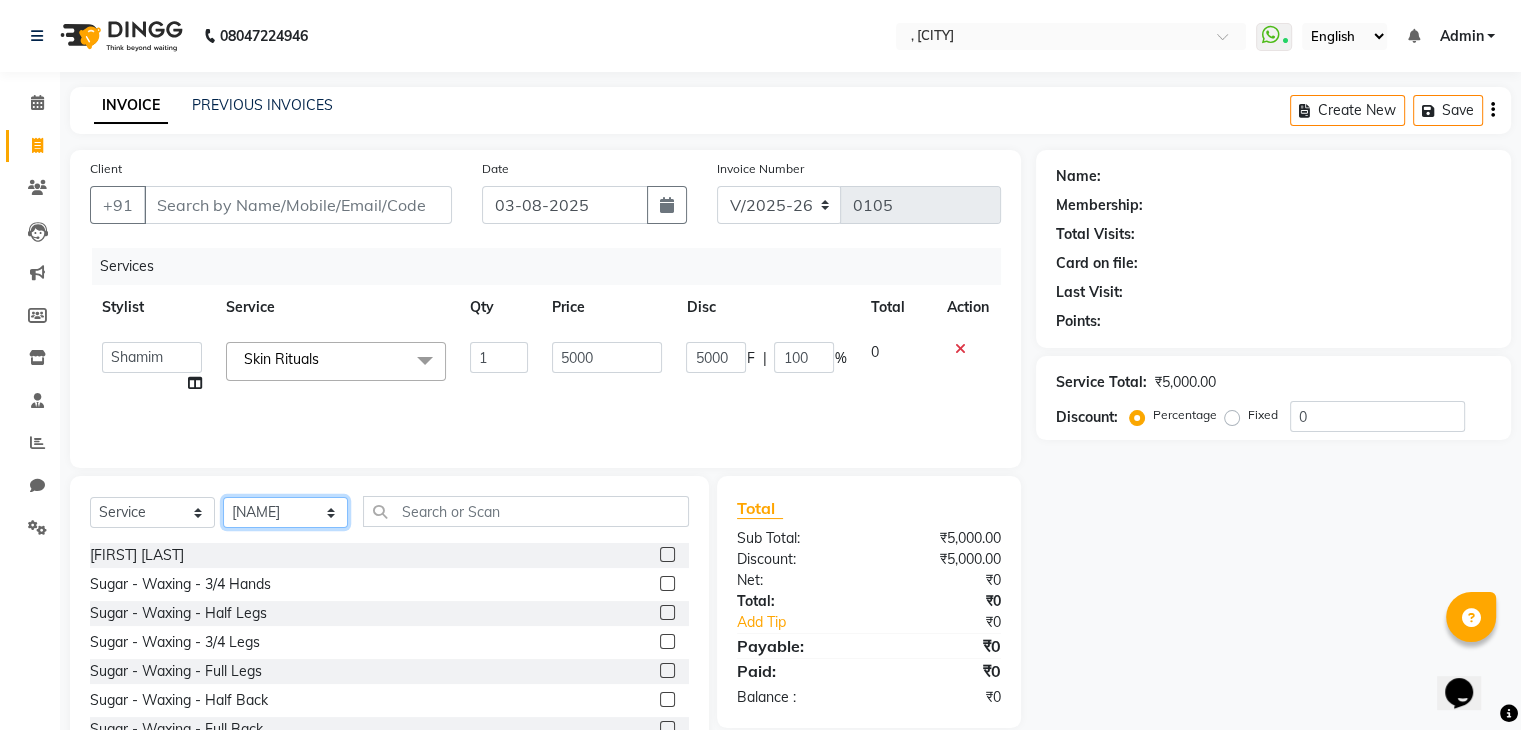 click on "Select Stylist" 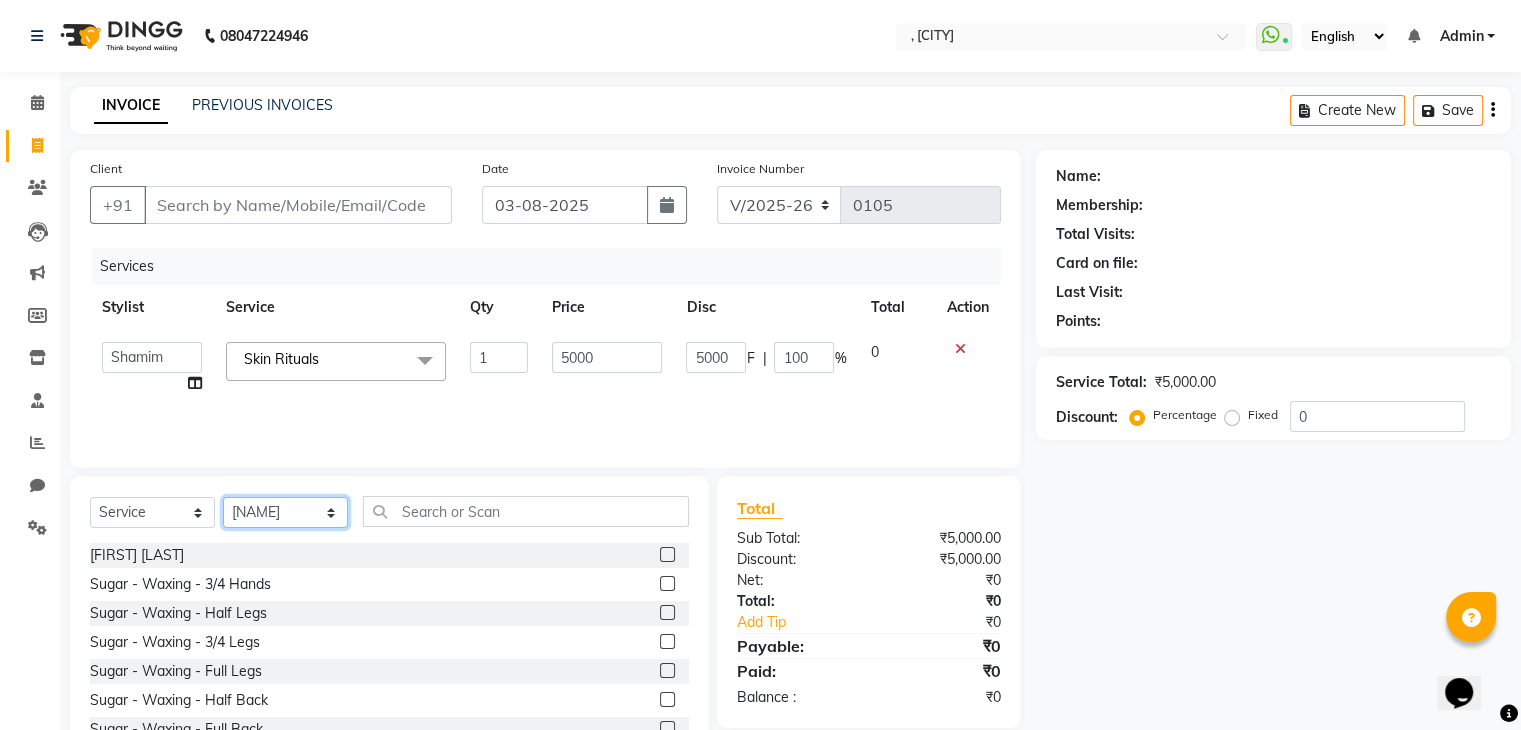 select on "68441" 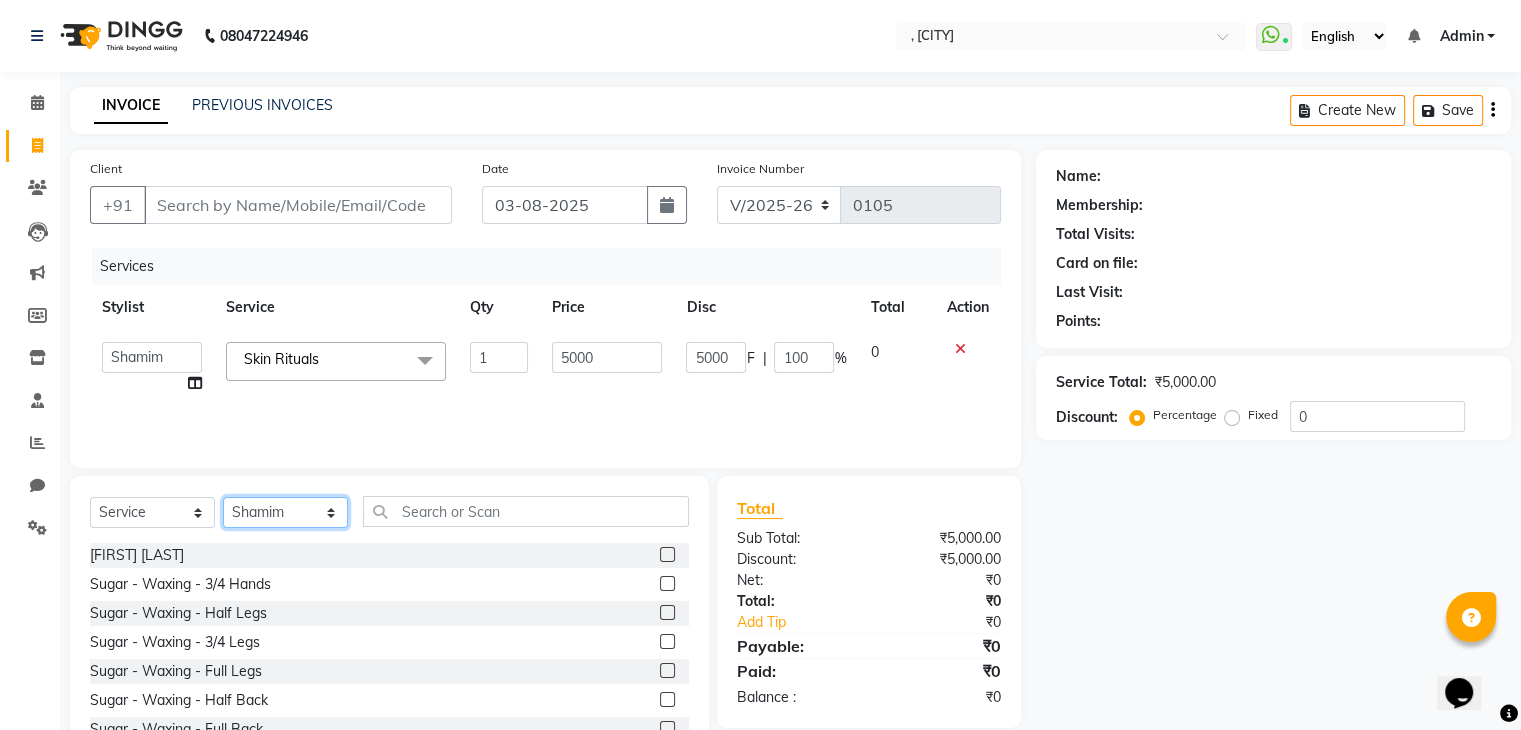 click on "Select Stylist" 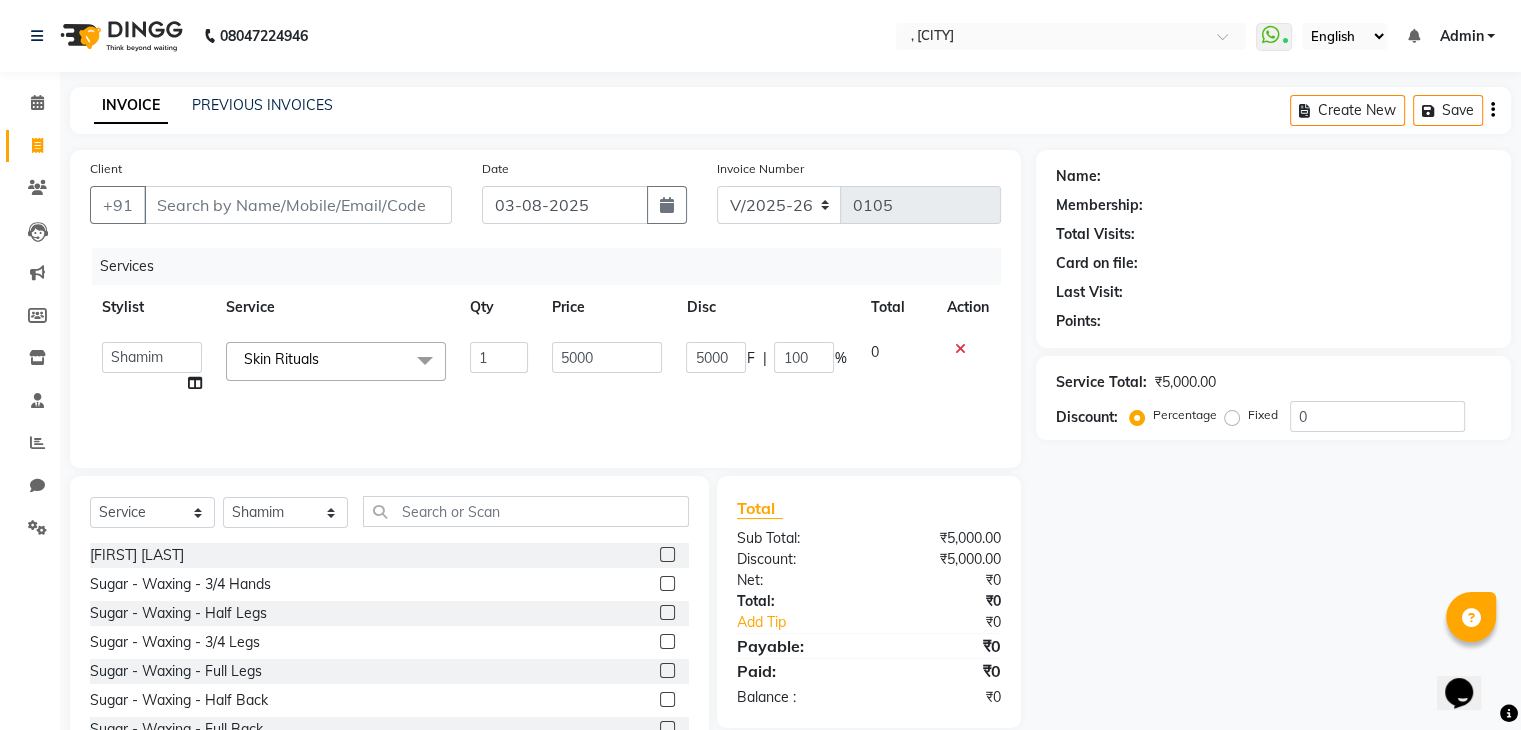 click on "Skin Rituals   x Sugar - Waxing - Full Hands Sugar - Waxing - 3/4 Hands Sugar - Waxing - Half Legs Sugar - Waxing - 3/4 Legs Sugar - Waxing - Full Legs Sugar - Waxing - Half Back Sugar - Waxing - Full Back Sugar - Waxing - Under Arms Sugar - Waxing - Tummy Sugar - Waxing - Full Front Sugar - Waxing - Buttock Sugar - Waxing - Bikini Treading - Eyebrow Treading - Upperlip Treading - Lowerlip Treading - Forehead Treading - Side Lock liposolible - Waxing - Full Hands liposolible - Waxing - 3/4 Hands liposolible - Waxing - Half Legs liposolible - Waxing - 3/4 Legs liposolible - Waxing - Full Legs liposolible - Waxing - Half Back liposolible - Waxing - Full Back liposolible - Waxing - Under Arms liposolible - Waxing - Tummy liposolible - Waxing - Full Front liposolible - Waxing - Buttock liposolible - Waxing - Bikini Stripless Wax - Eyebrow Stripless Wax - Upperlip Stripless Wax - Lowerlip Stripless Wax - Forehead Stripless Wax - Side Lock Stripless Wax - Nose Stripless Wax - Full Face Clean up -  Basic  Hair Wash" 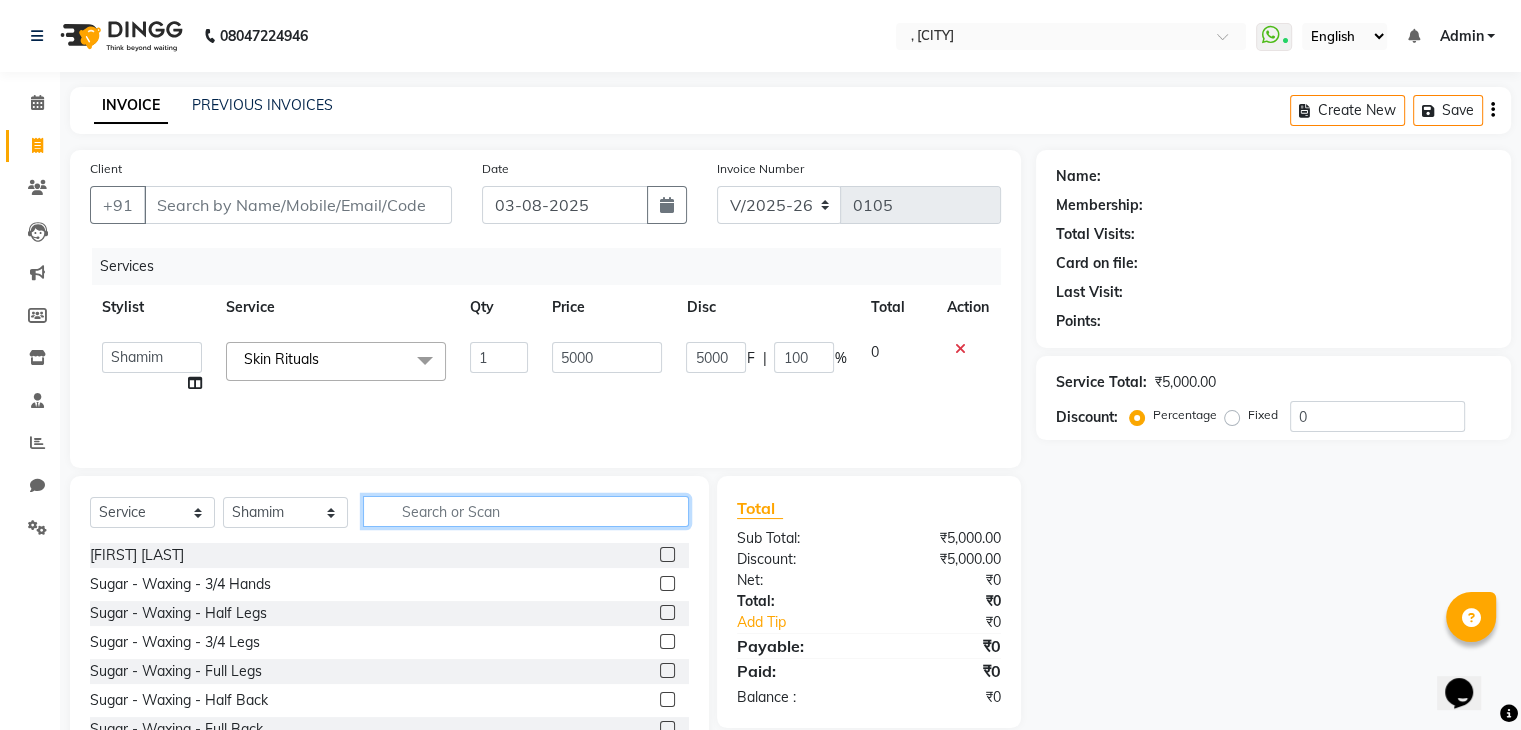 click 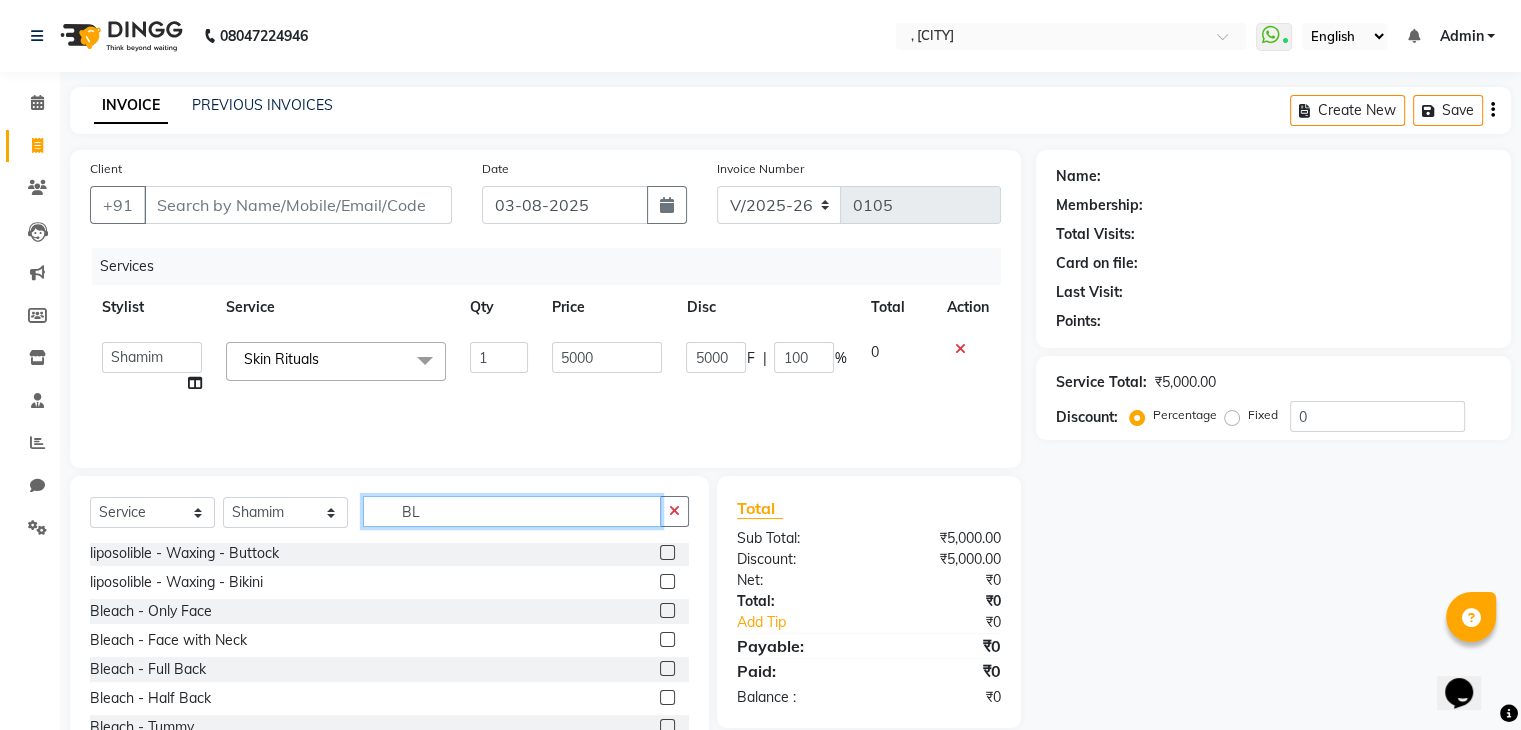 scroll, scrollTop: 308, scrollLeft: 0, axis: vertical 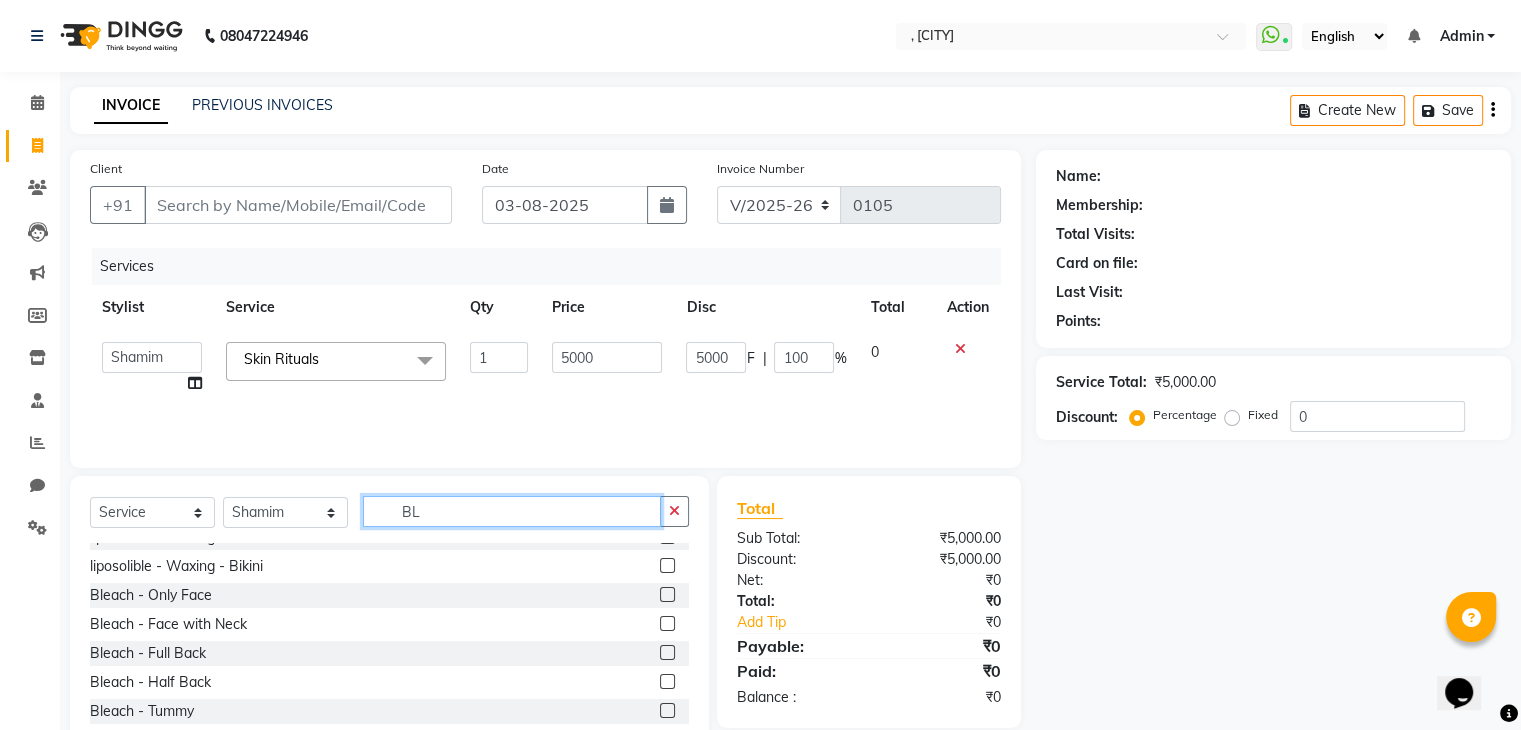 type on "BL" 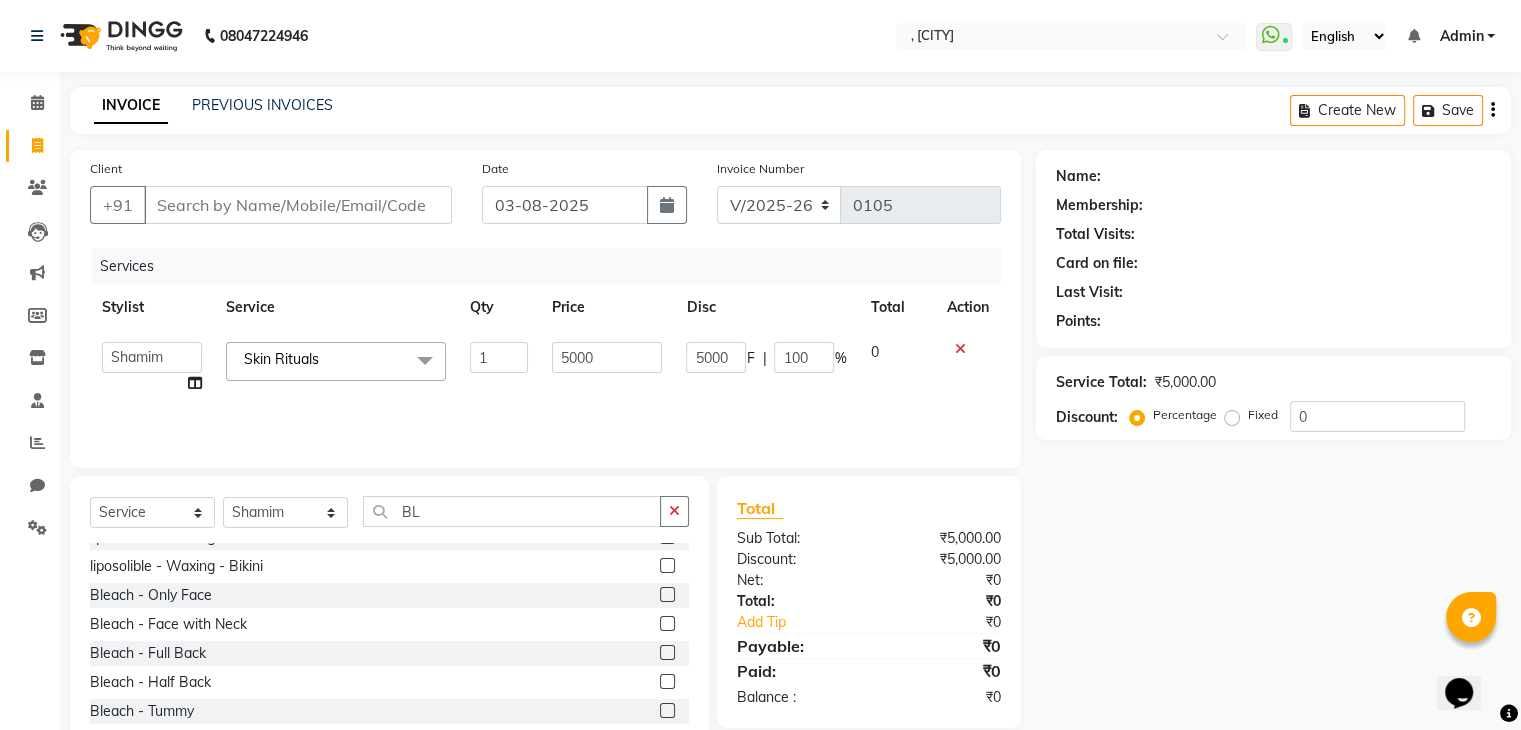 click 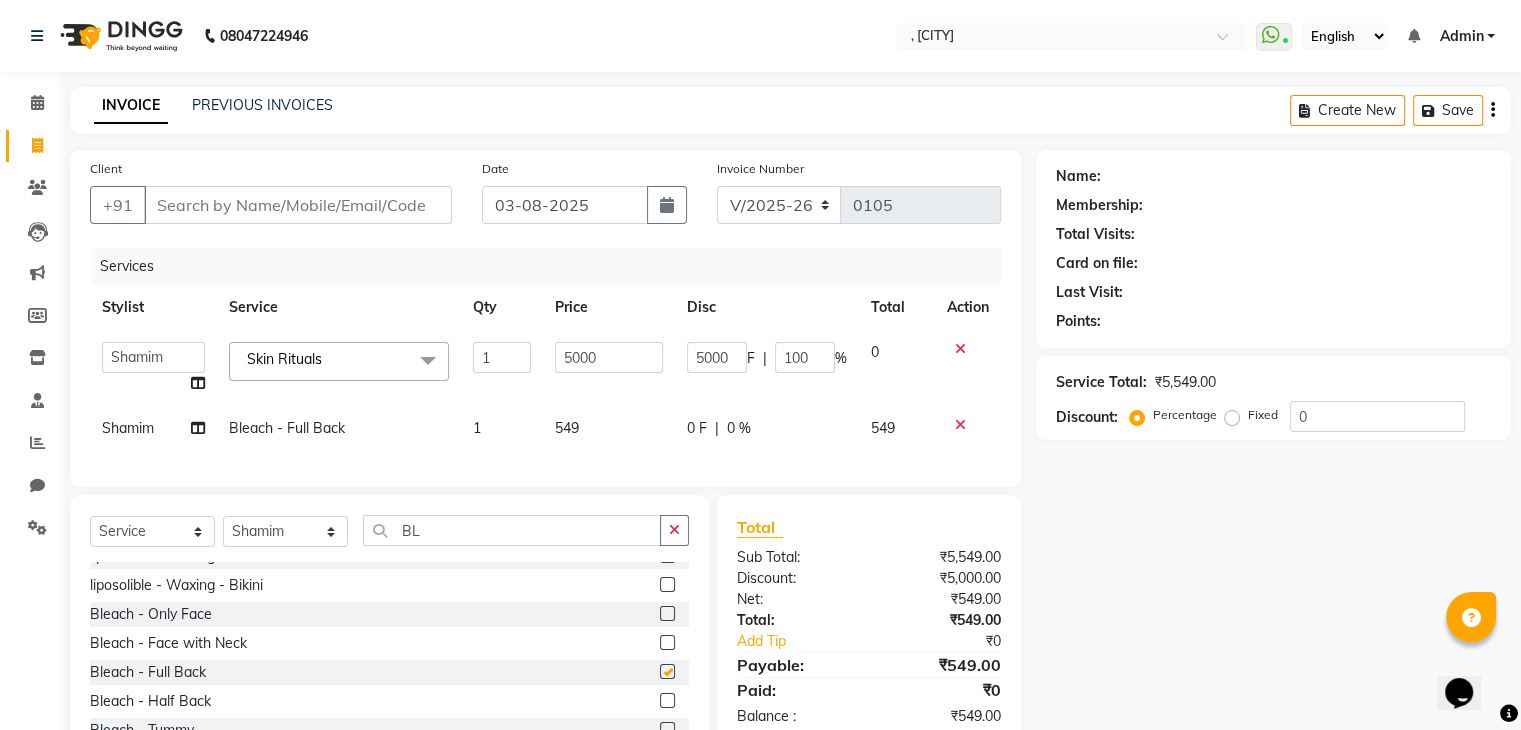 checkbox on "false" 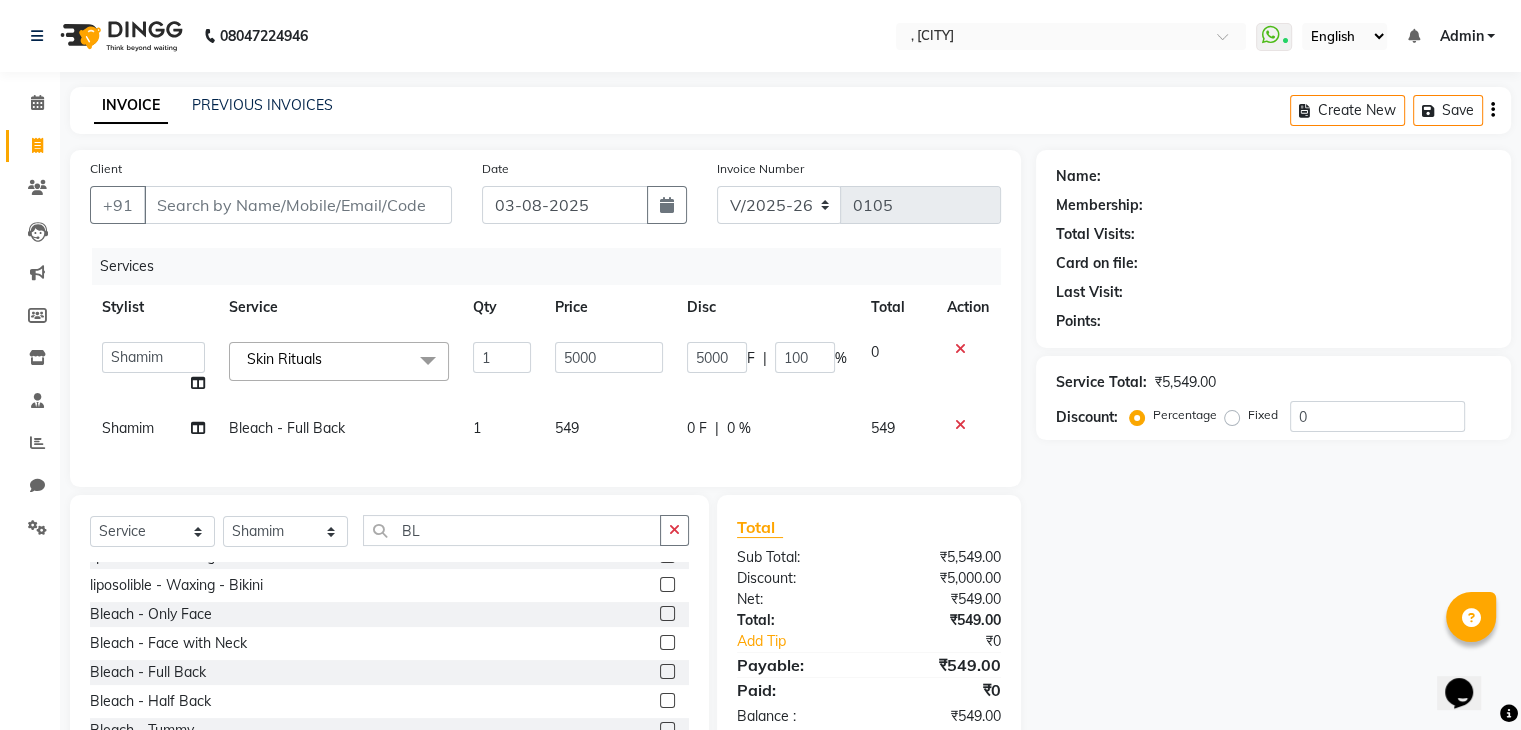 click on "549" 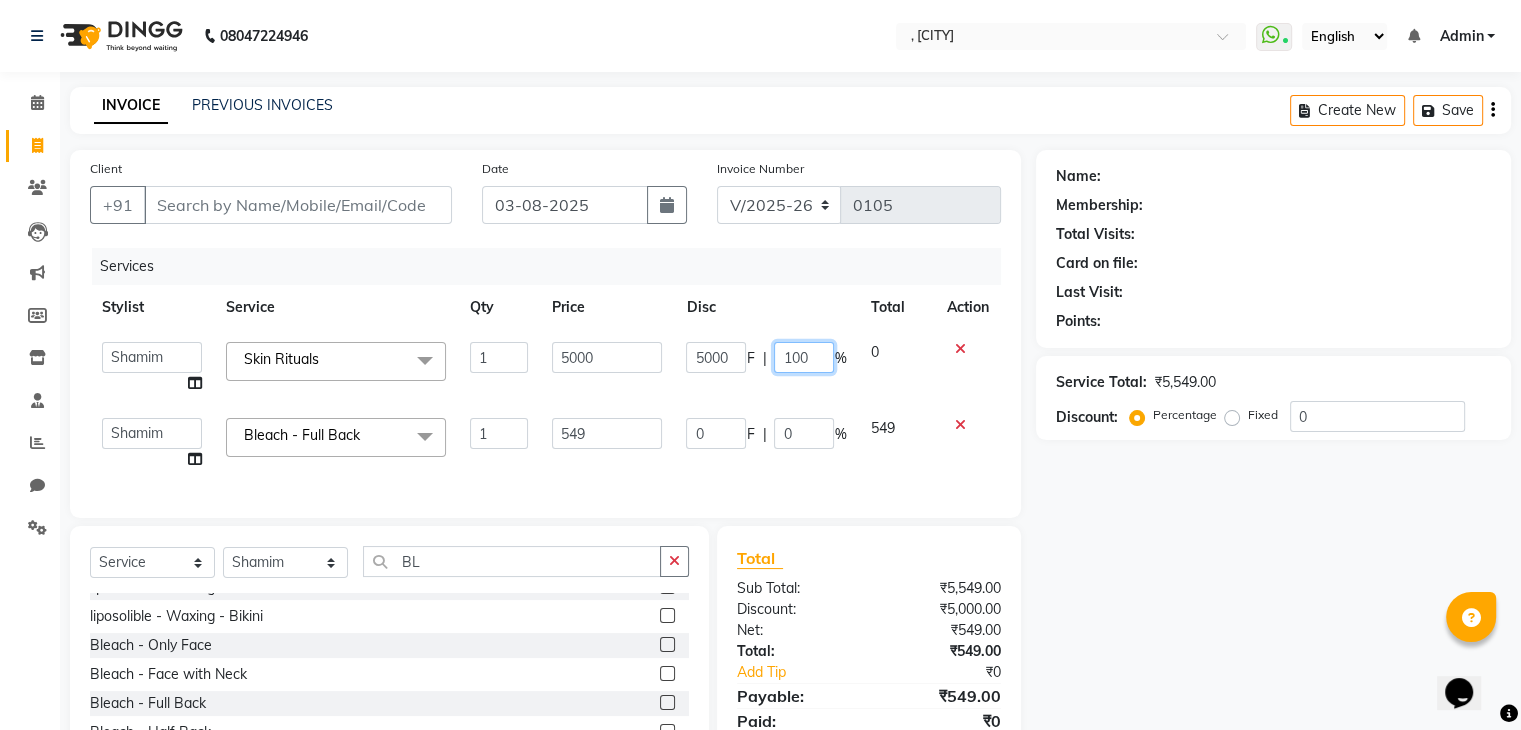 click on "100" 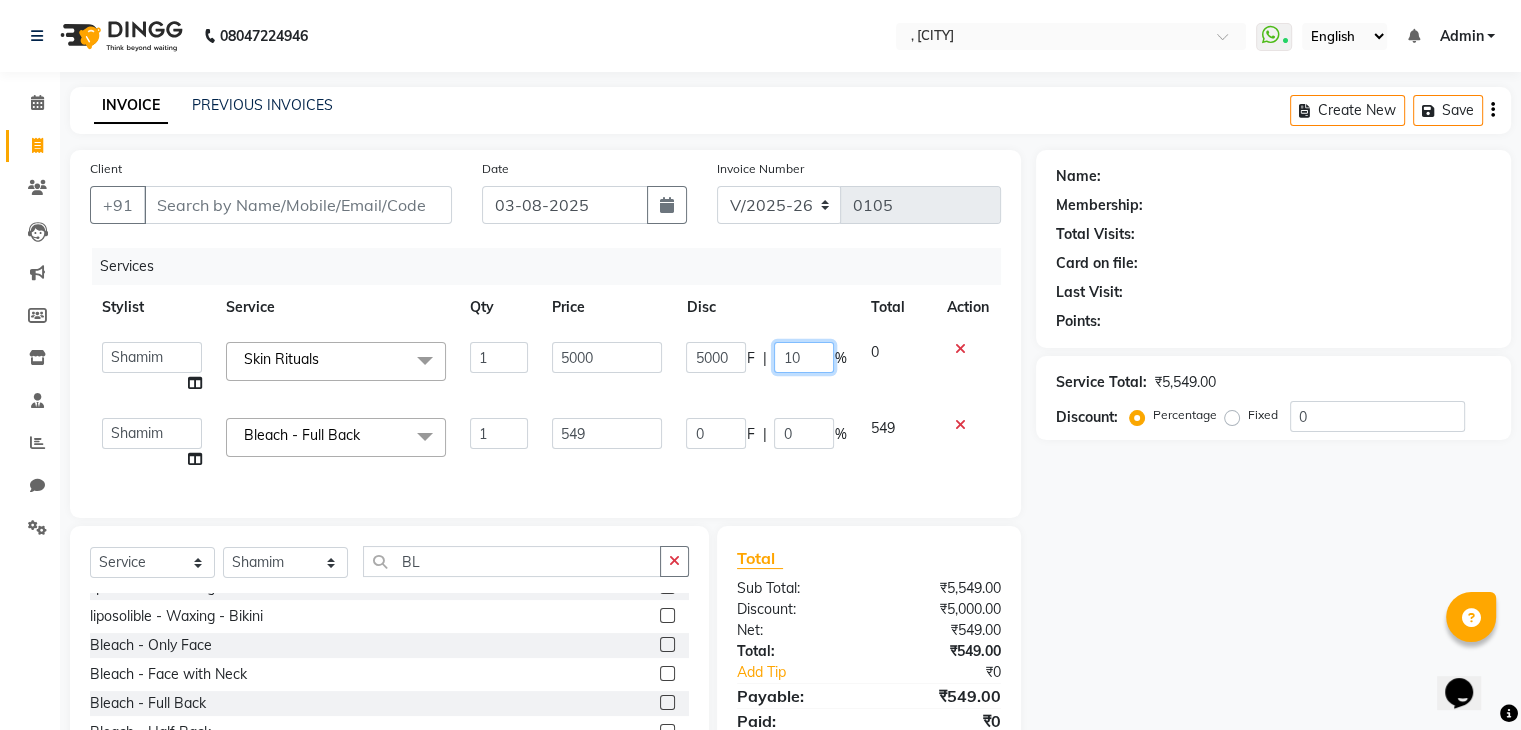 type on "1" 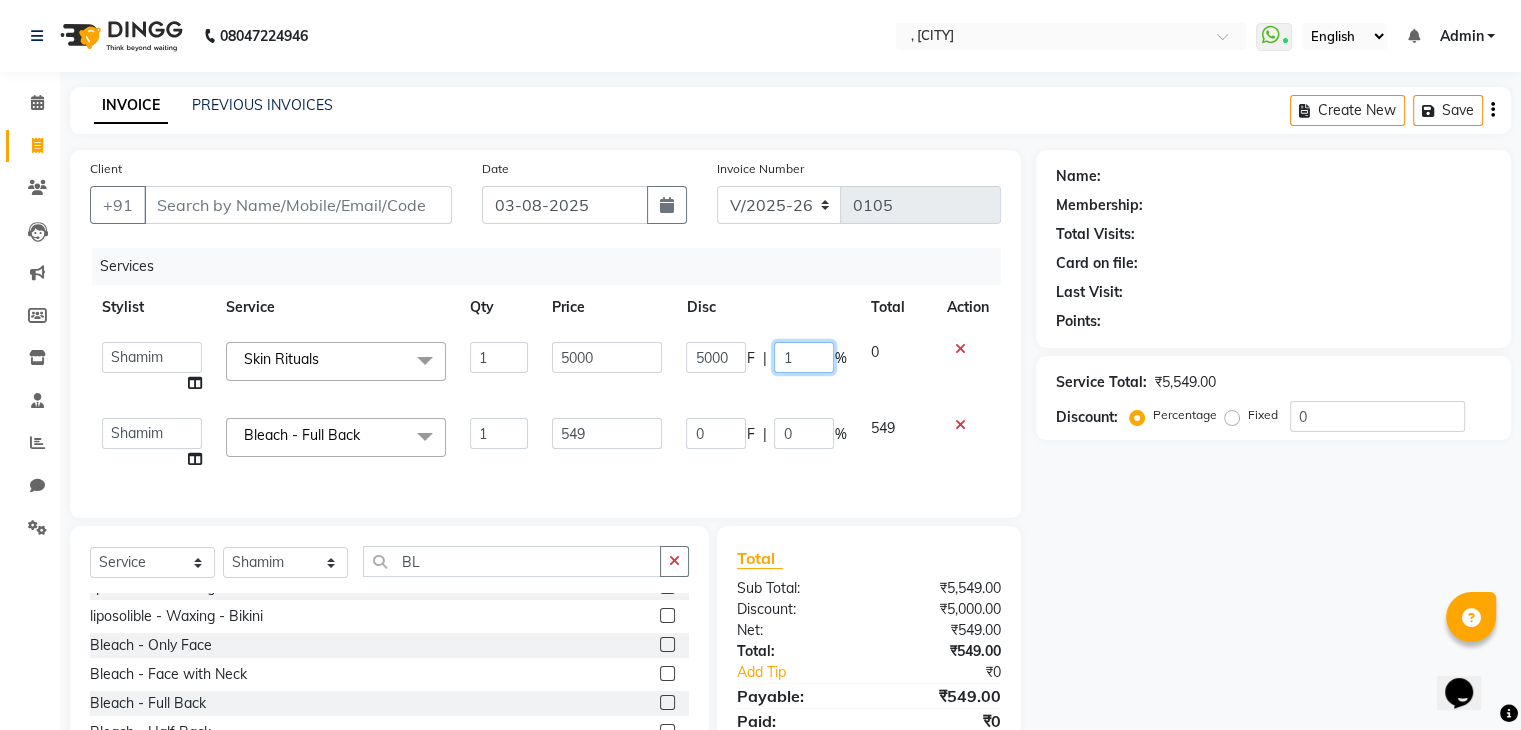 type 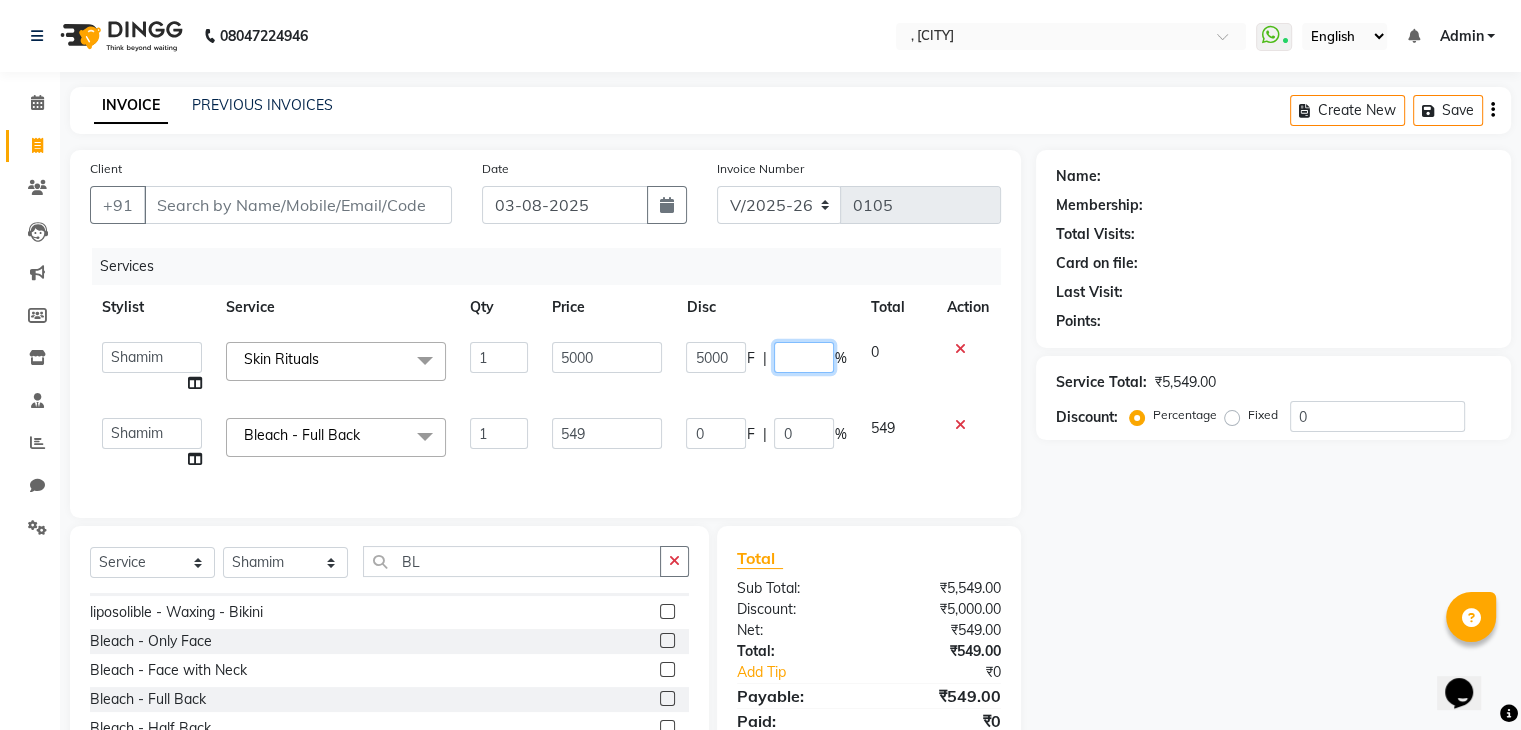 scroll, scrollTop: 312, scrollLeft: 0, axis: vertical 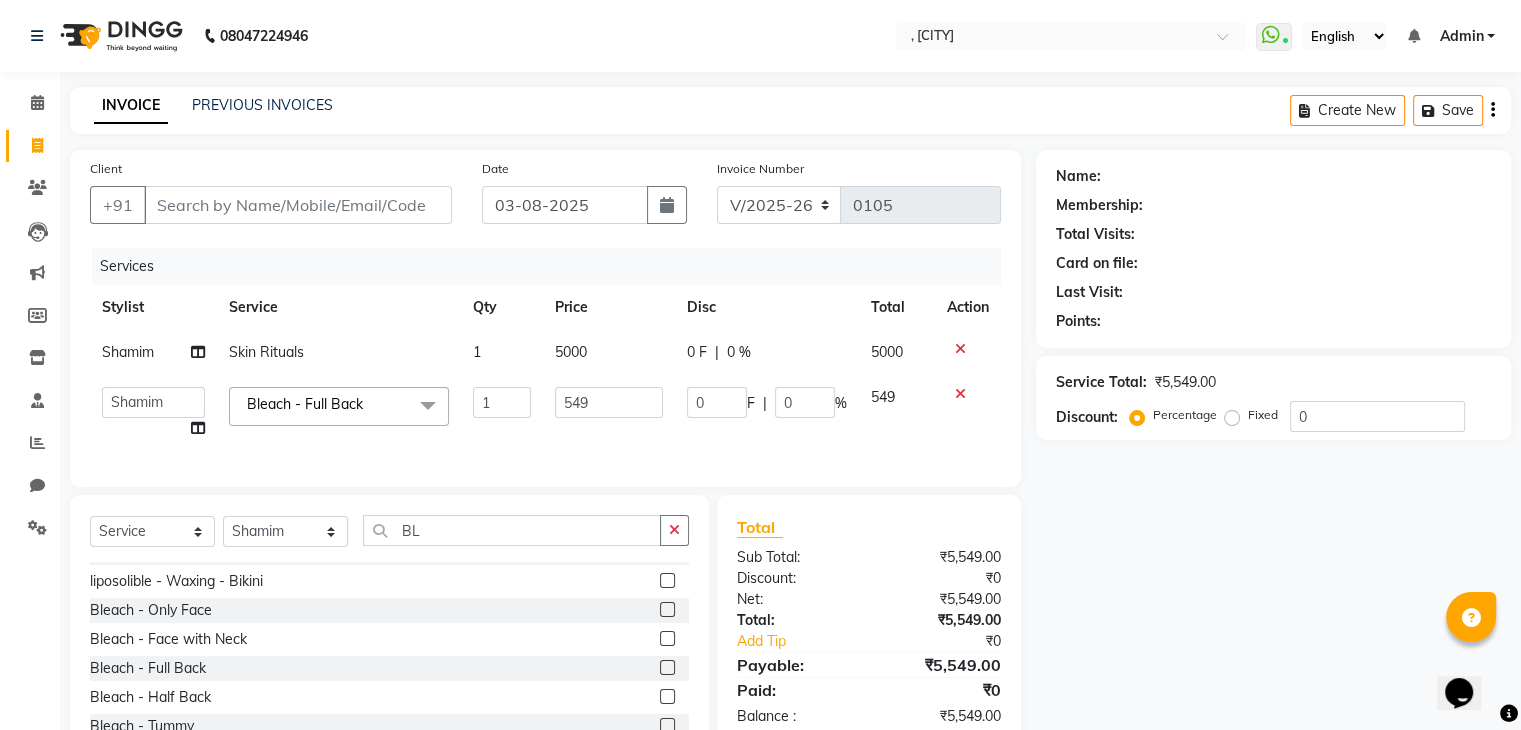 click on "0 F | 0 %" 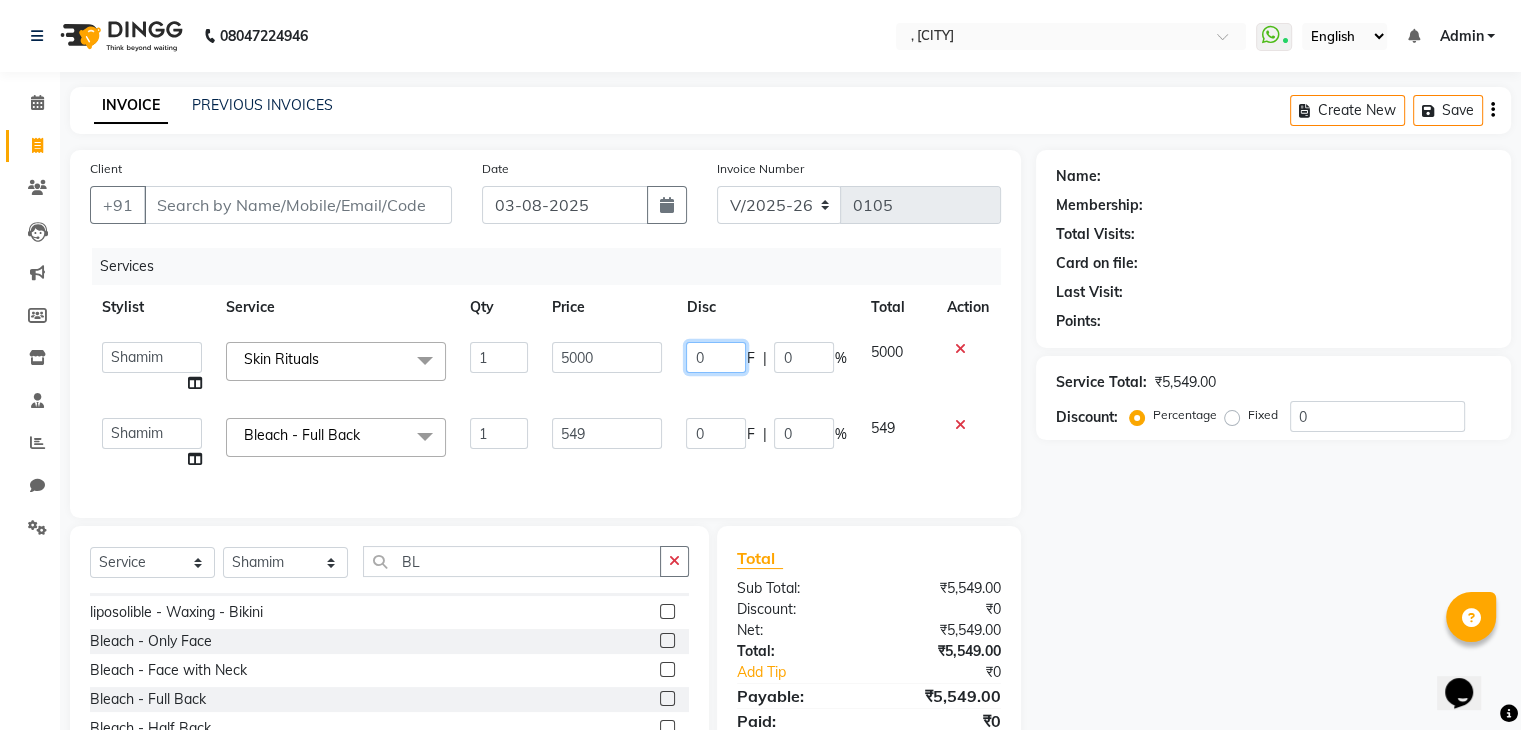 click on "0" 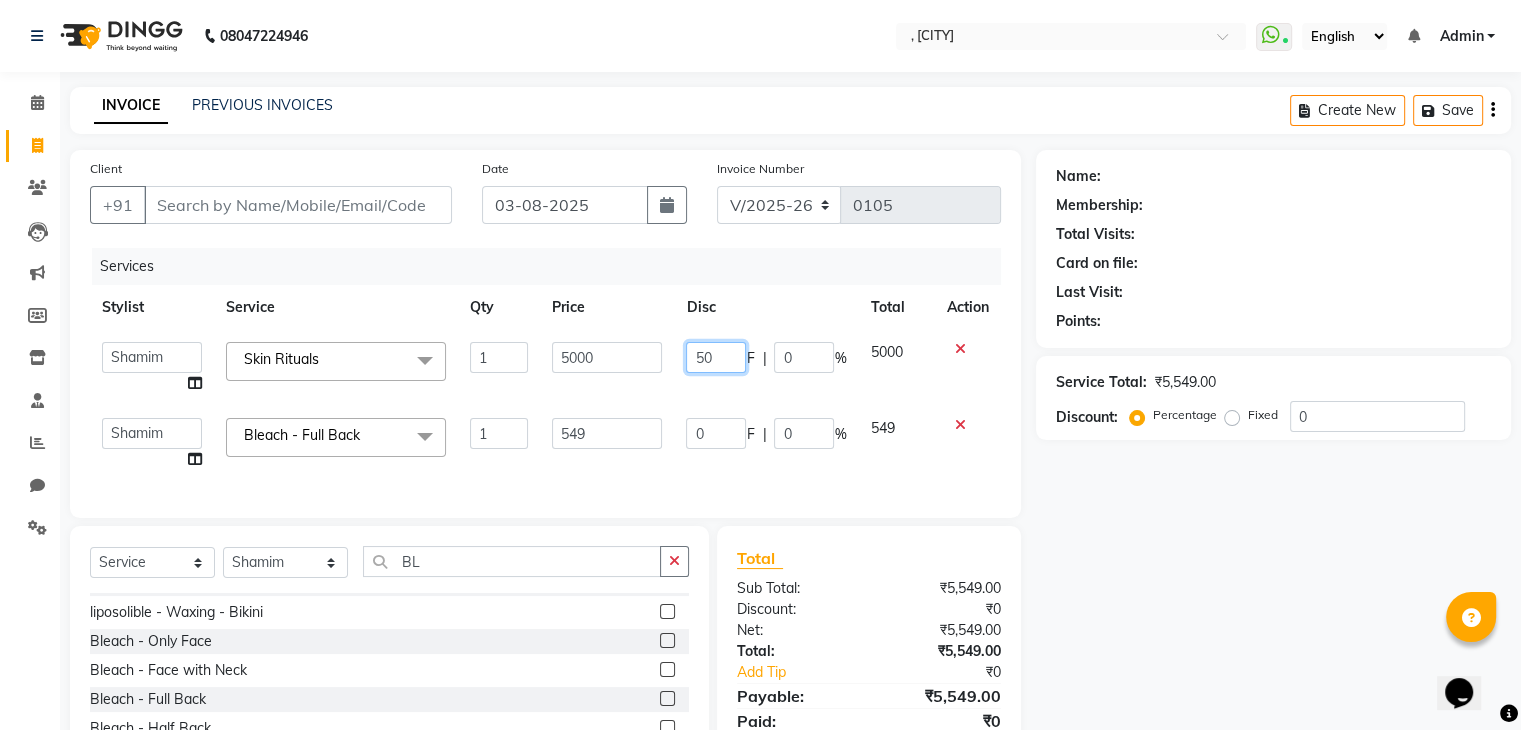 type on "500" 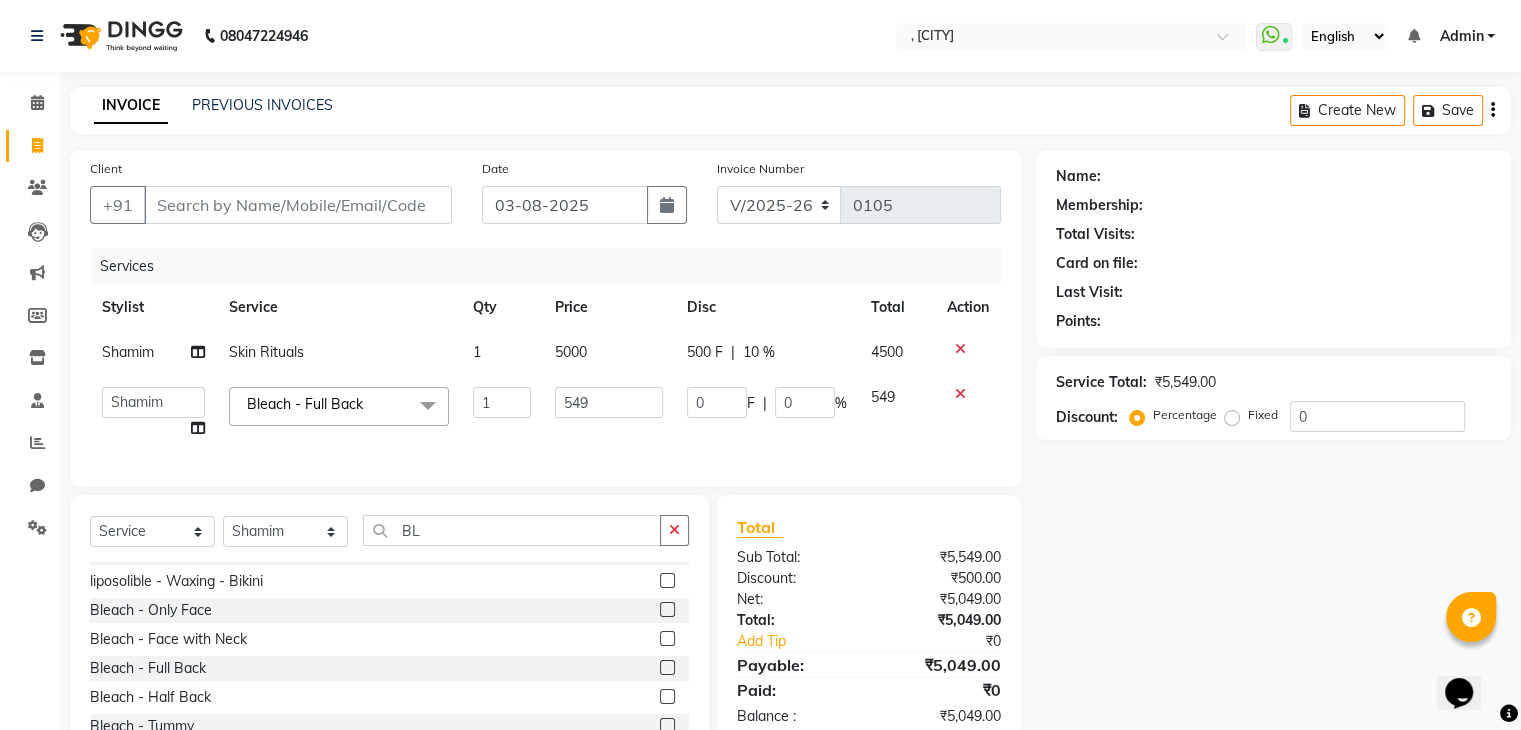 click on "1 5000 500 F | 10 % 4500 Bleach - Full Back x Sugar - Waxing - Full Hands Sugar - Waxing - 3/4 Hands Sugar - Waxing - Half Legs Sugar - Waxing - 3/4 Legs Sugar - Waxing - Full Legs Sugar - Waxing - Half Back Sugar - Waxing - Full Back Sugar - Waxing - Under Arms Sugar - Waxing - Tummy Sugar - Waxing - Full Front Sugar - Waxing - Buttock Sugar - Waxing - Bikini Treading - Eyebrow Treading - Upperlip Treading - Lowerlip Treading - Forehead Stripless Wax - Eyebrow Stripless Wax - Upperlip Stripless Wax - Lowerlip Stripless Wax - Forehead 1 0" 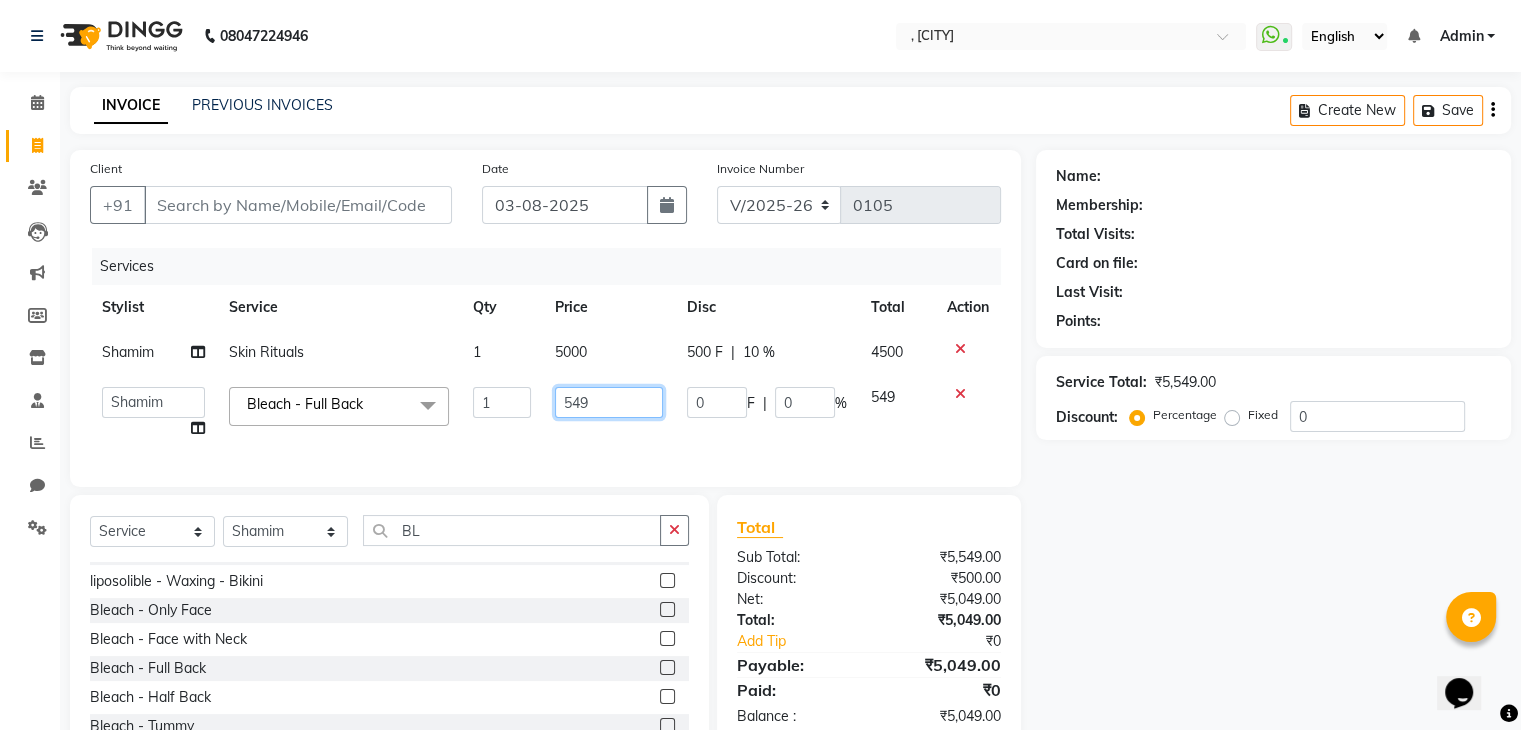click on "549" 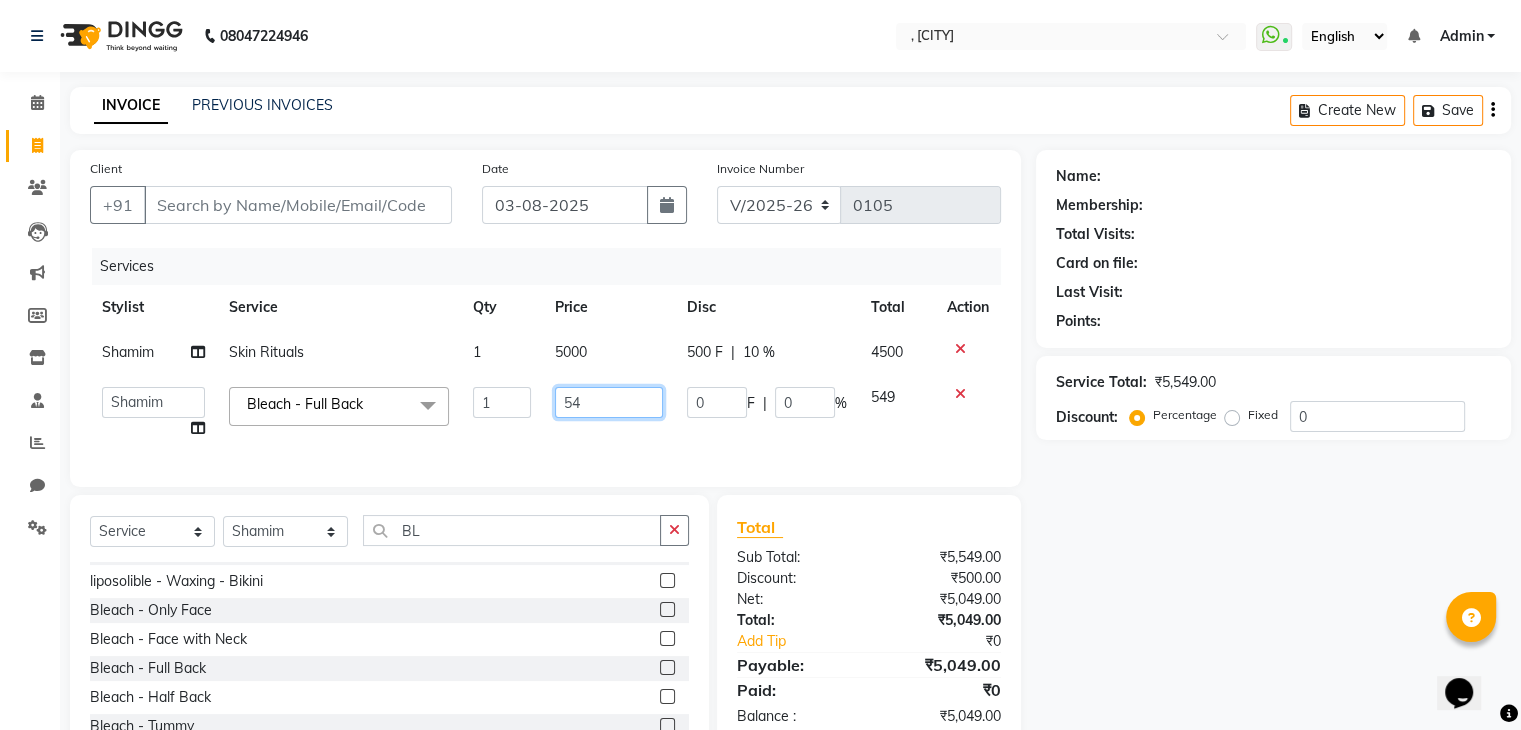 type on "5" 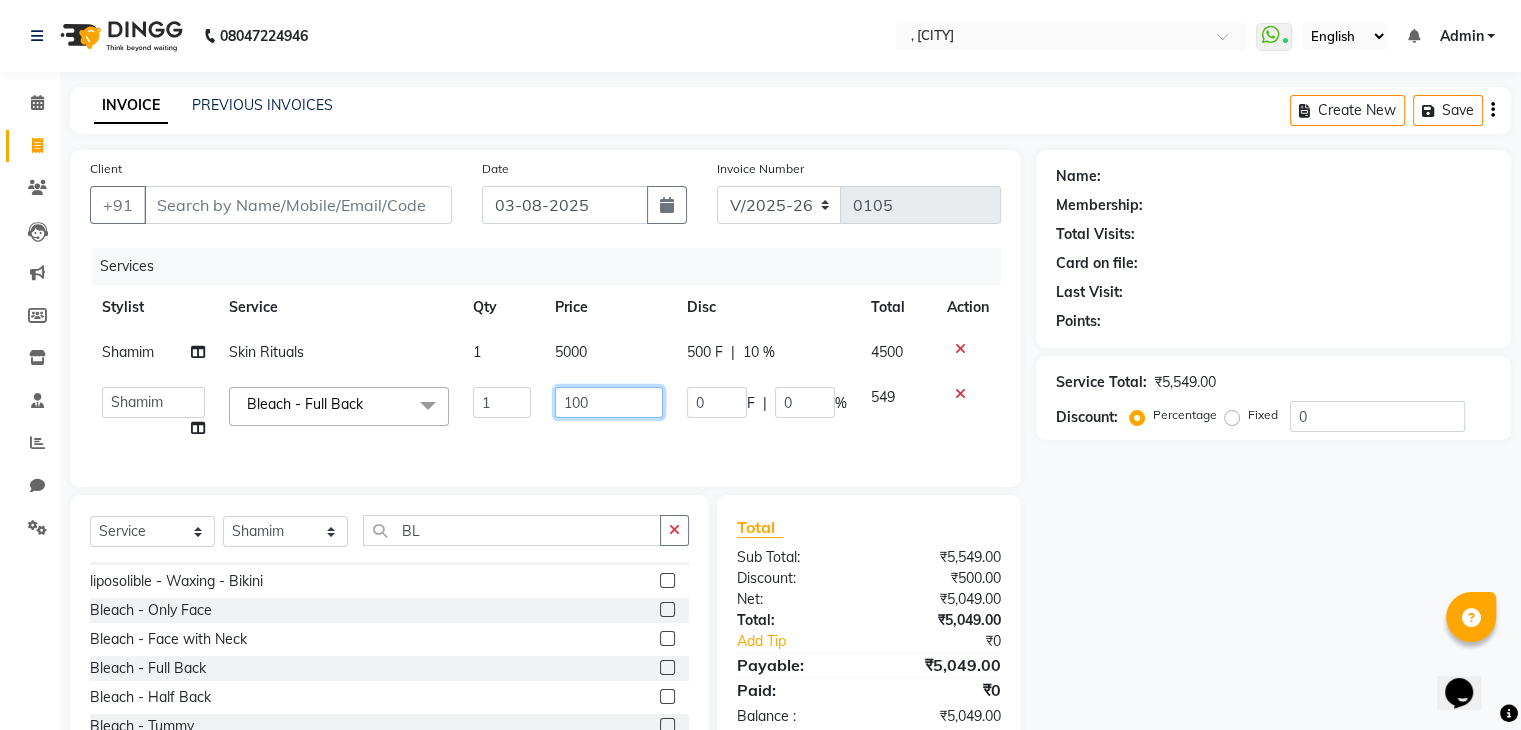 type on "1000" 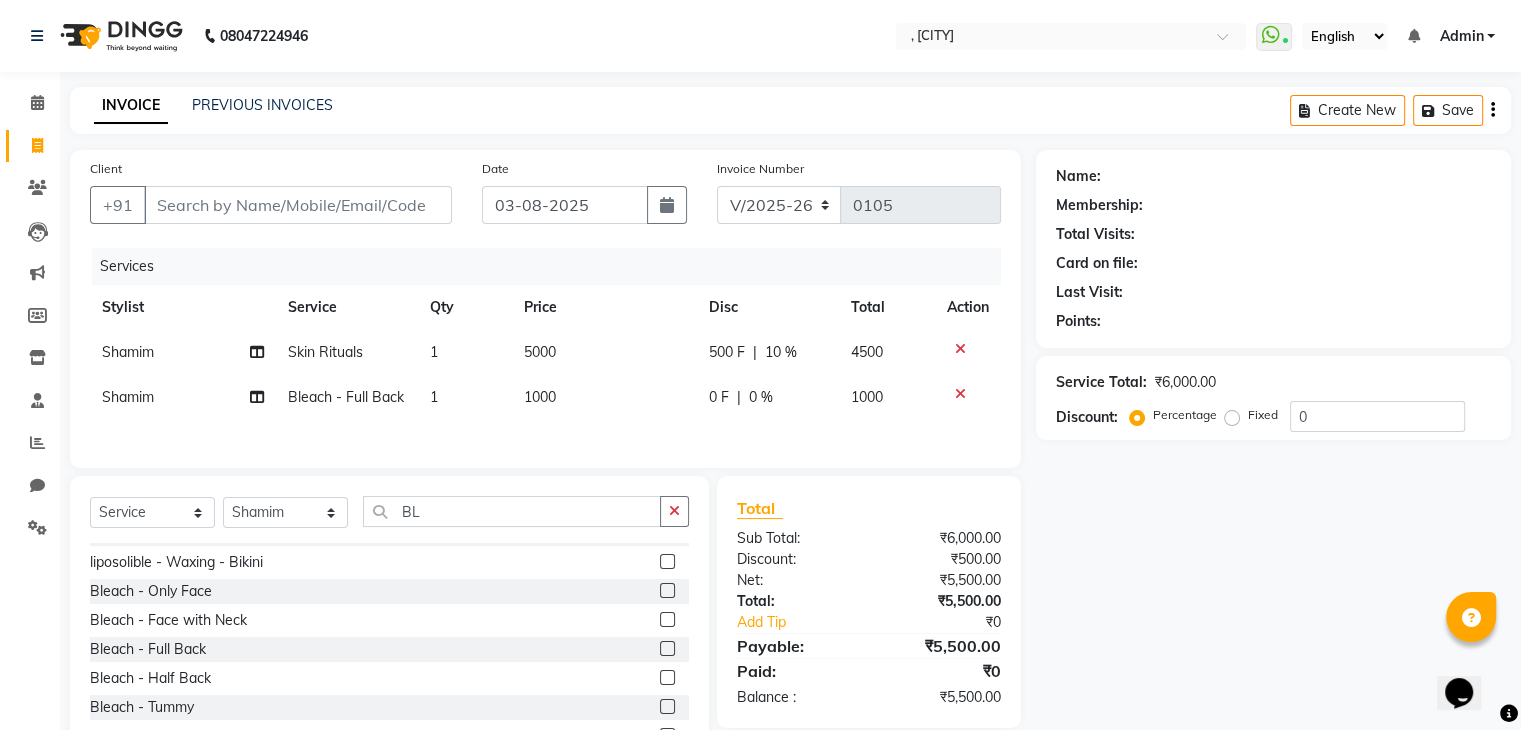 click on "0 F" 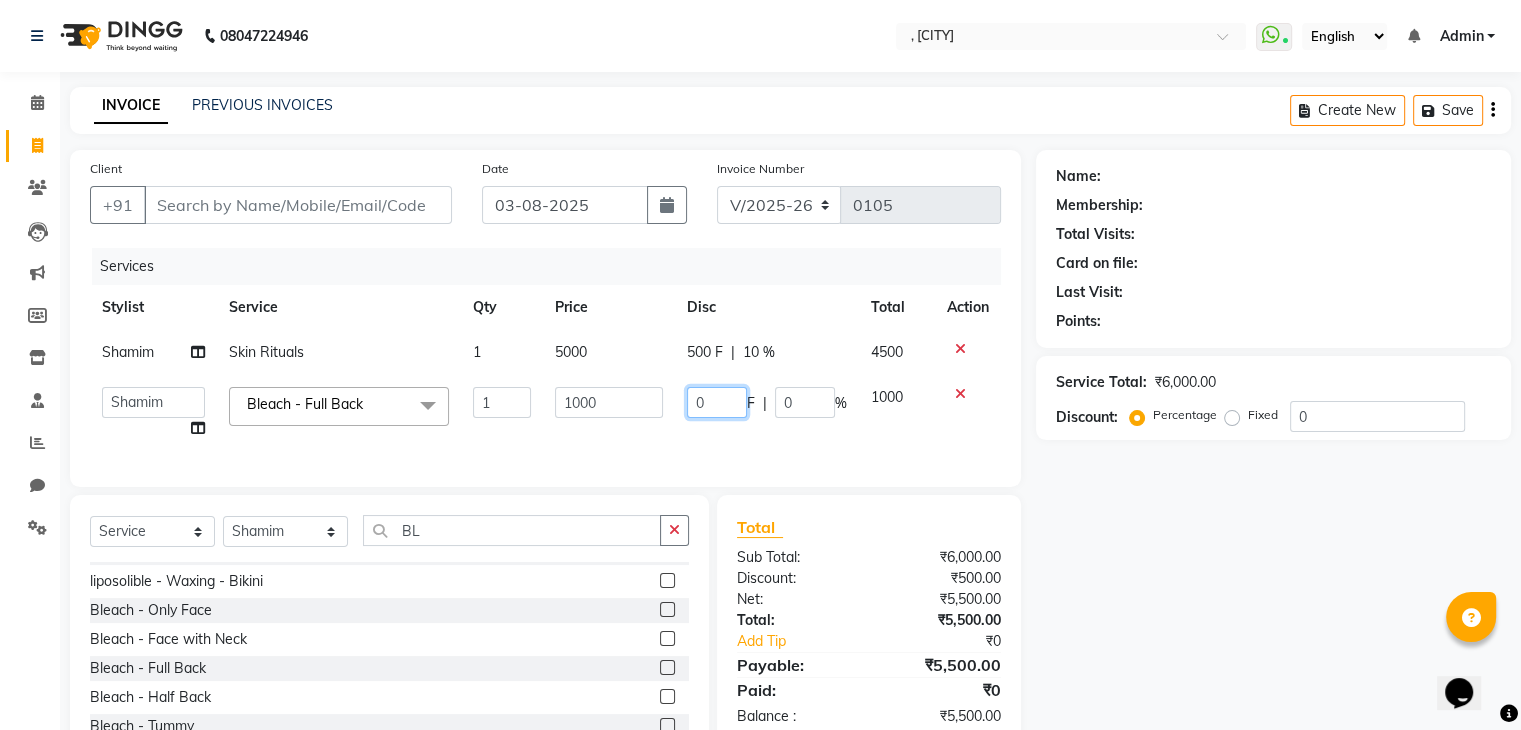 click on "0" 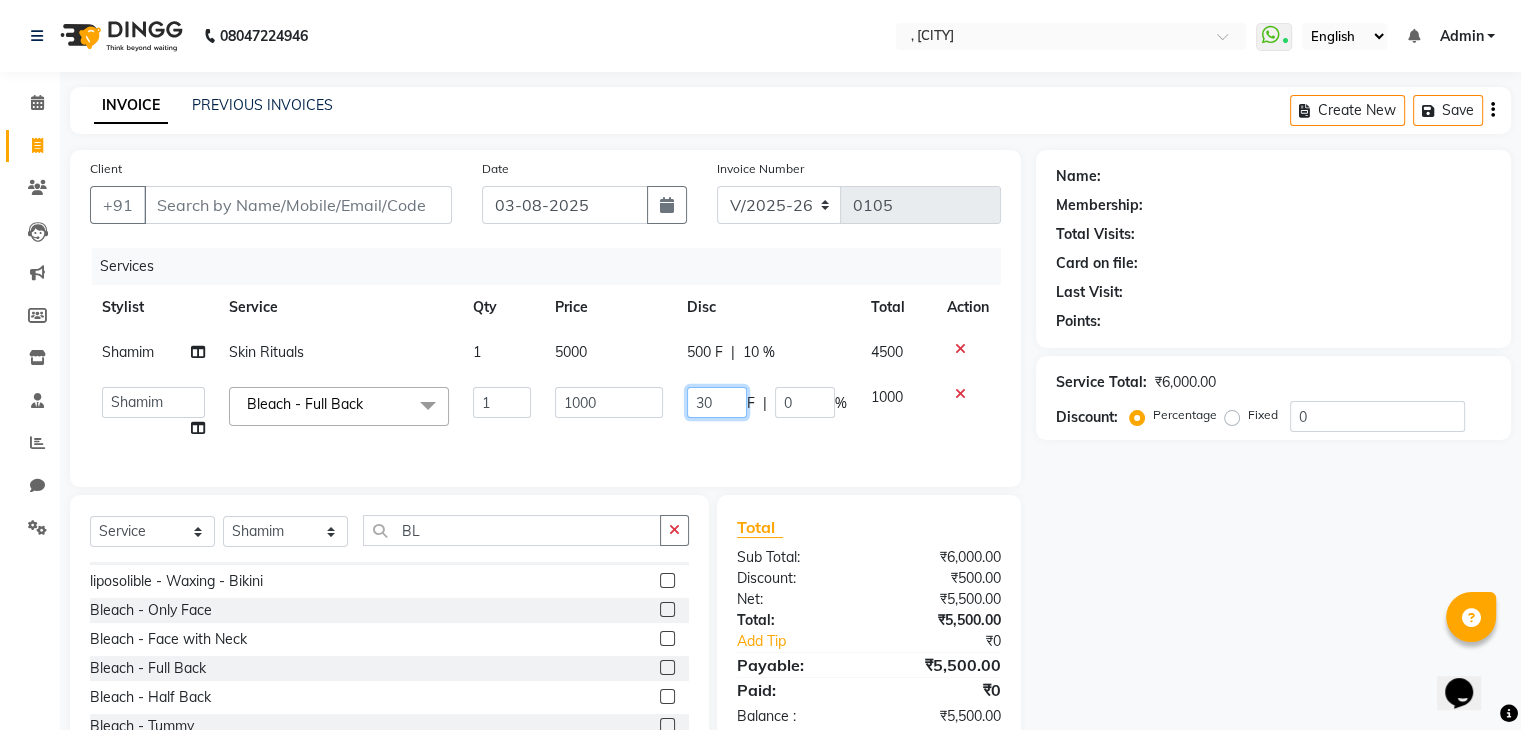 type on "300" 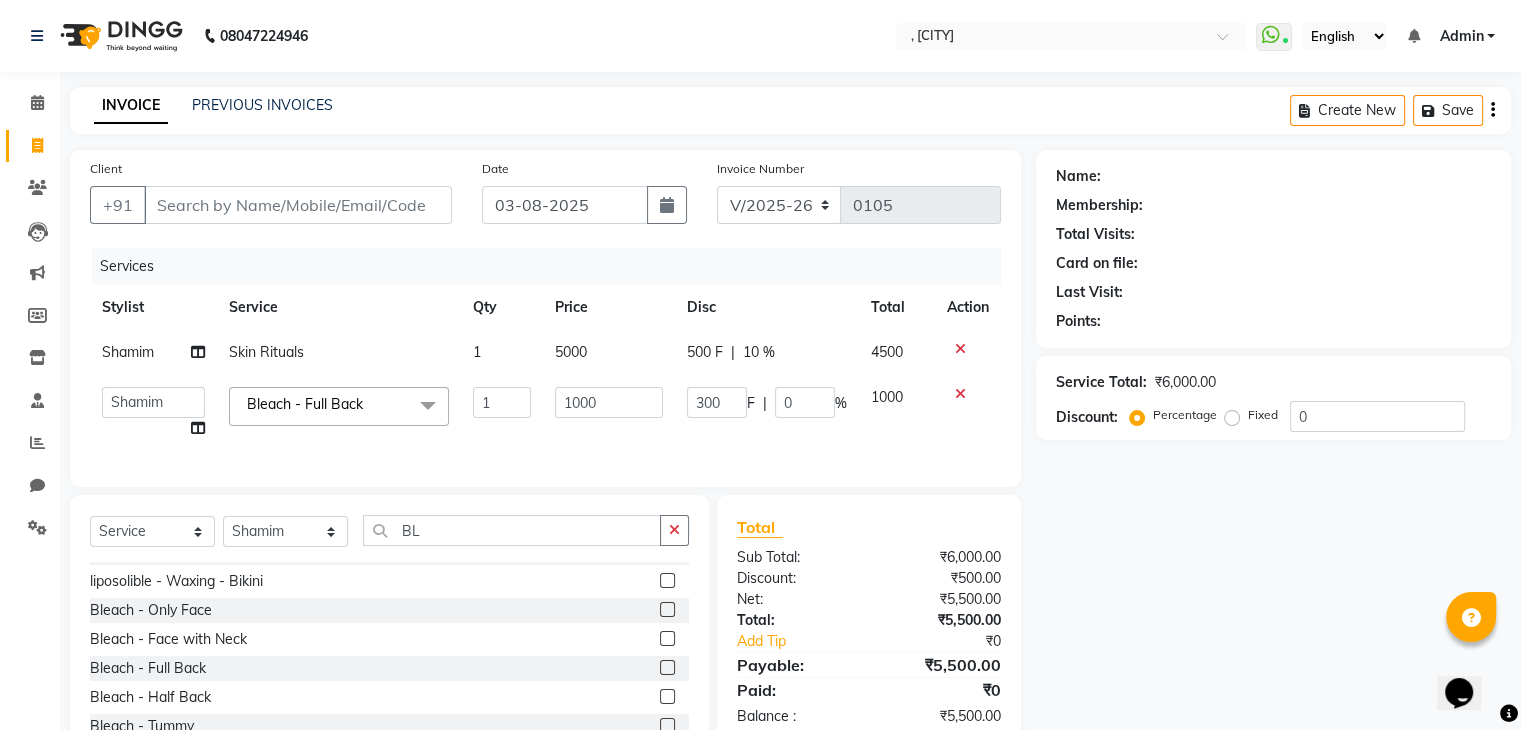 click on "Services Stylist Service Qty Price Disc Total Action Shamim Skin Rituals  1 5000 500 F | 10 % 4500  Bharvi   Dimple   Geeta    Kinnari   Shamim  Bleach - Full Back  x Sugar - Waxing - Full Hands Sugar - Waxing - 3/4 Hands Sugar - Waxing - Half Legs Sugar - Waxing - 3/4 Legs Sugar - Waxing - Full Legs Sugar - Waxing - Half Back Sugar - Waxing - Full Back Sugar - Waxing - Under Arms Sugar - Waxing - Tummy Sugar - Waxing - Full Front Sugar - Waxing - Buttock Sugar - Waxing - Bikini Treading - Eyebrow Treading - Upperlip Treading - Lowerlip Treading - Forehead Treading - Side Lock liposolible - Waxing - Full Hands liposolible - Waxing - 3/4 Hands liposolible - Waxing - Half Legs liposolible - Waxing - 3/4 Legs liposolible - Waxing - Full Legs liposolible - Waxing - Half Back liposolible - Waxing - Full Back liposolible - Waxing - Under Arms liposolible - Waxing - Tummy liposolible - Waxing - Full Front liposolible - Waxing - Buttock liposolible - Waxing - Bikini Stripless Wax - Eyebrow Stripless Wax - Upperlip 1" 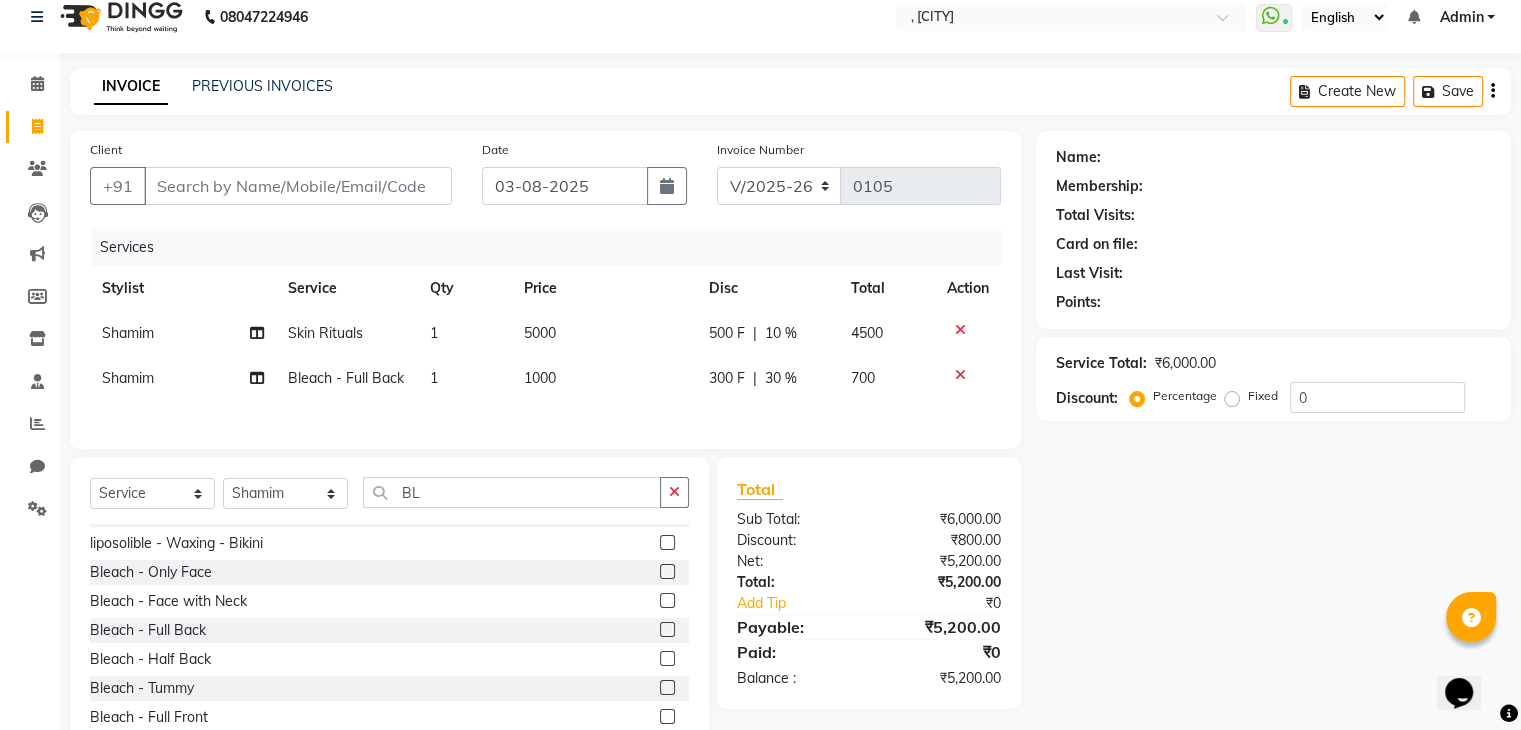 scroll, scrollTop: 51, scrollLeft: 0, axis: vertical 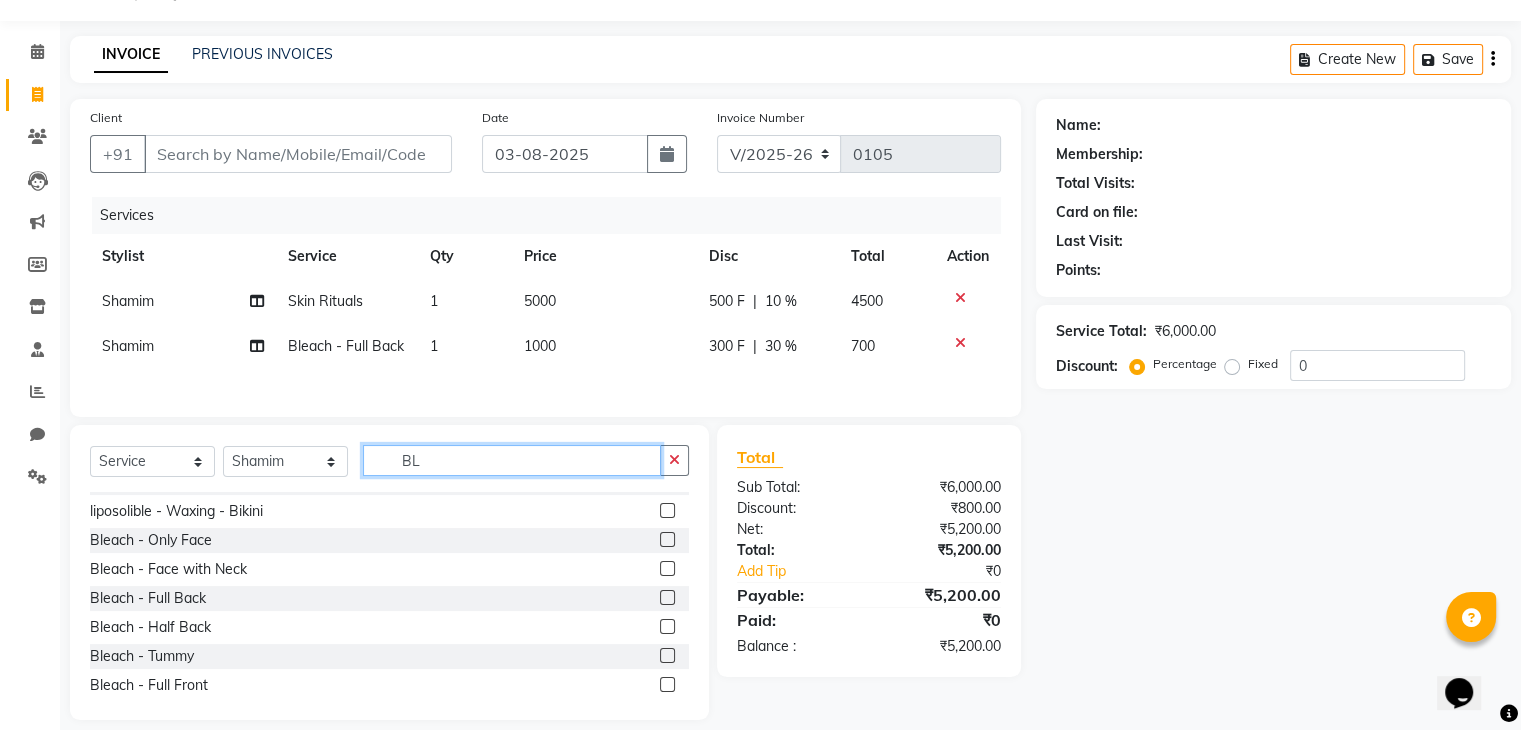 click on "BL" 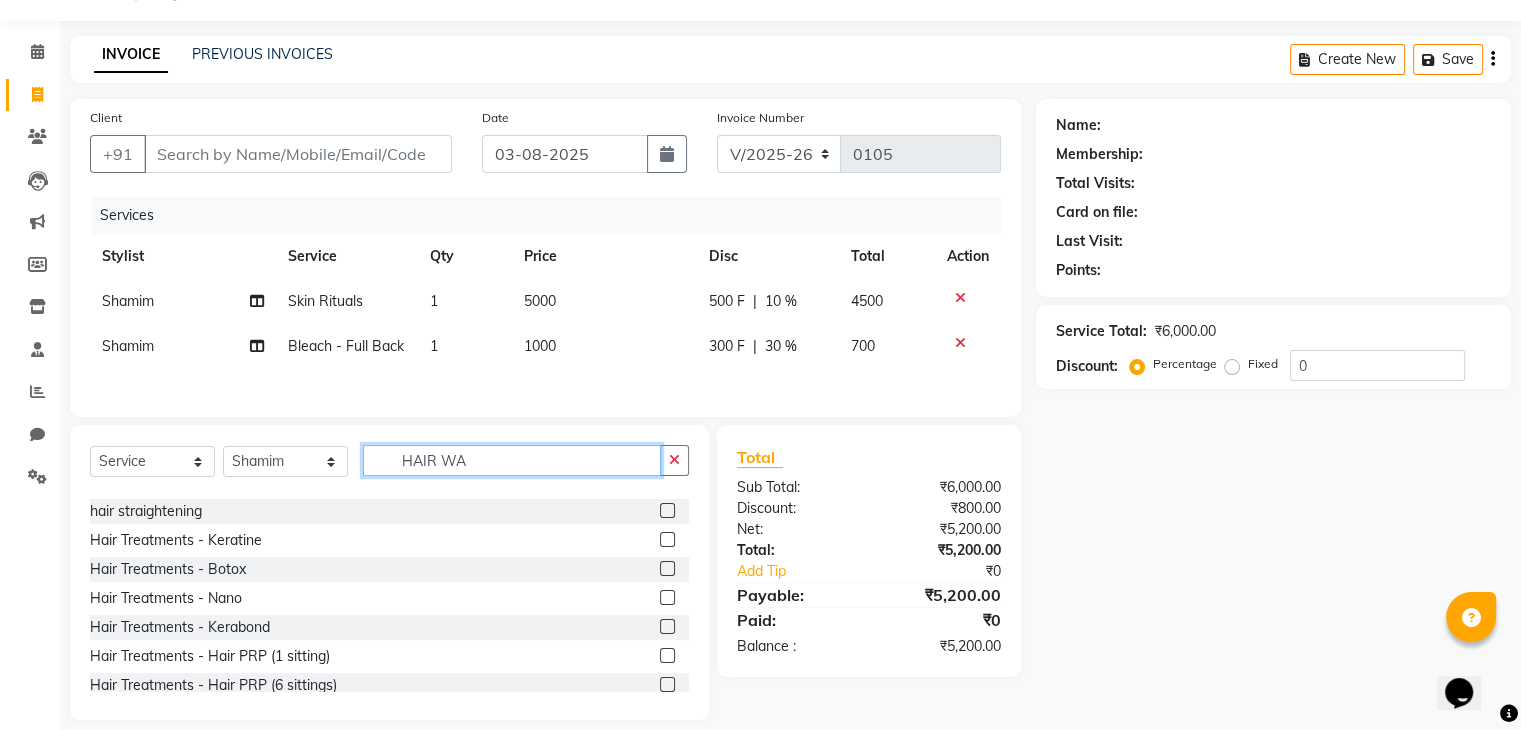 scroll, scrollTop: 0, scrollLeft: 0, axis: both 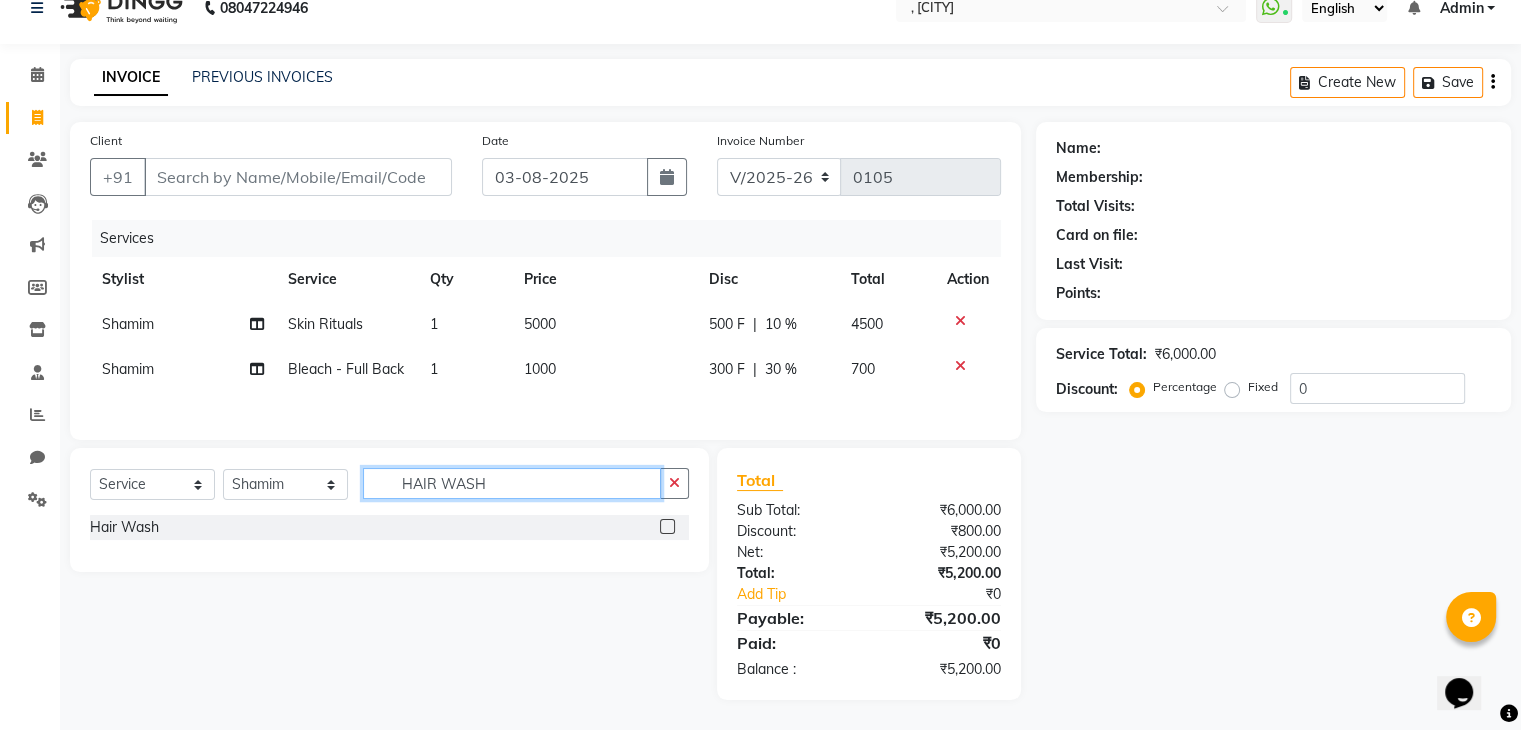 type on "HAIR WASH" 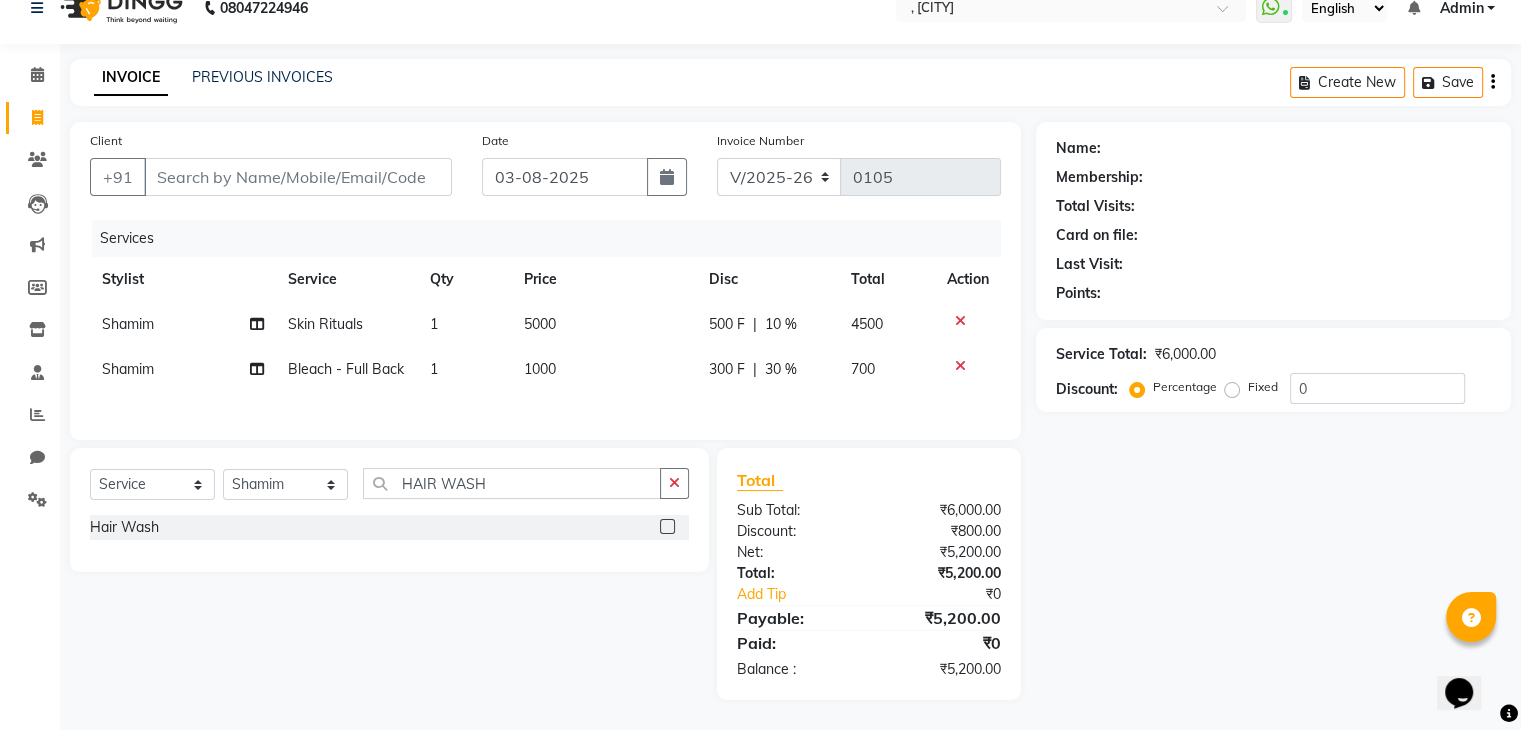 click 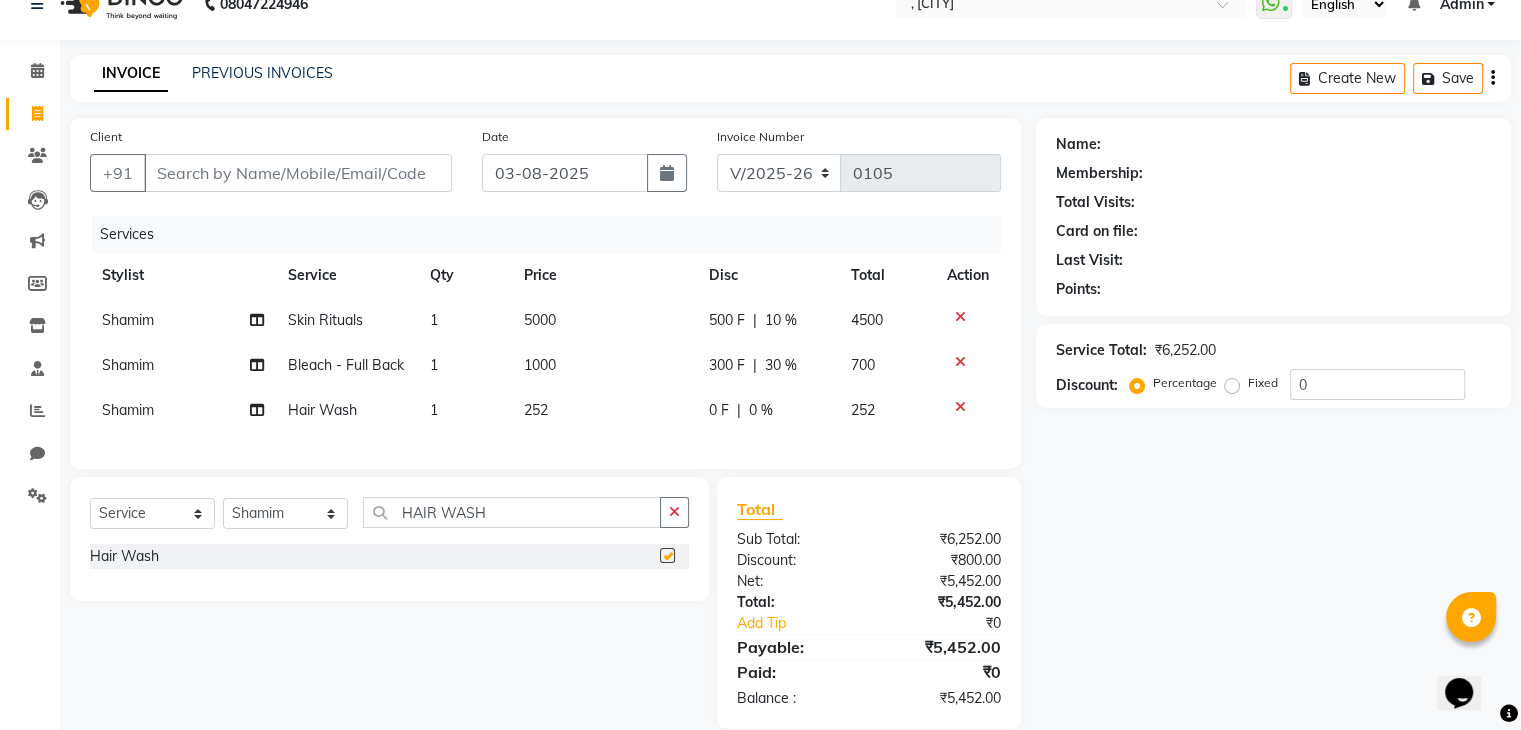 checkbox on "false" 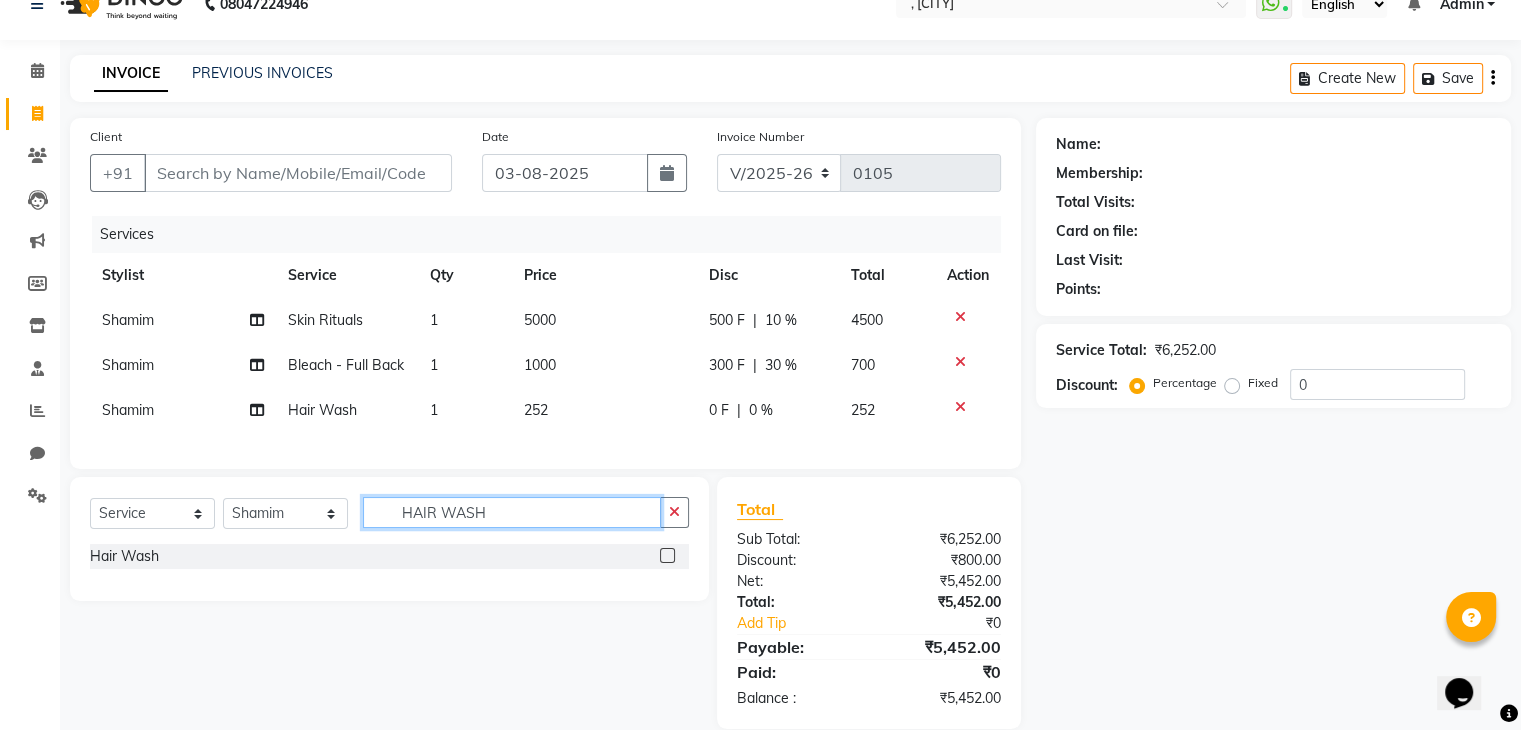 click on "HAIR WASH" 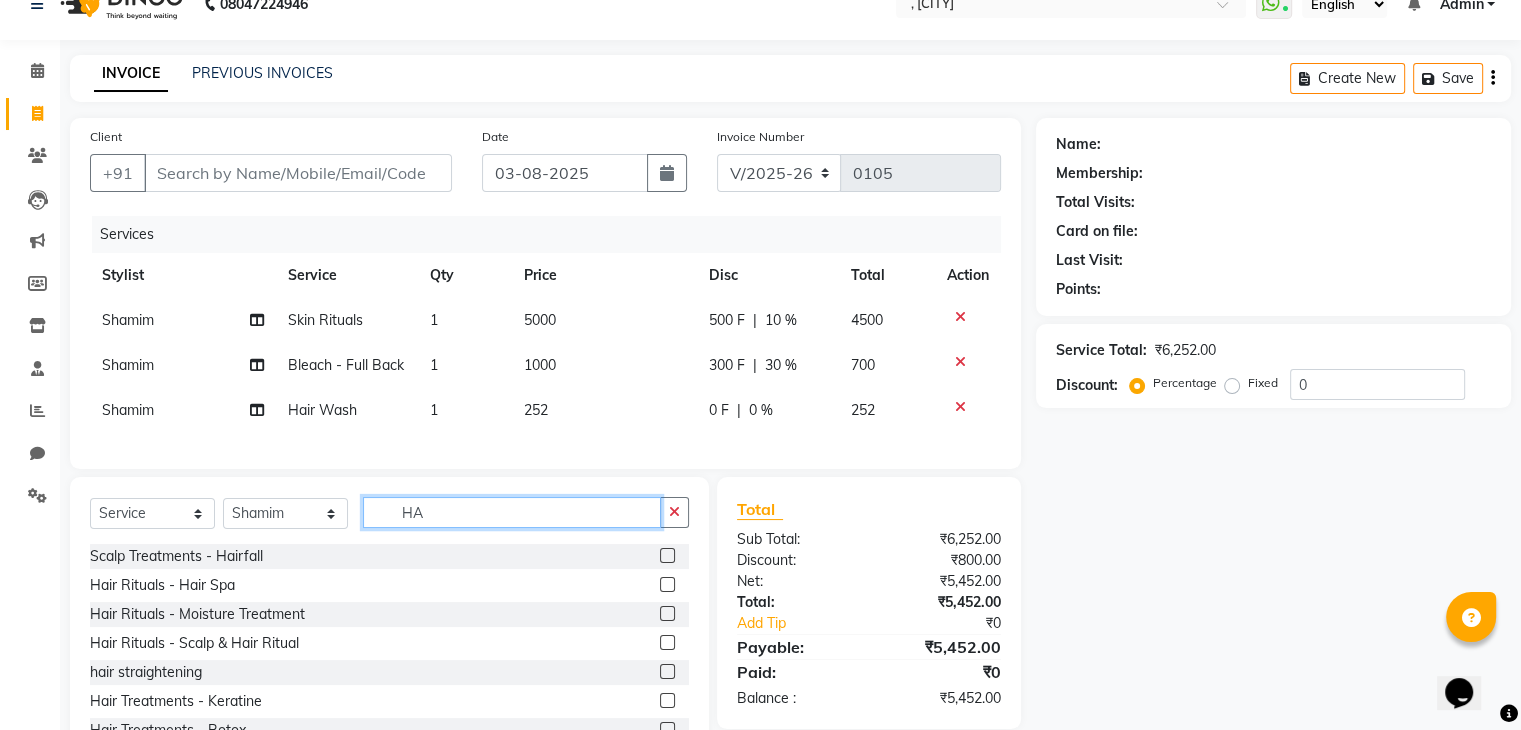 type on "H" 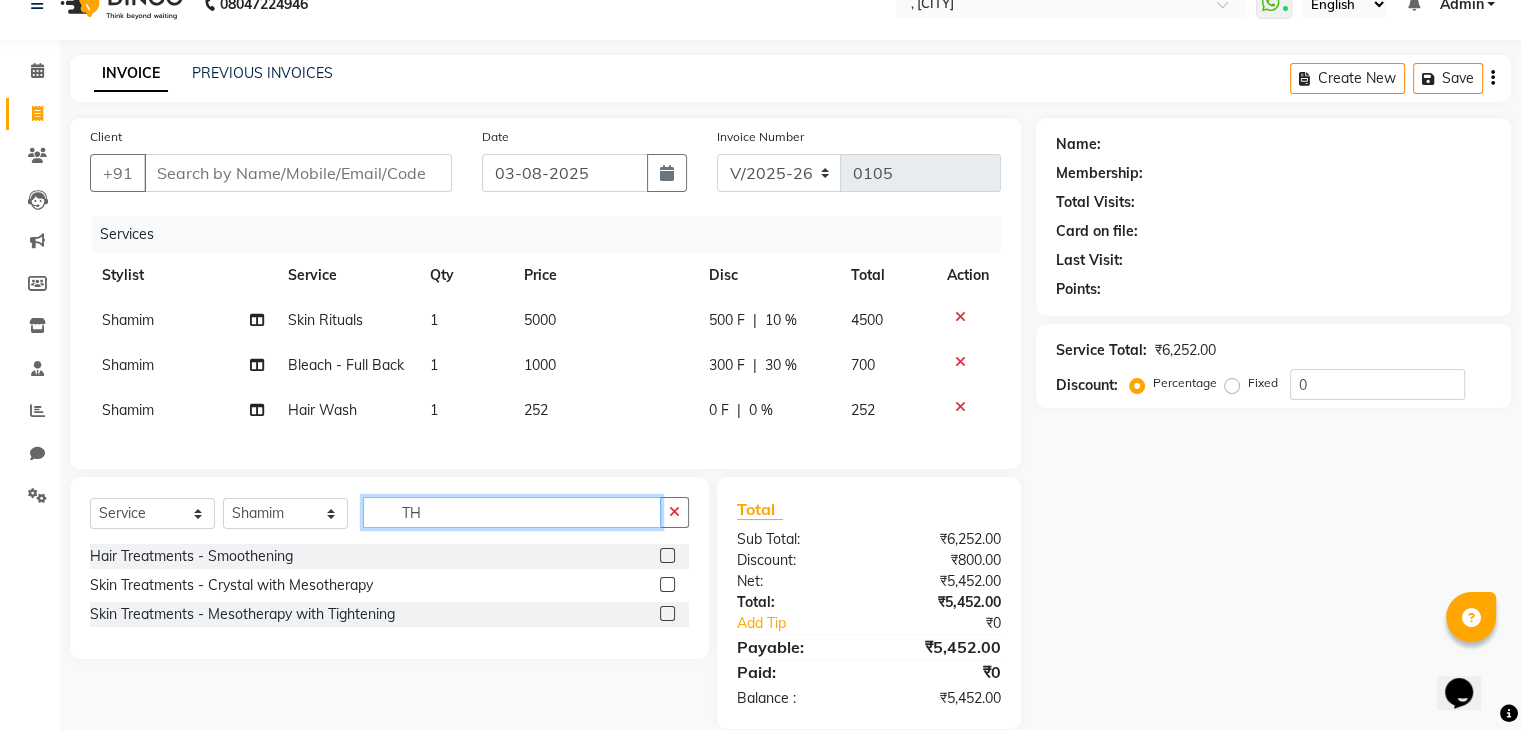 type on "T" 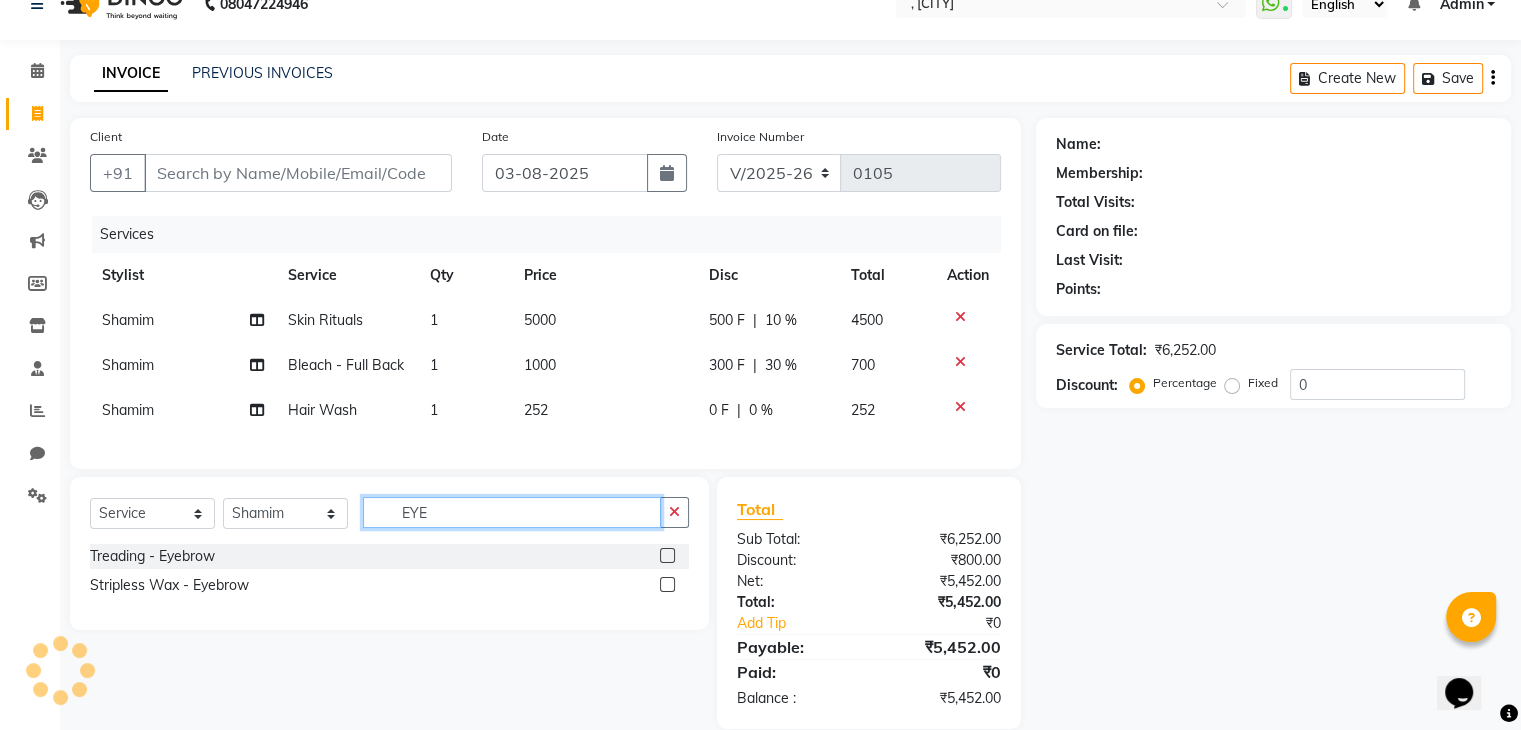 type on "EYE" 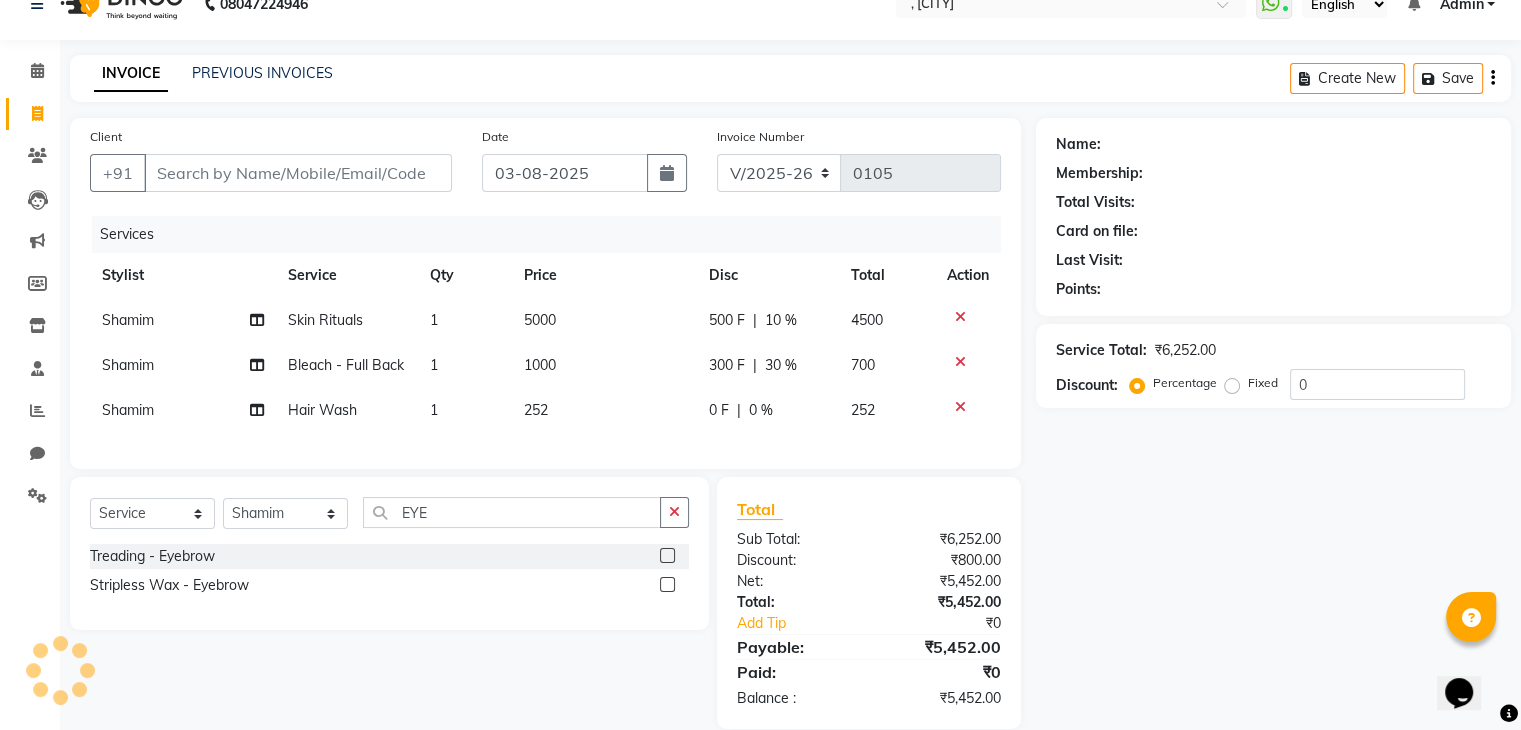 click 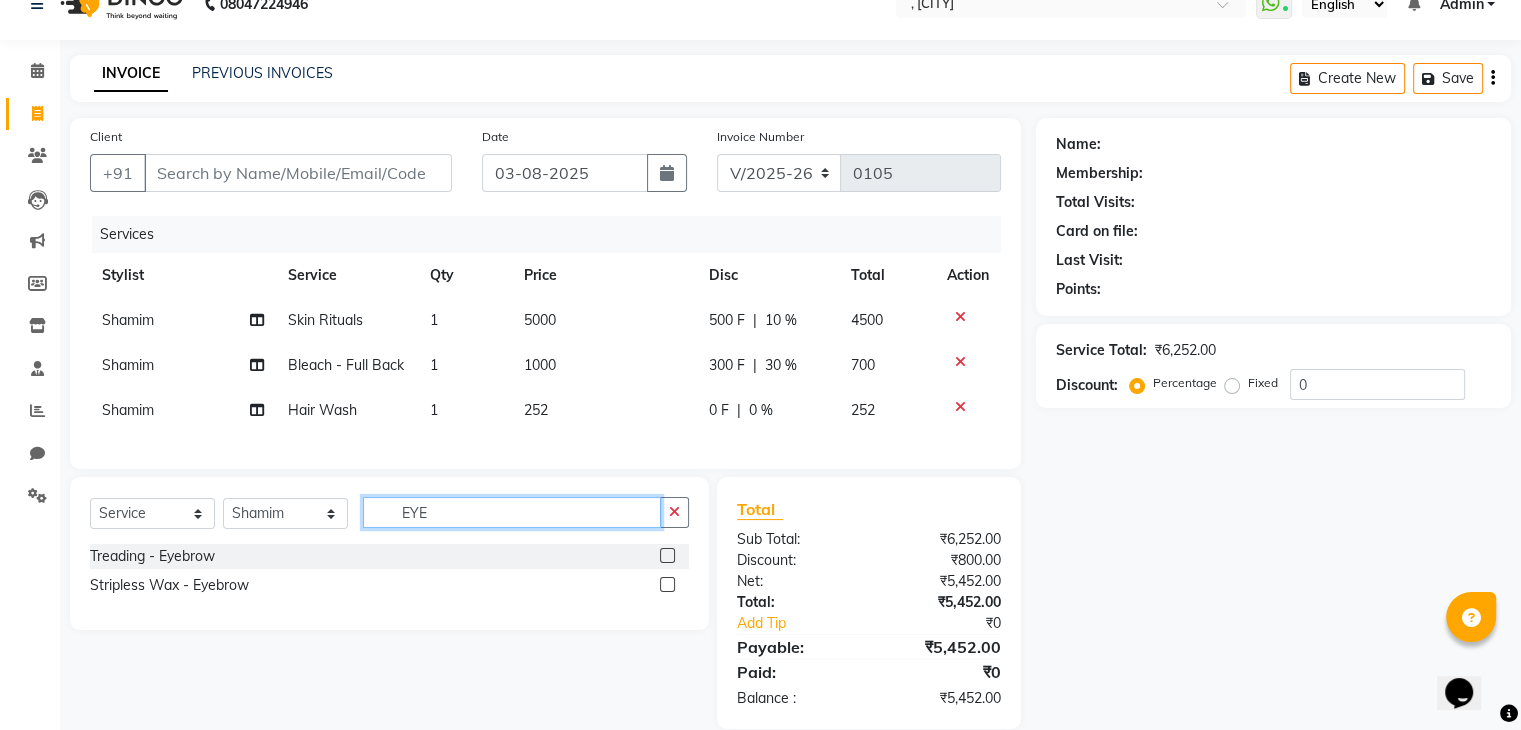 click on "EYE" 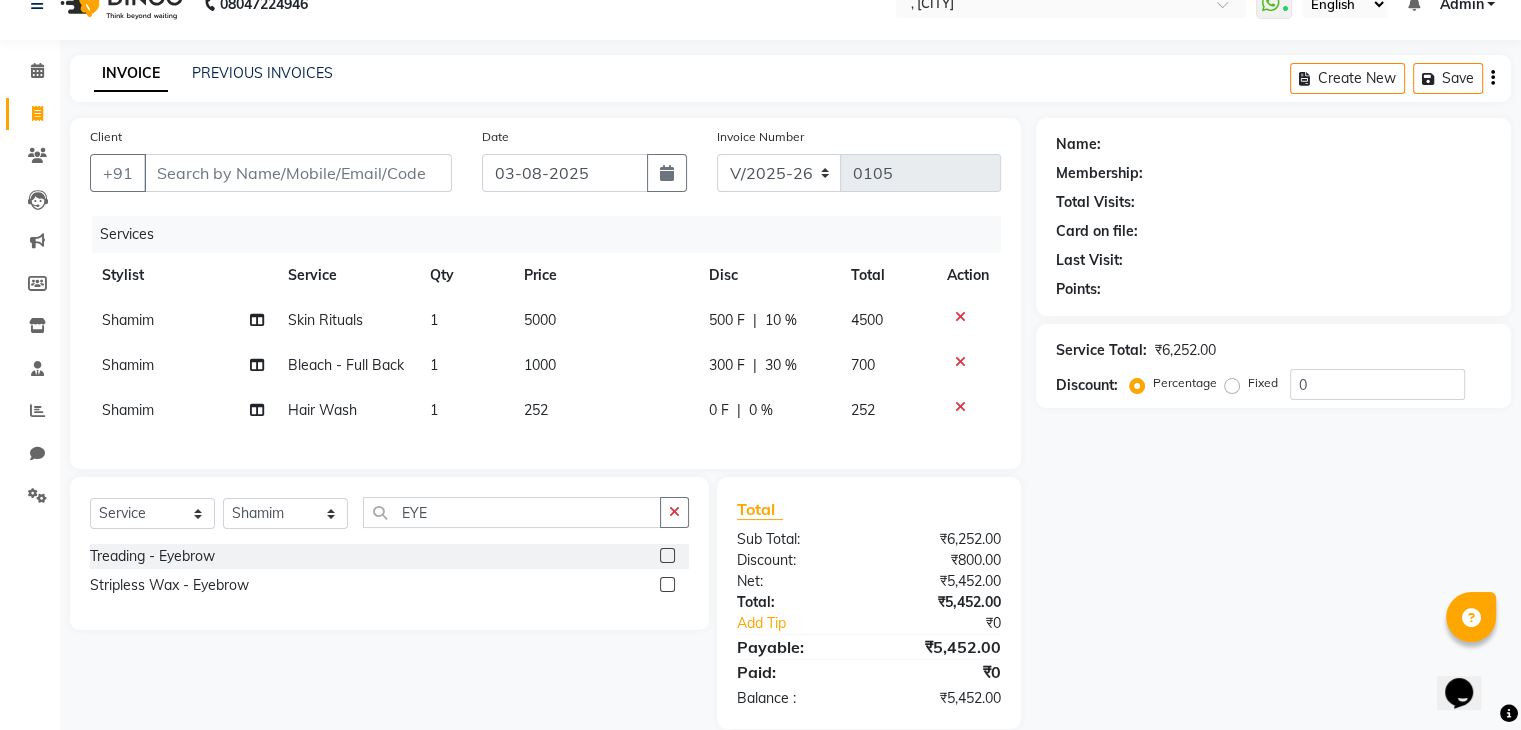 click 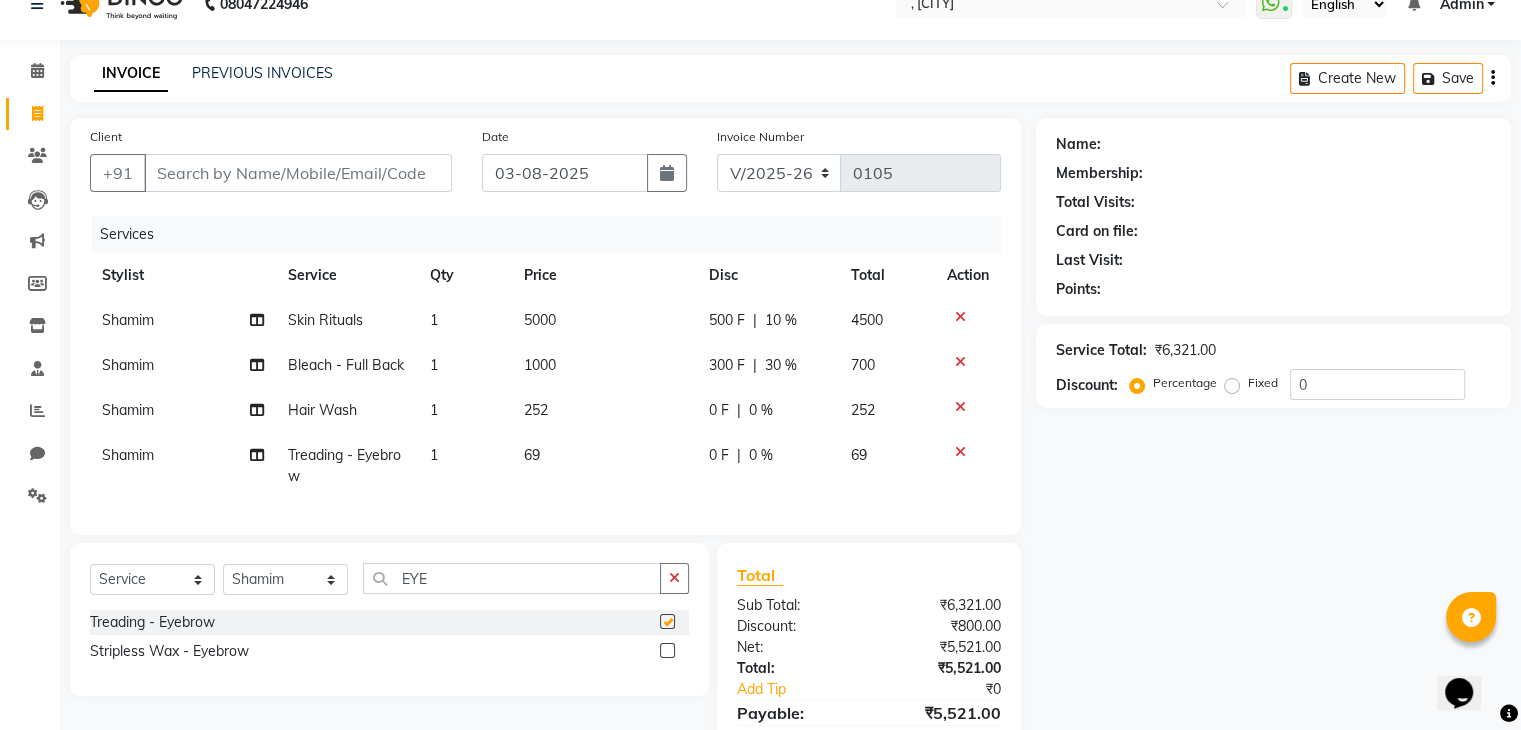 checkbox on "false" 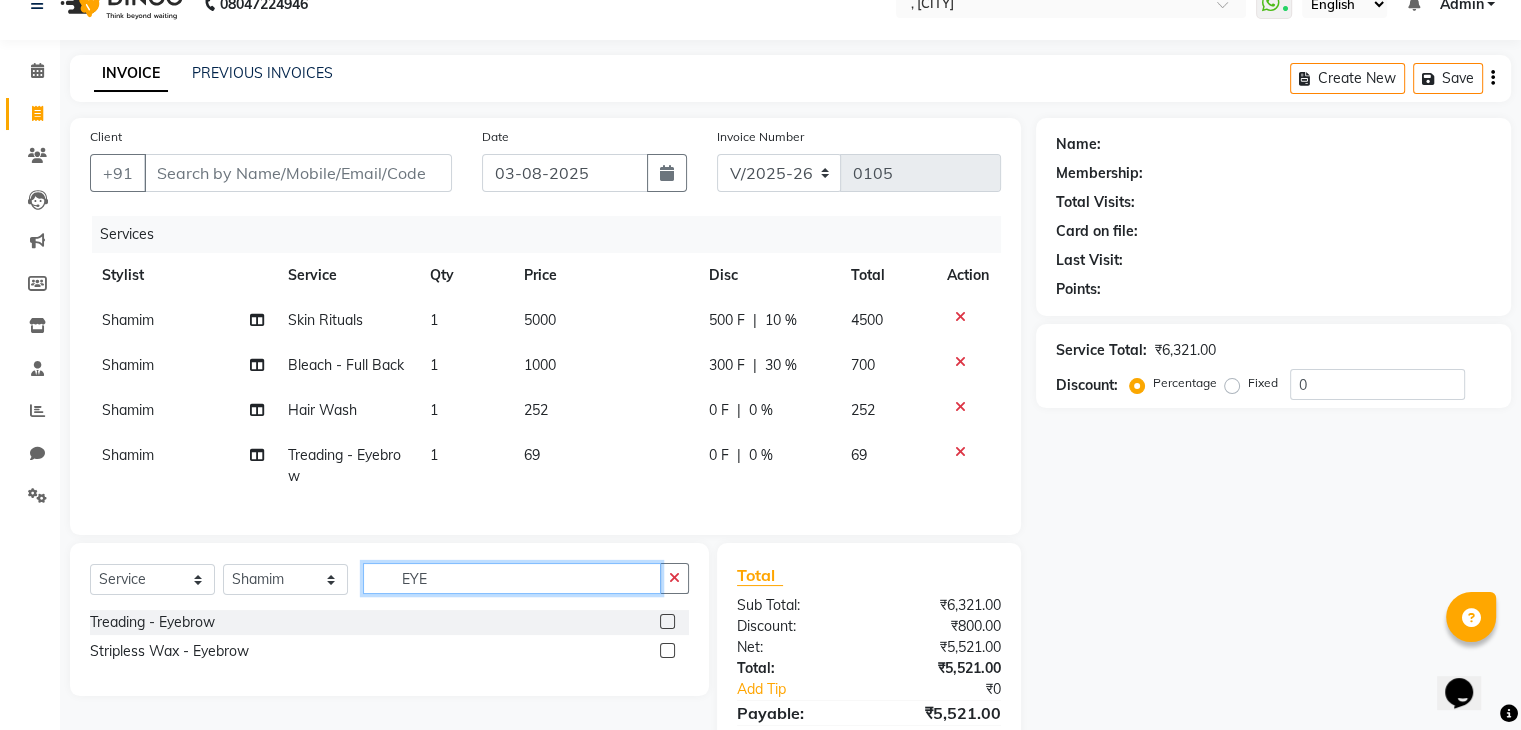 click on "EYE" 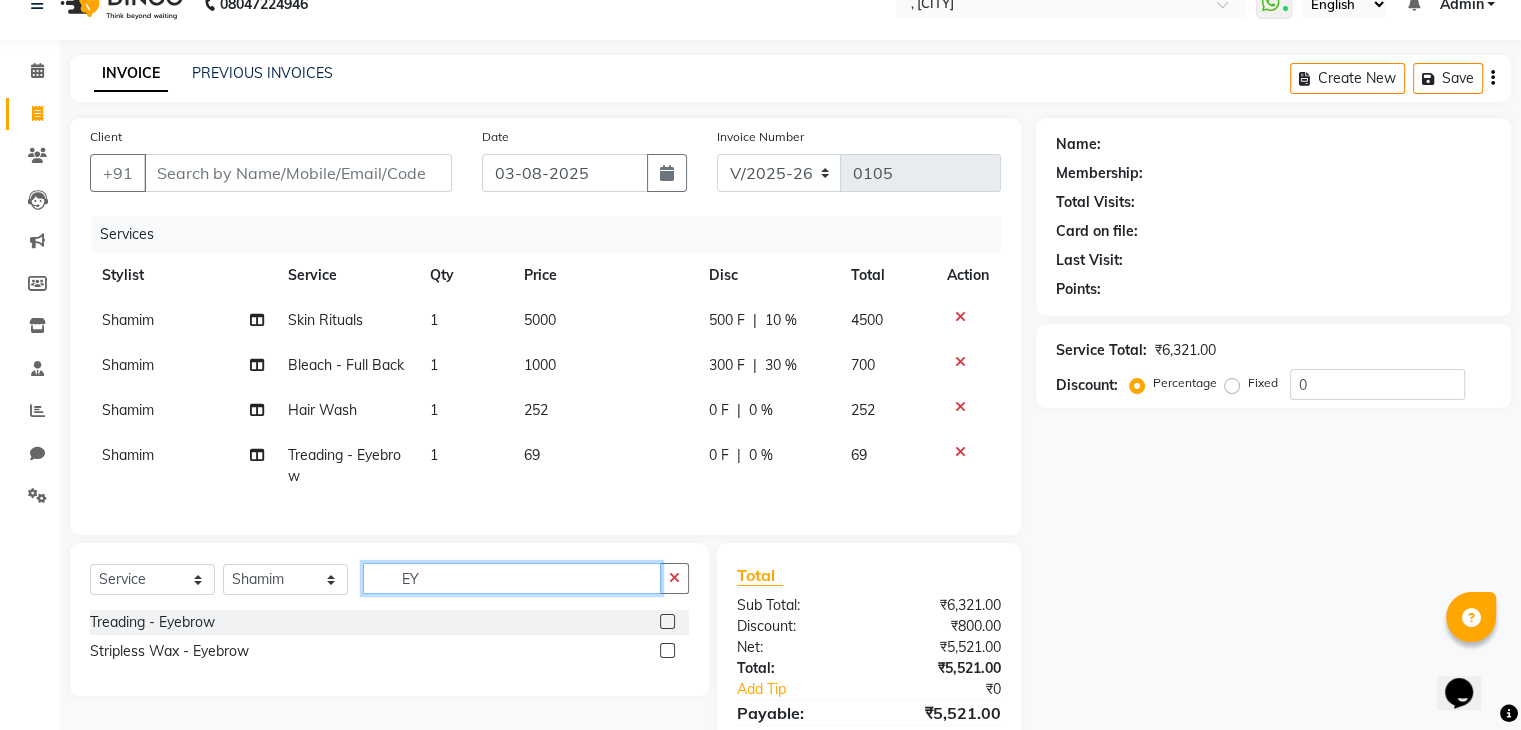 type on "E" 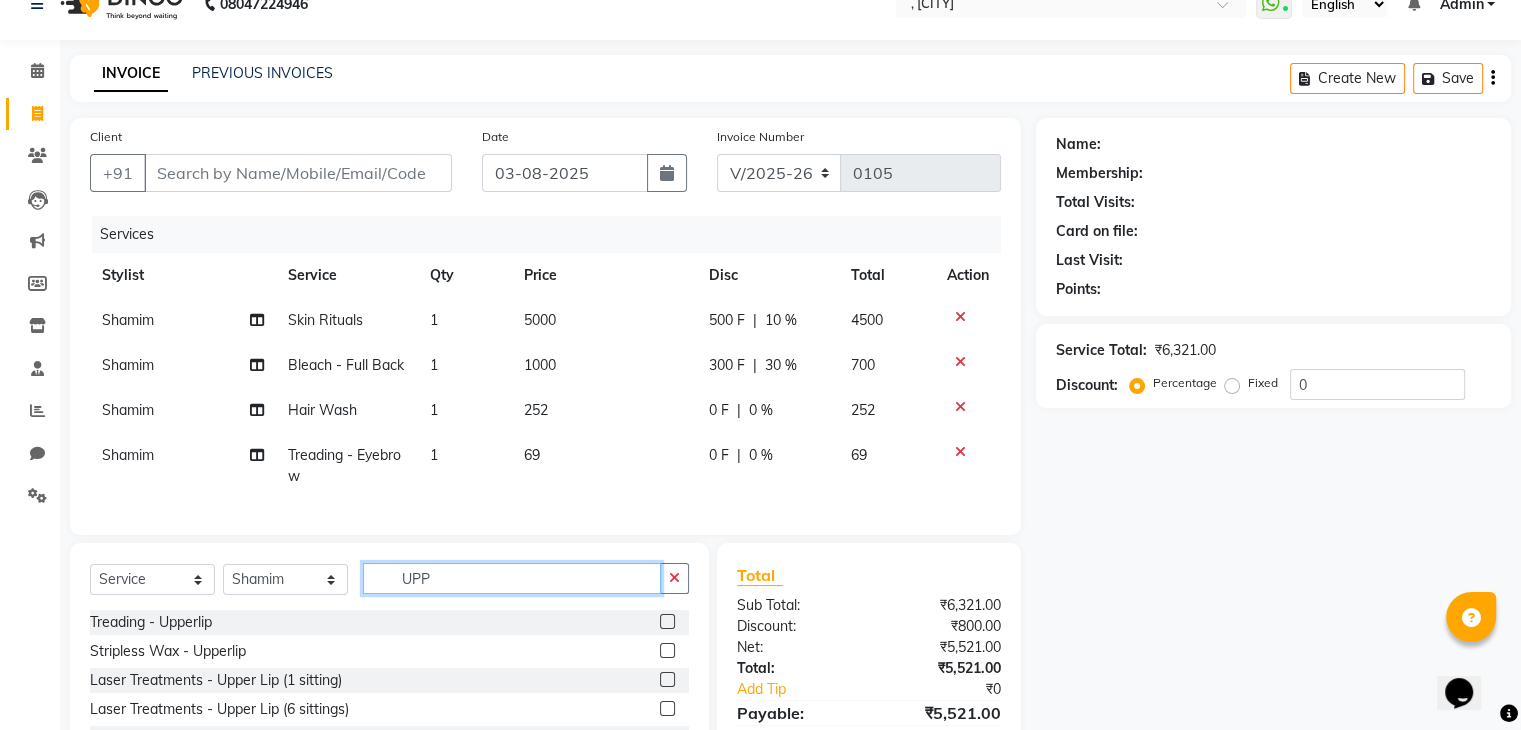 type on "UPP" 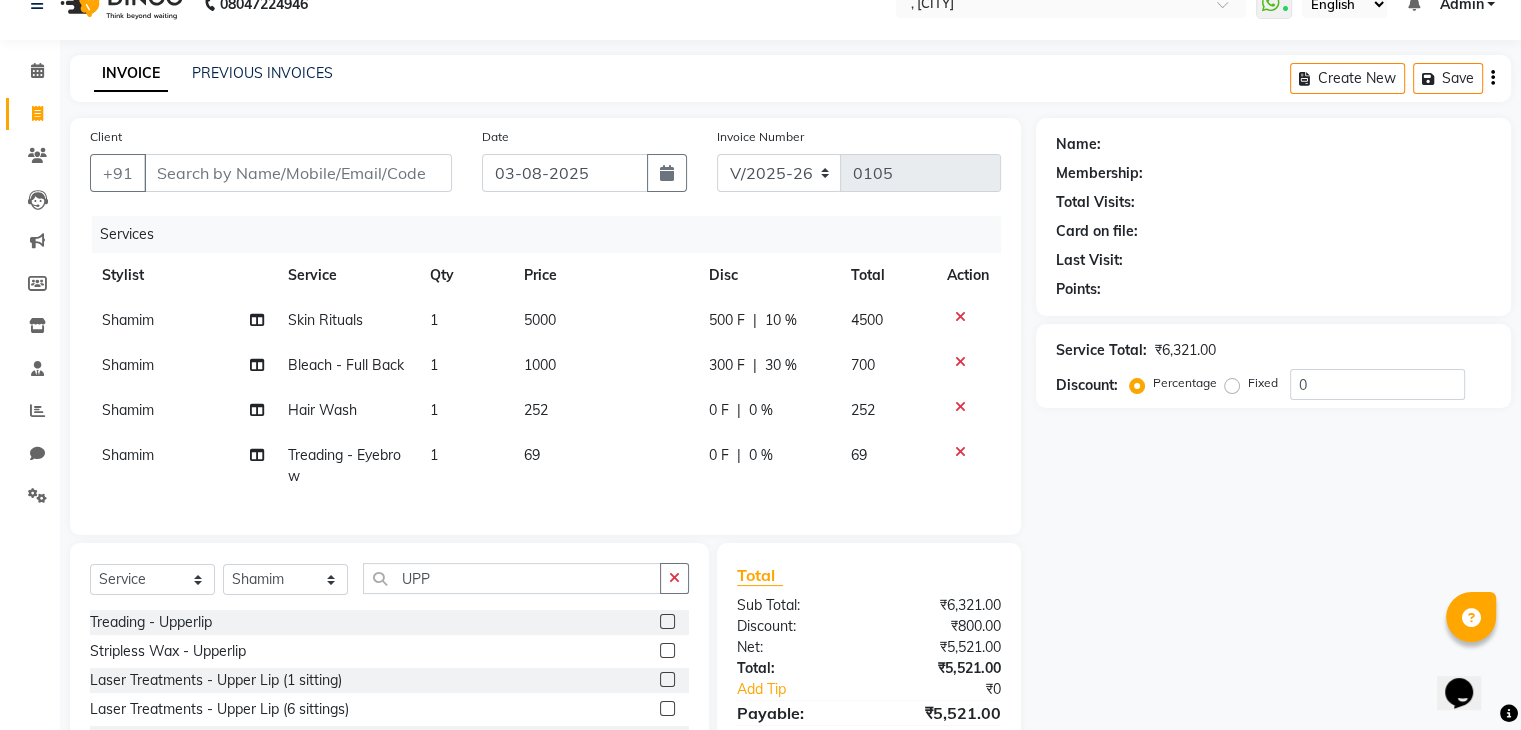 click 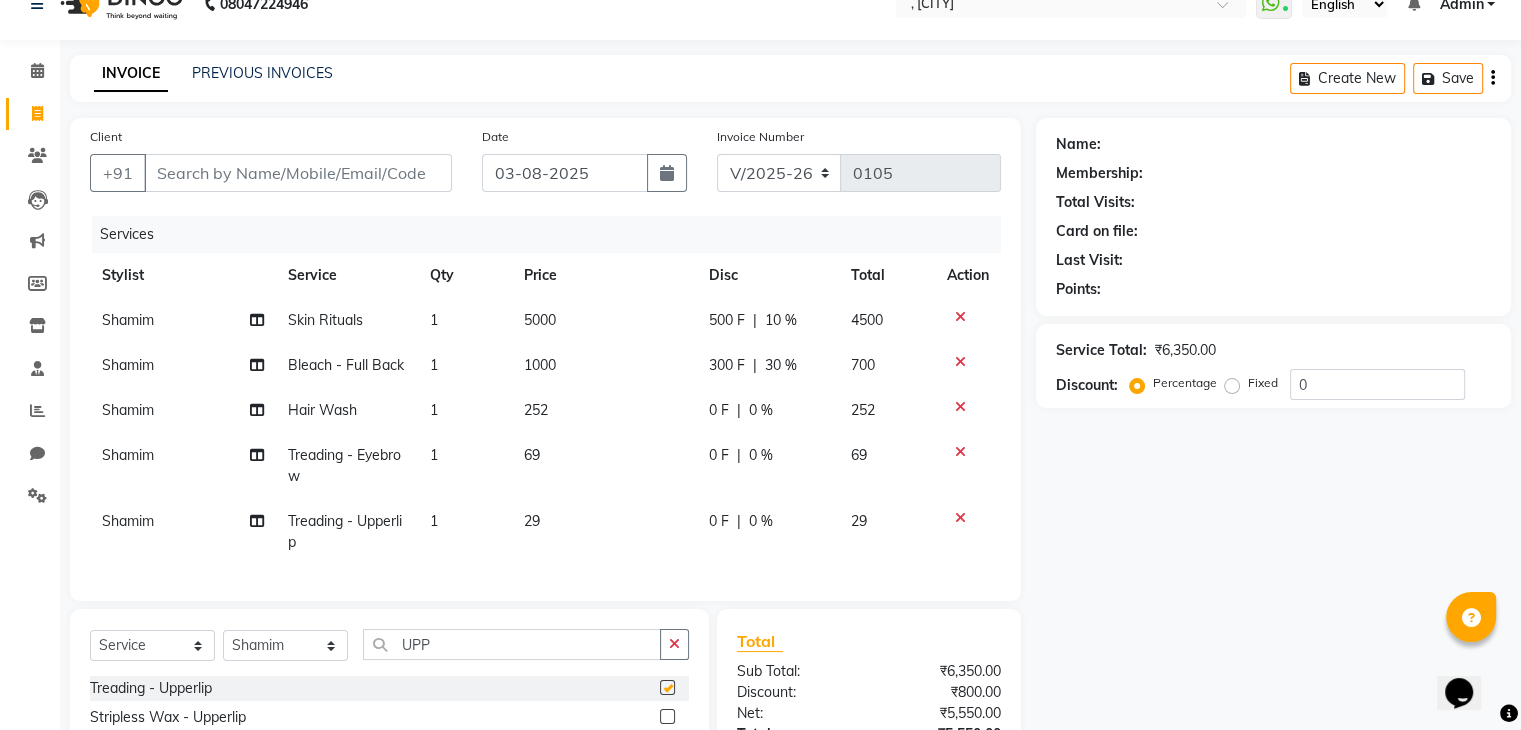 checkbox on "false" 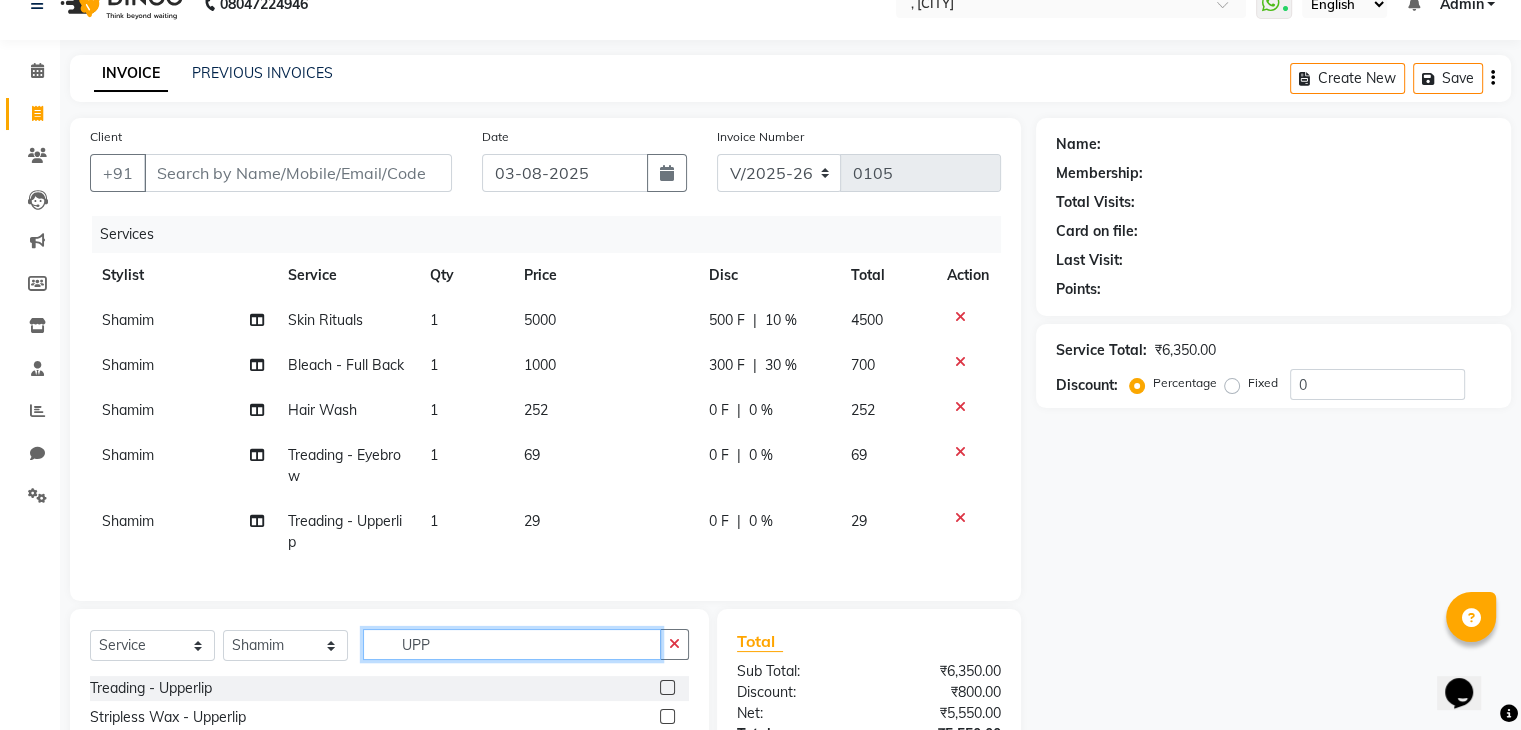 click on "UPP" 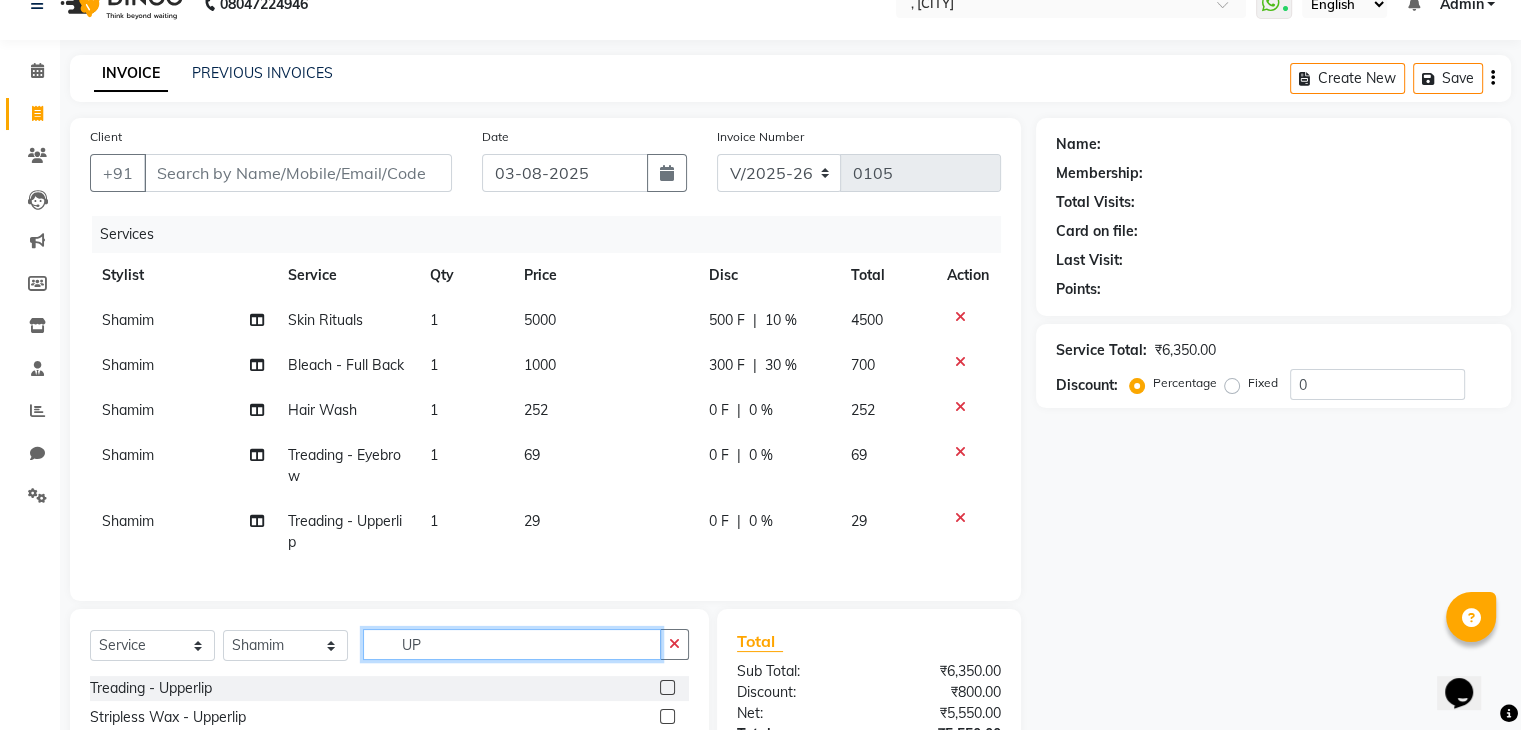 type on "U" 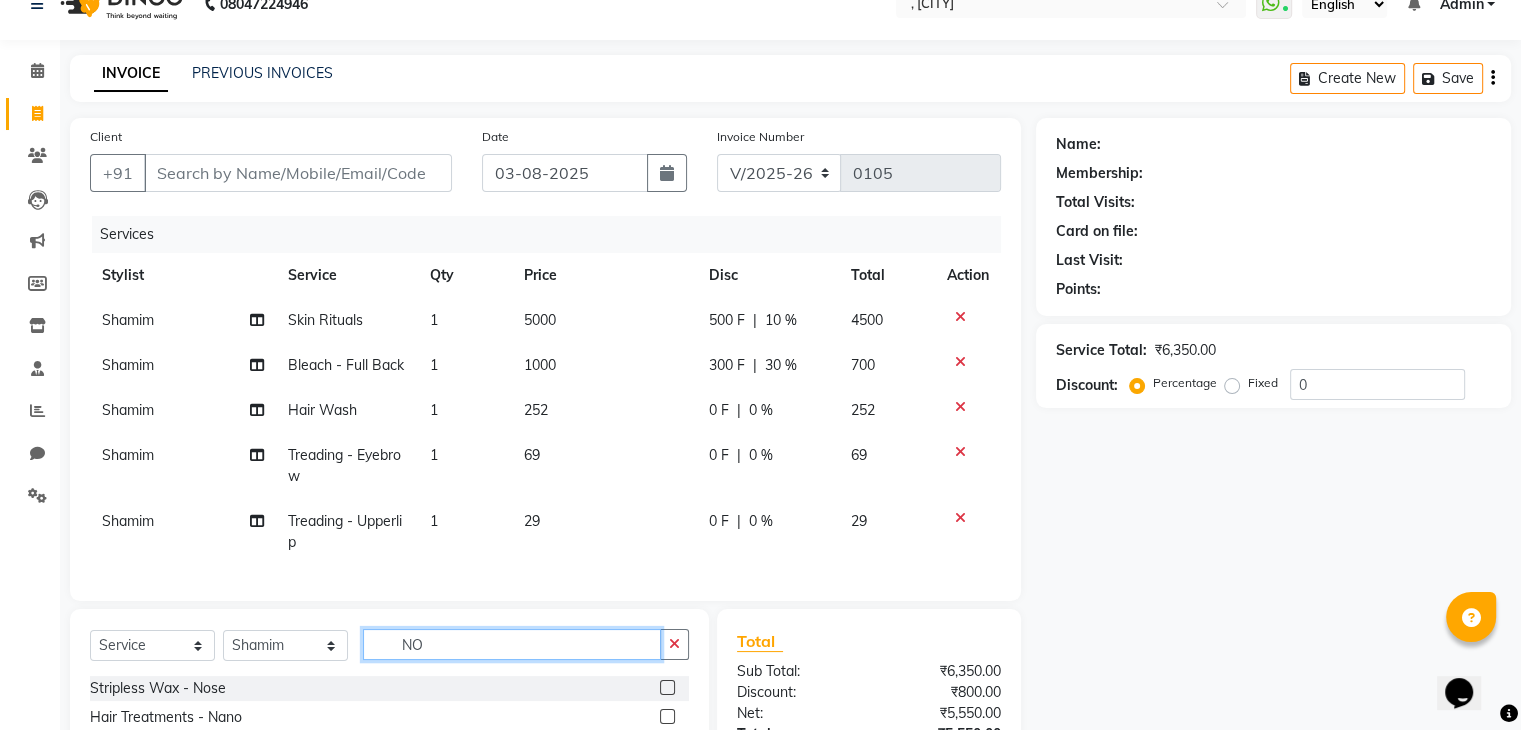 type on "NO" 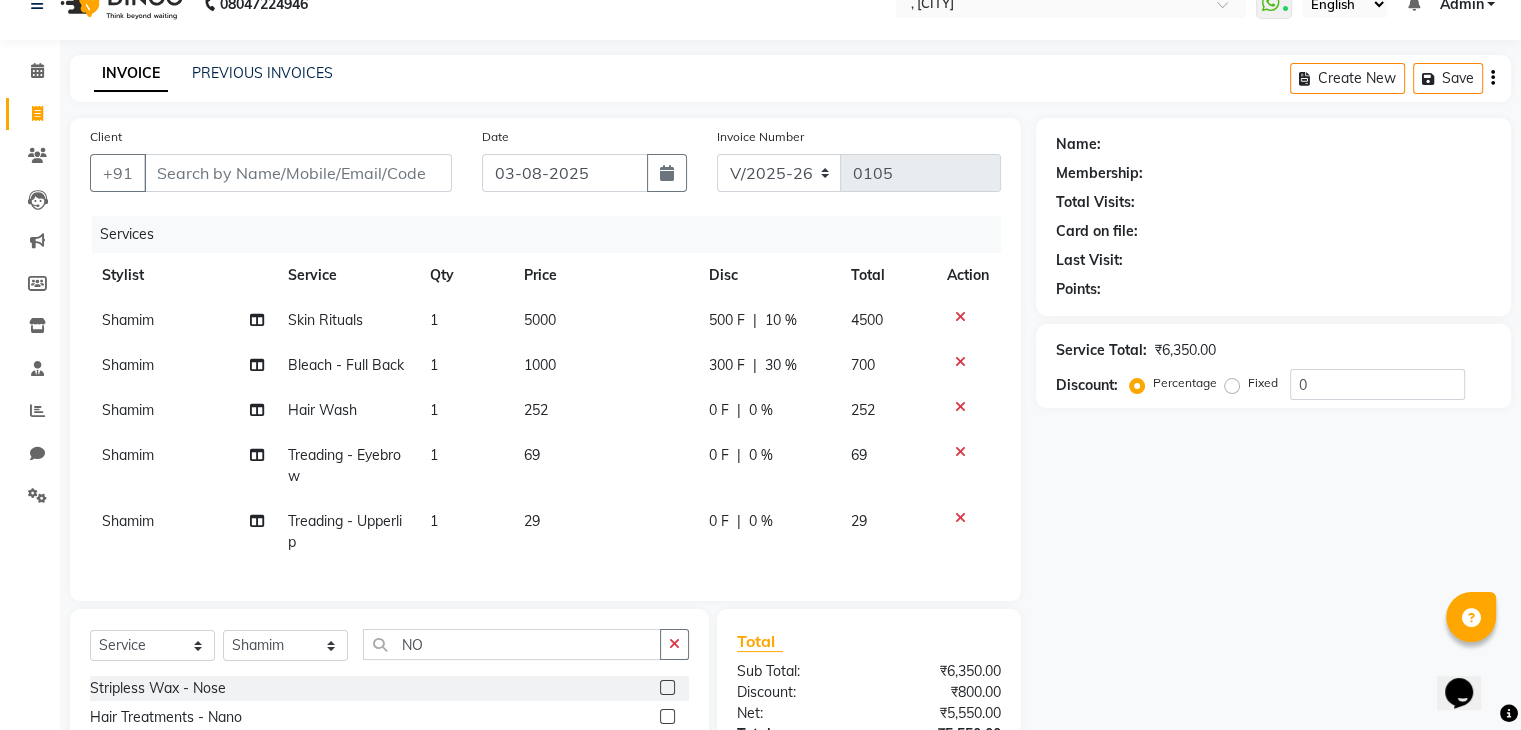 click 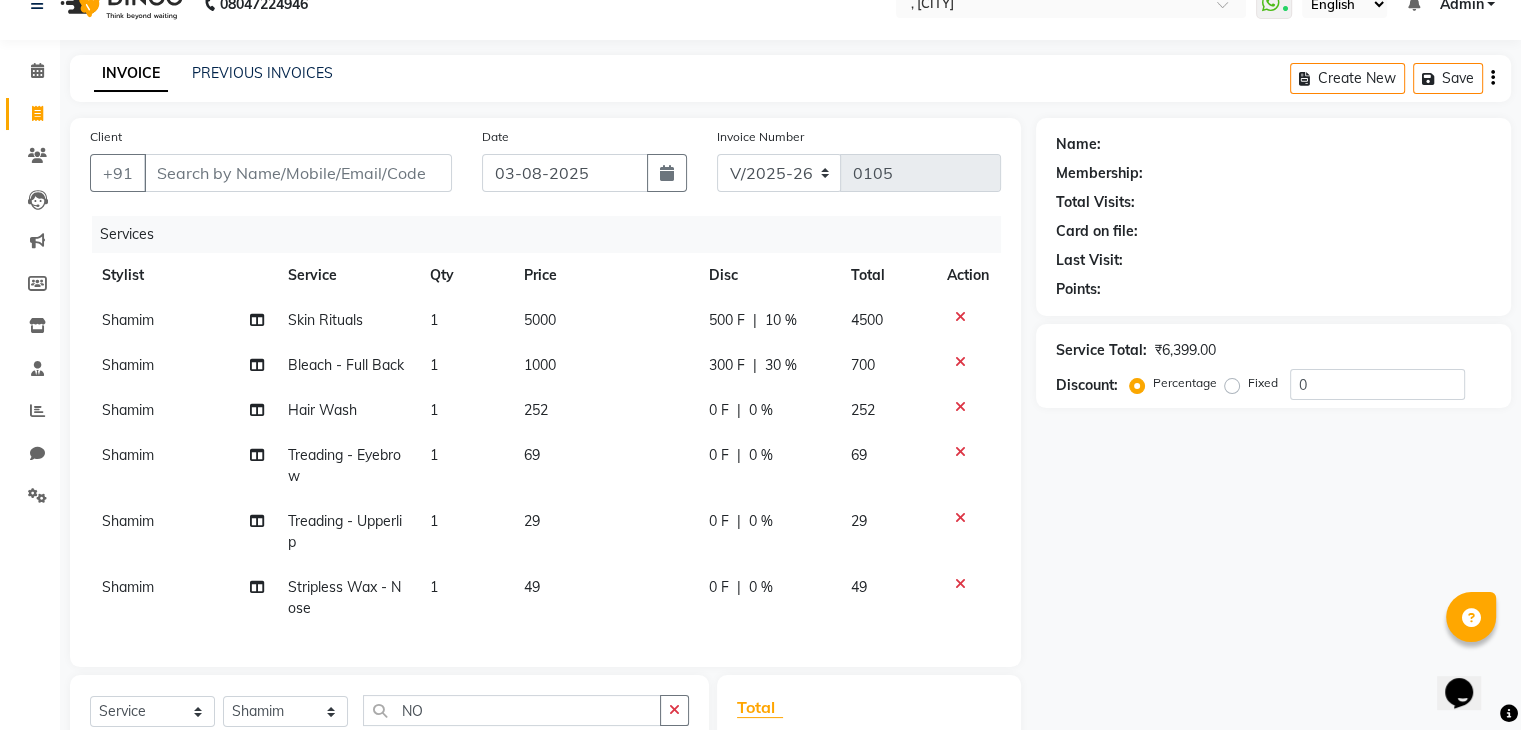 checkbox on "false" 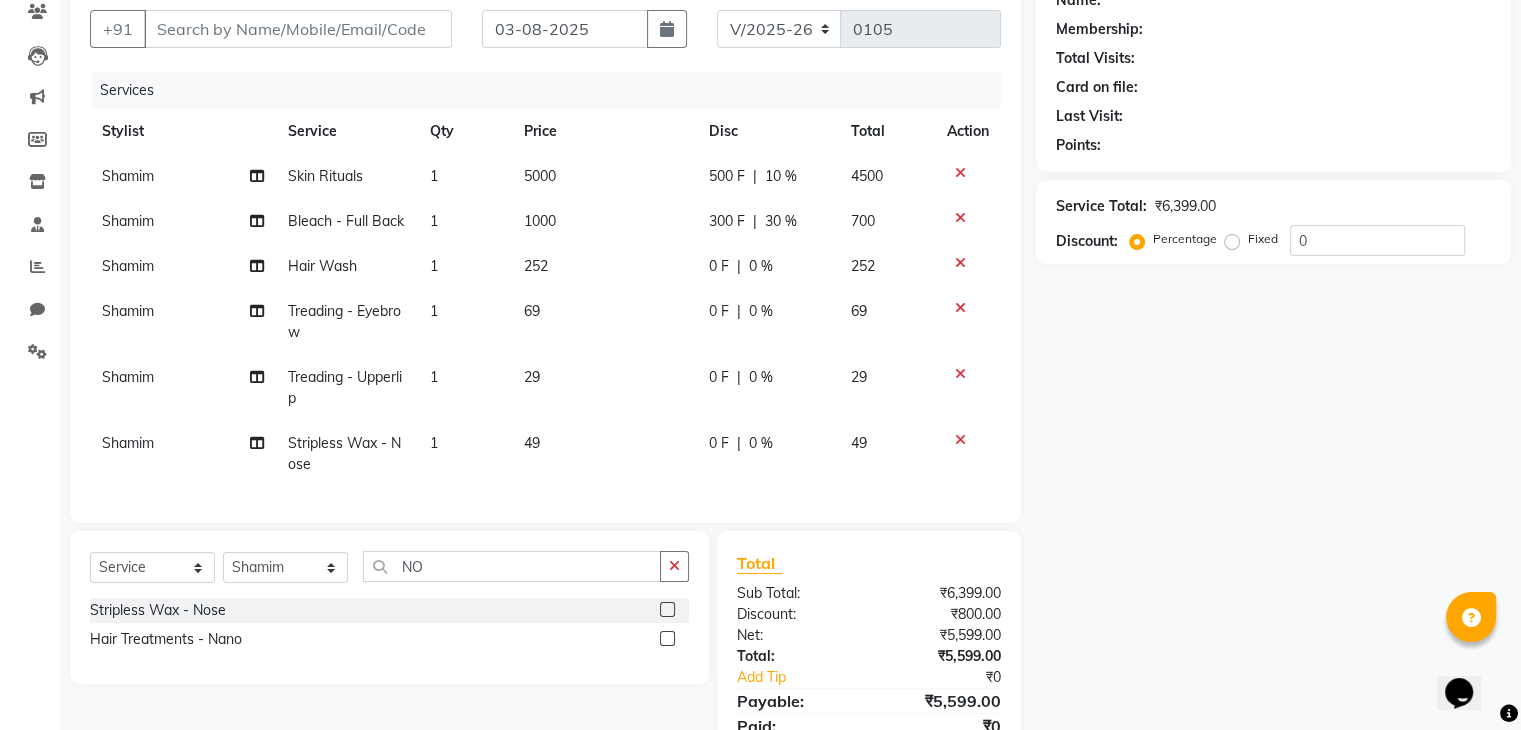 scroll, scrollTop: 176, scrollLeft: 0, axis: vertical 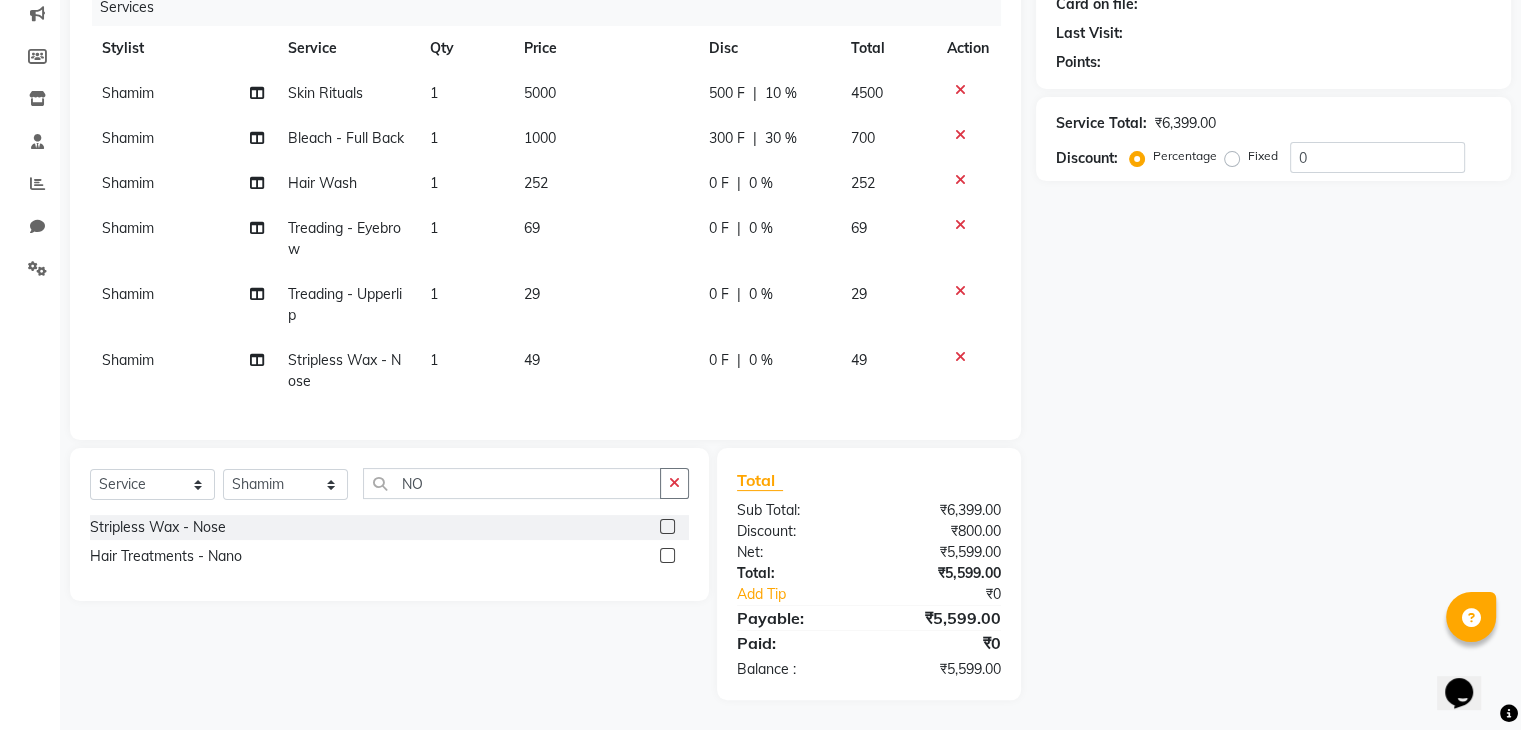 click on "29" 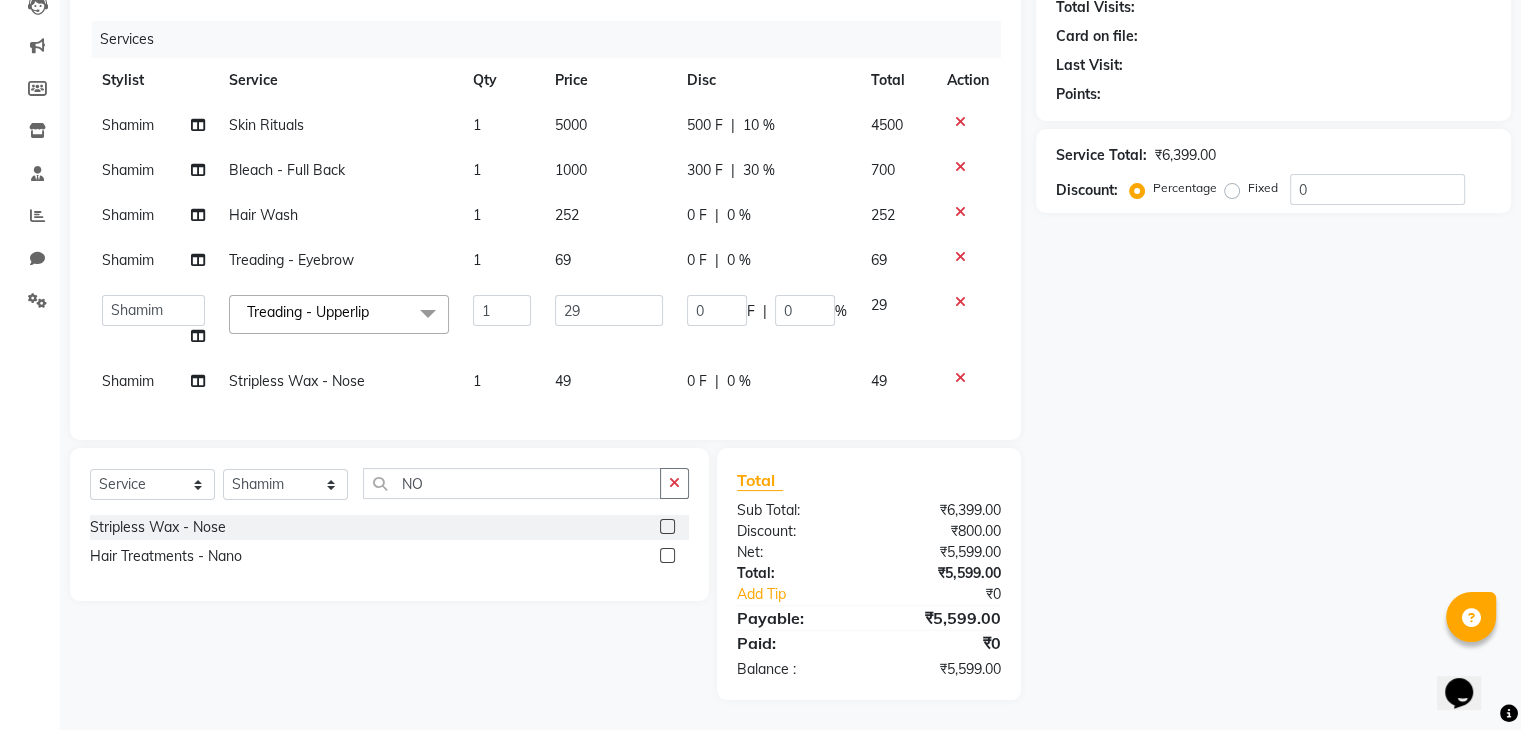scroll, scrollTop: 243, scrollLeft: 0, axis: vertical 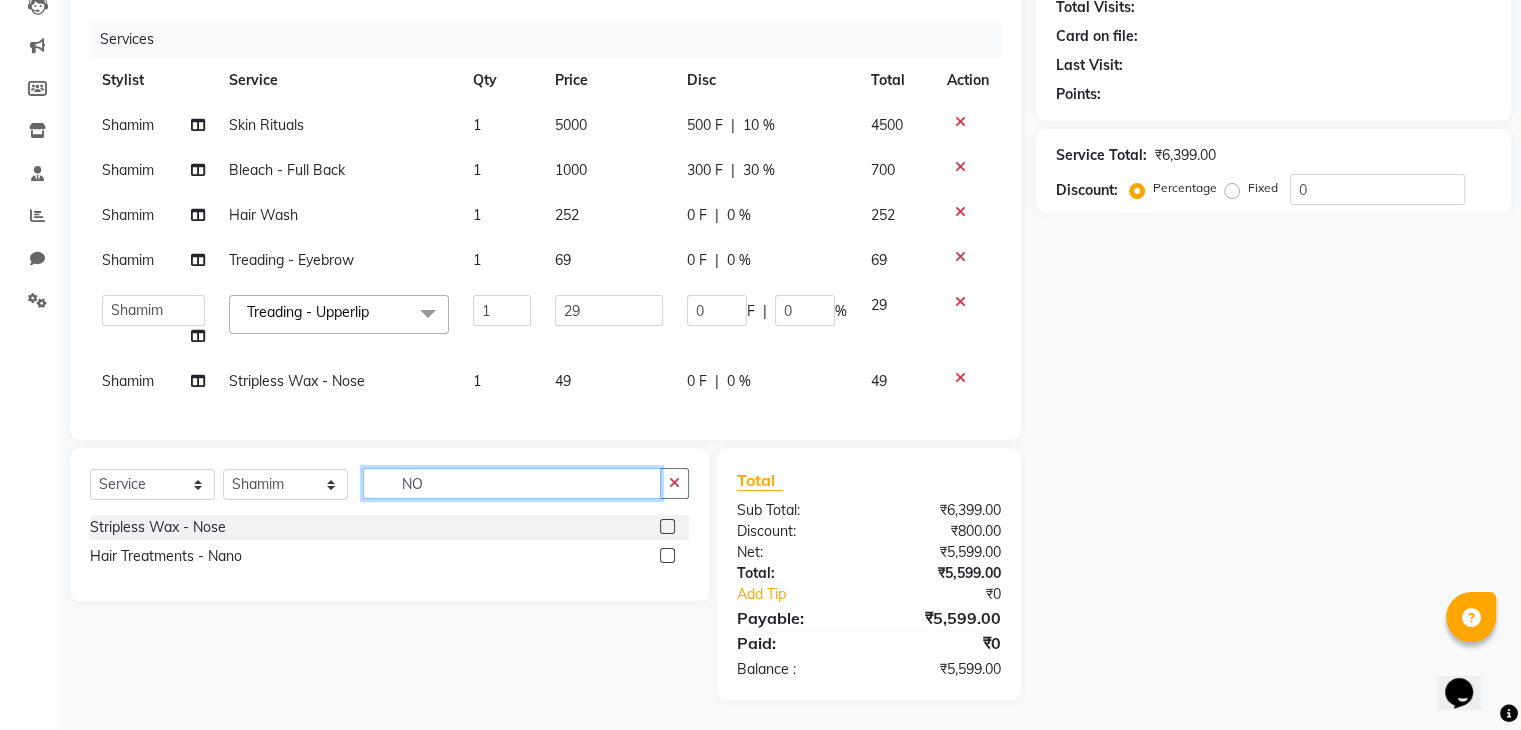 click on "NO" 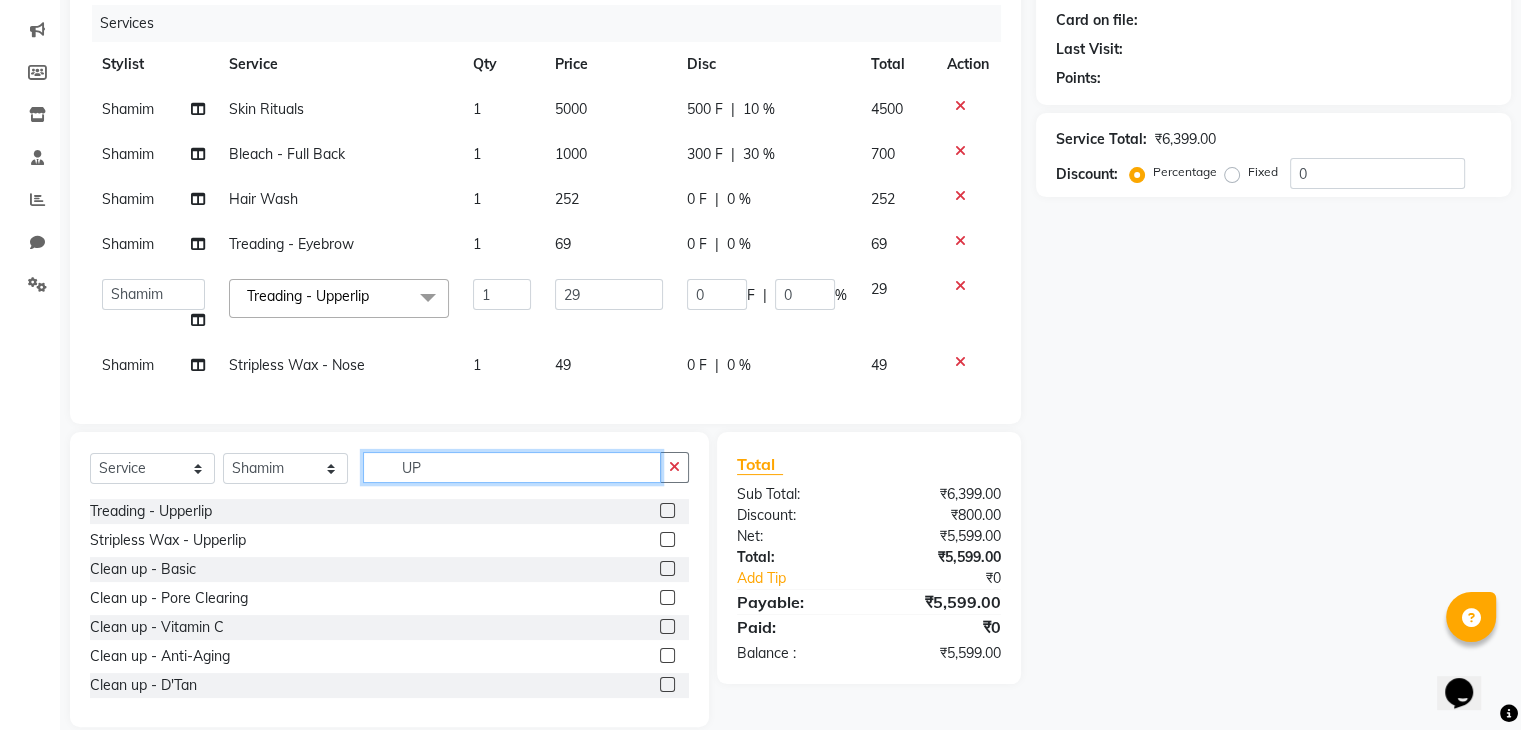 type on "UP" 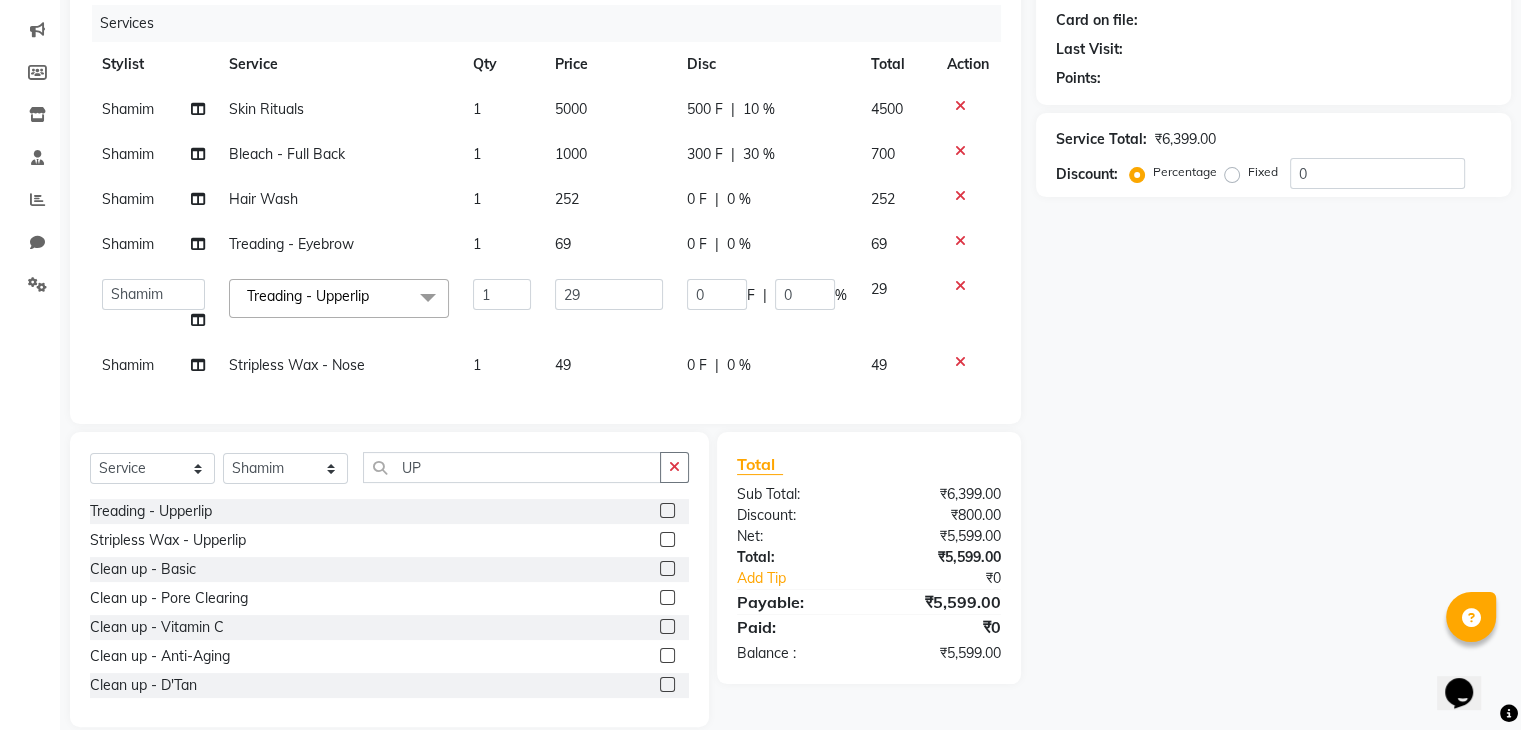 click 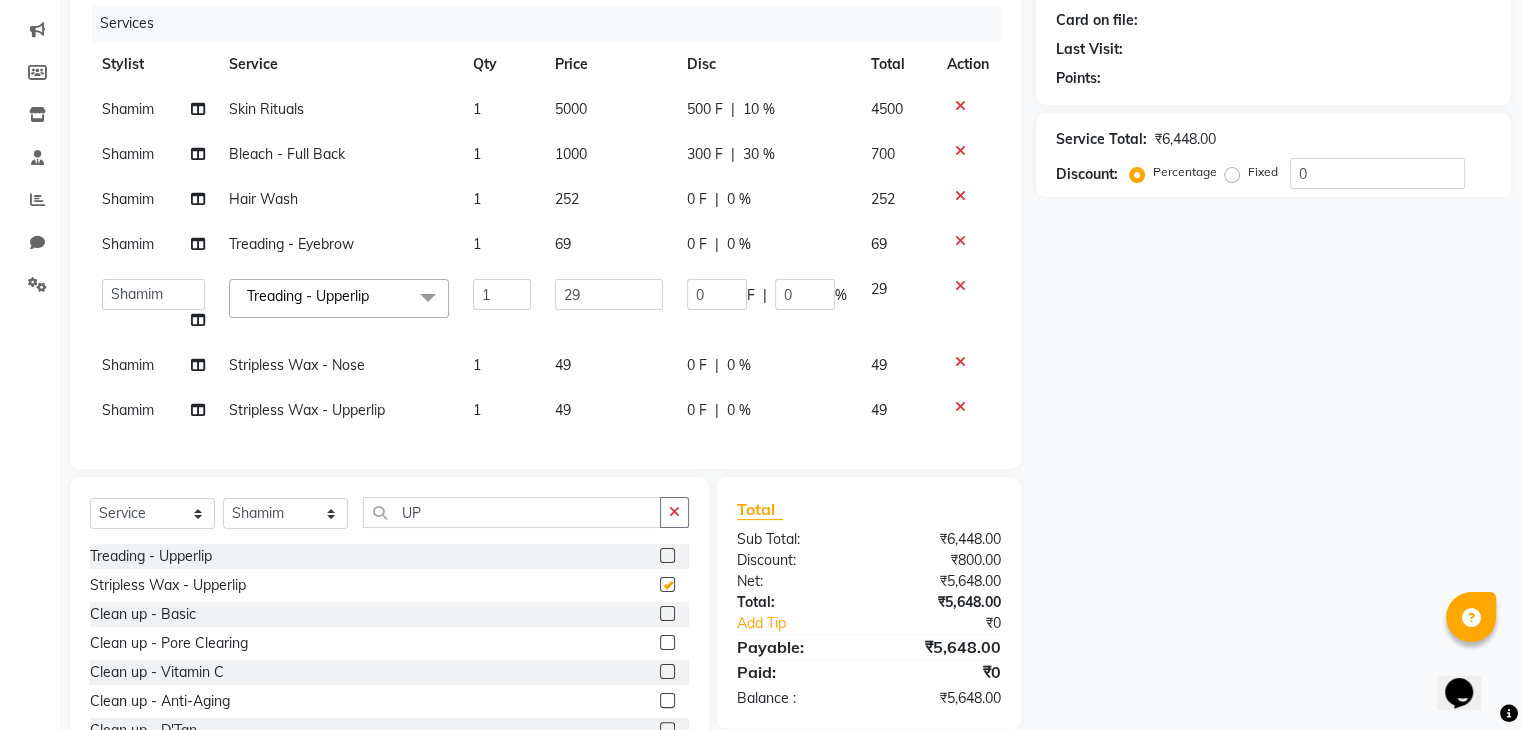 checkbox on "false" 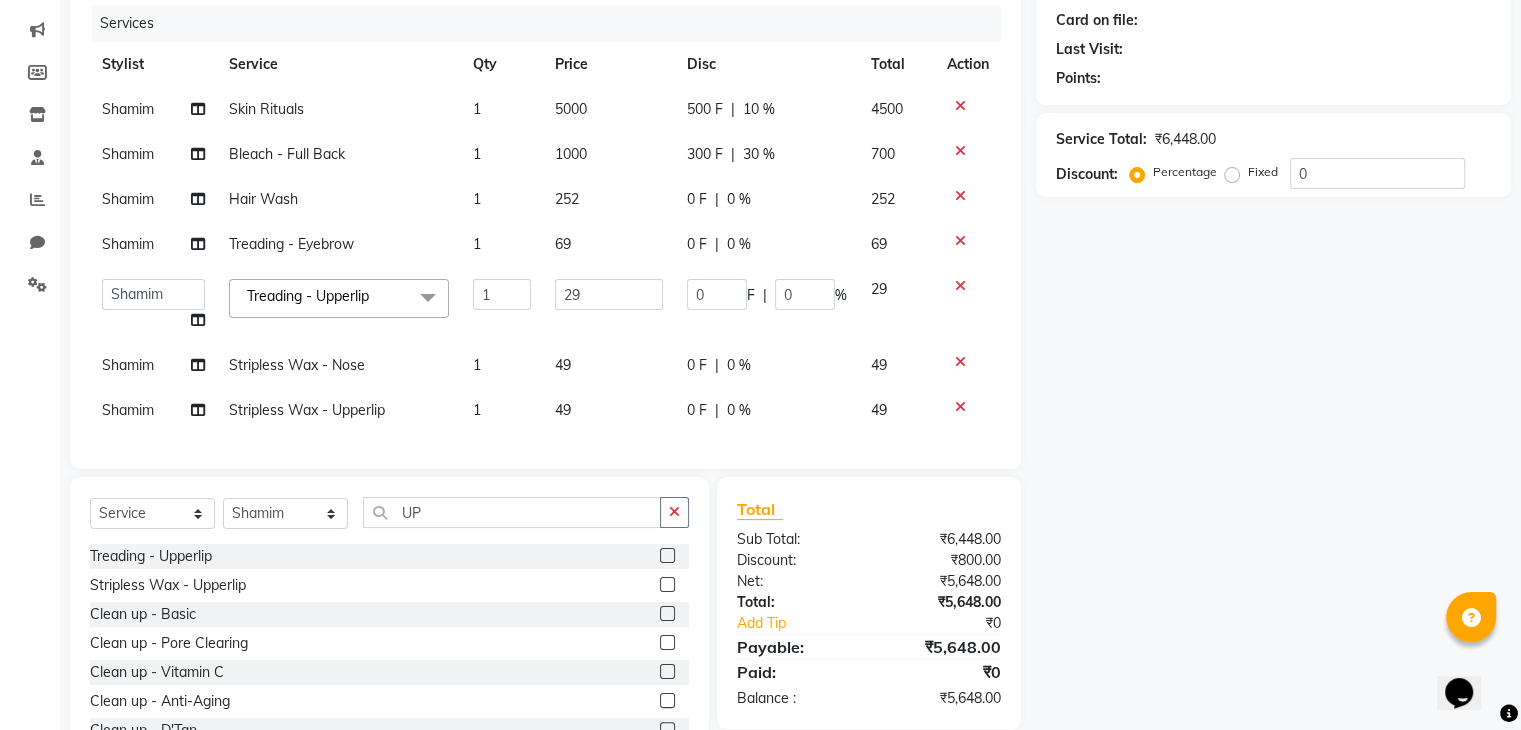 click 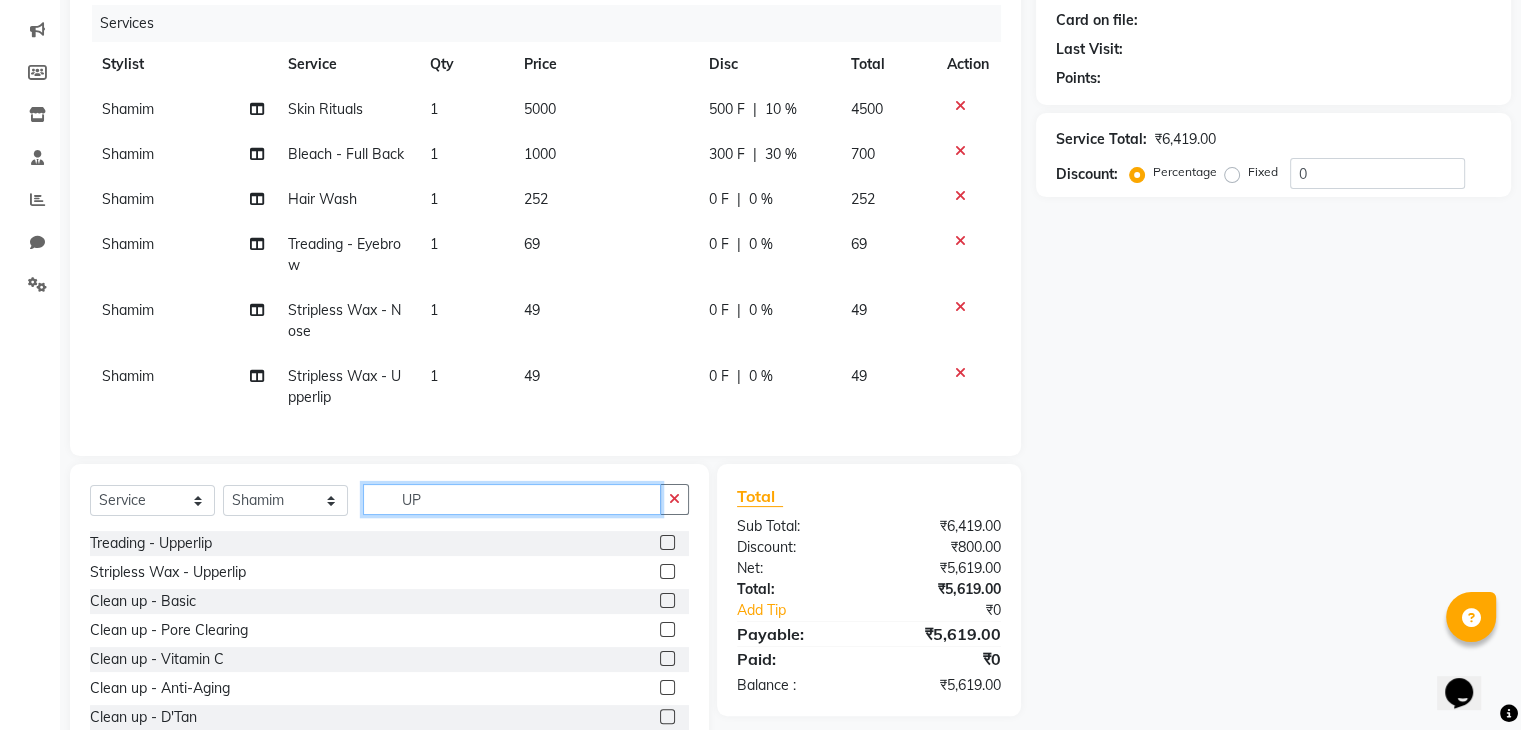 click on "UP" 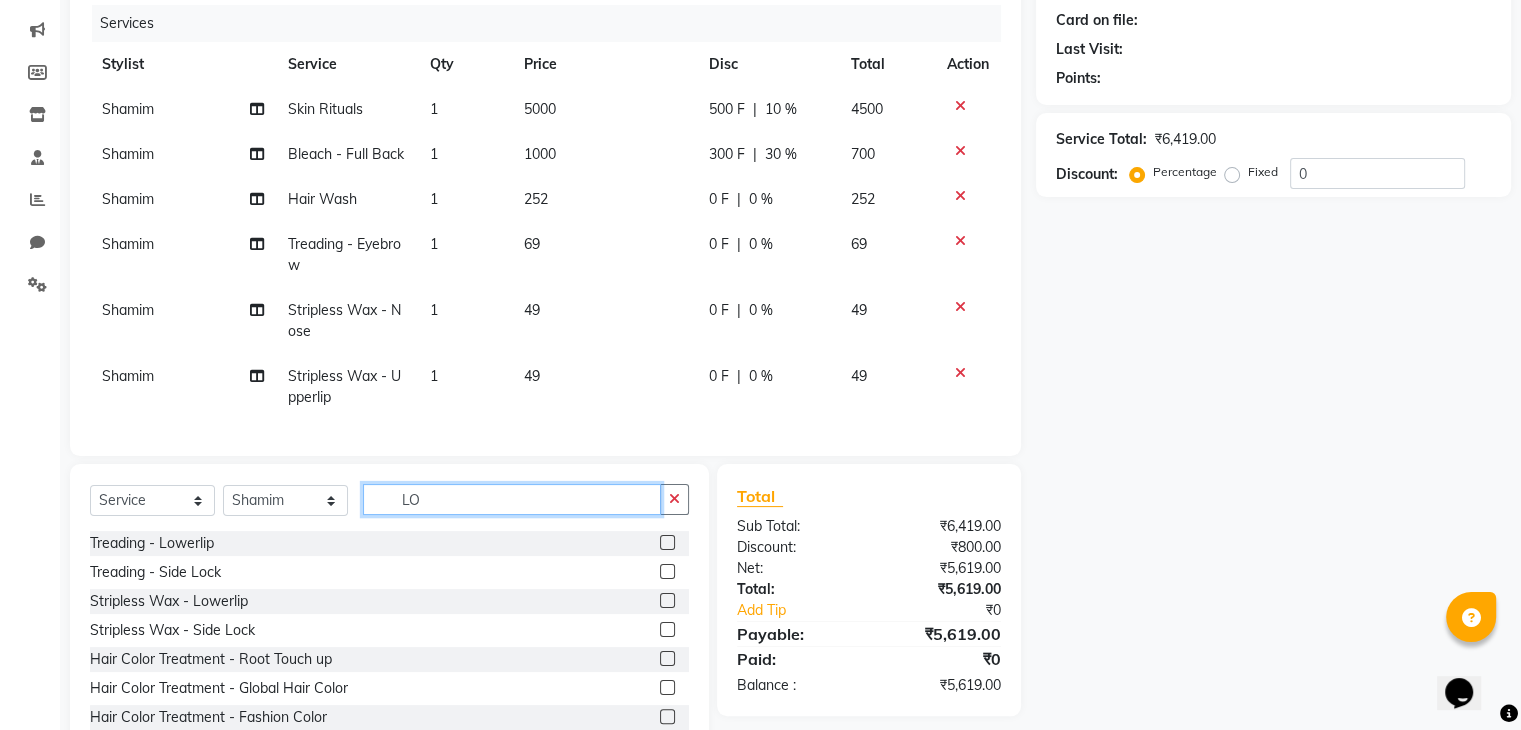 type on "LO" 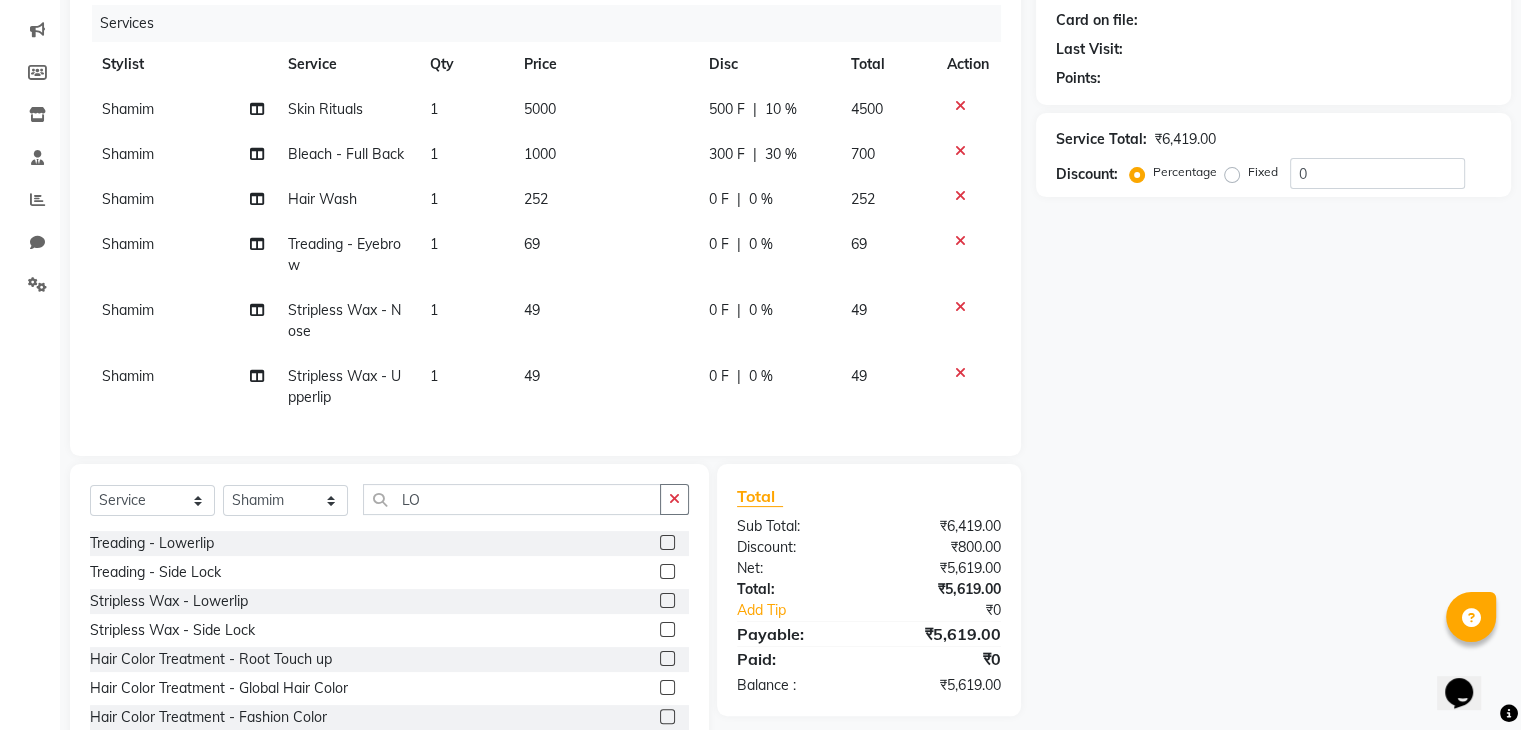 click 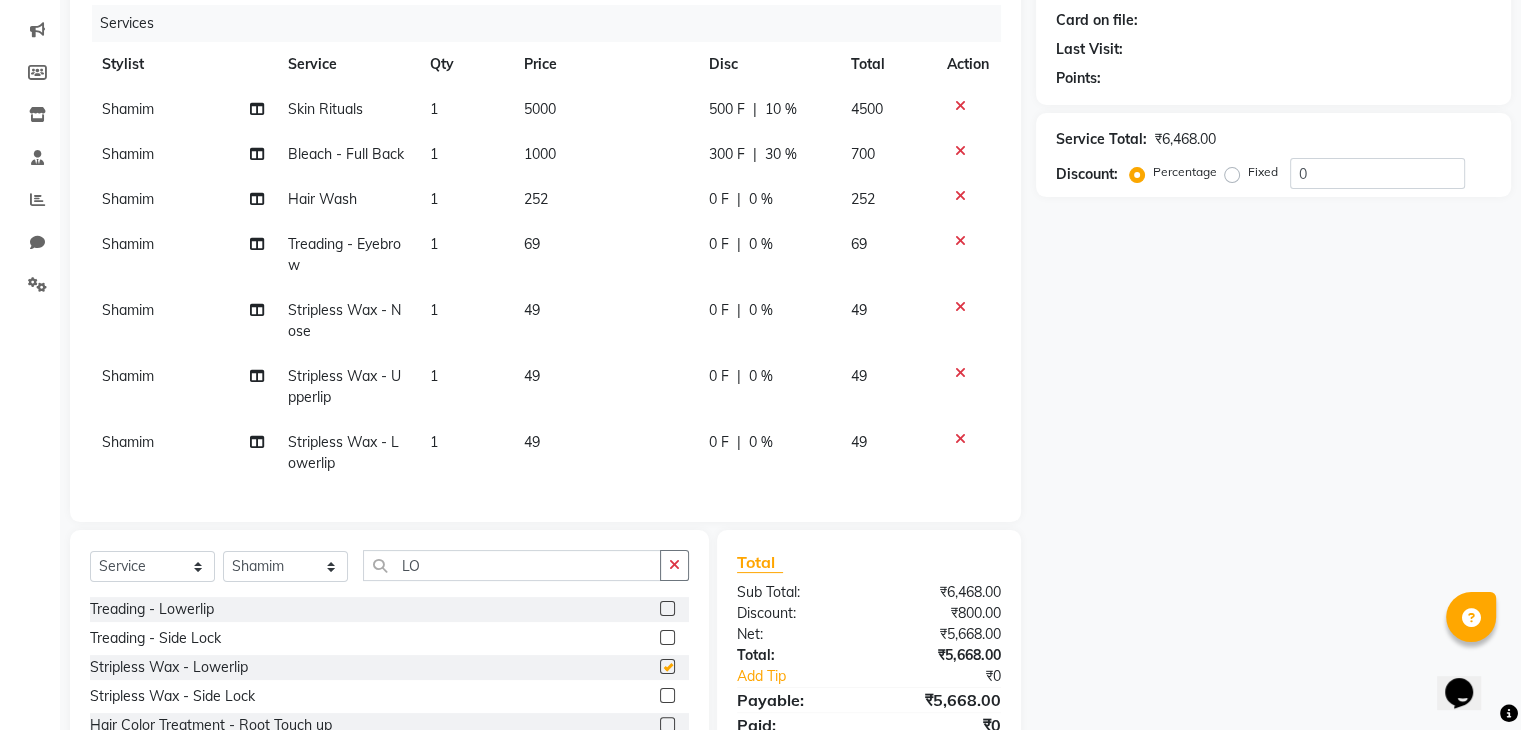checkbox on "false" 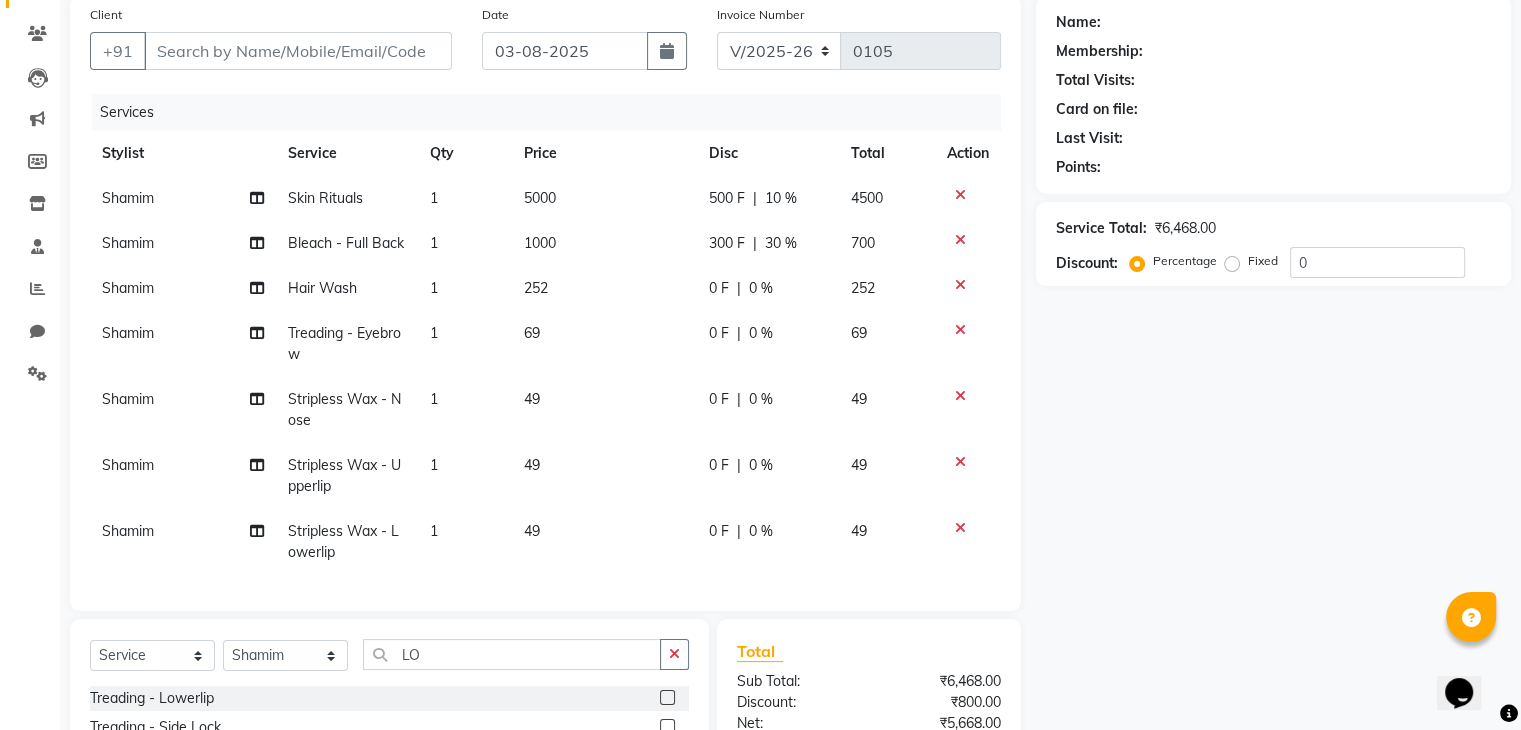 scroll, scrollTop: 128, scrollLeft: 0, axis: vertical 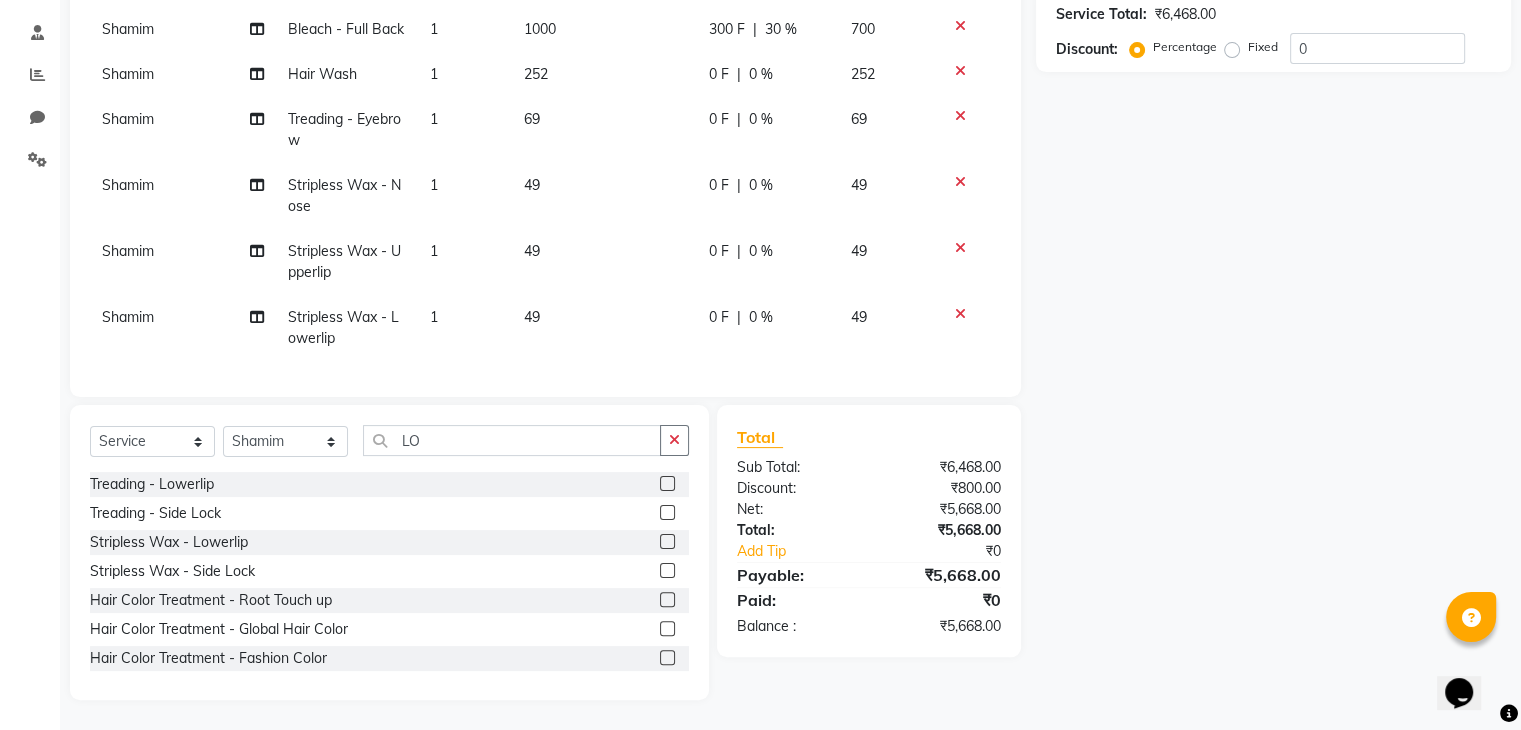 click on "Total Sub Total: ₹6,468.00 Discount: ₹800.00 Net: ₹5,668.00 Total: ₹5,668.00 Add Tip ₹0 Payable: ₹5,668.00 Paid: ₹0 Balance   : ₹5,668.00" 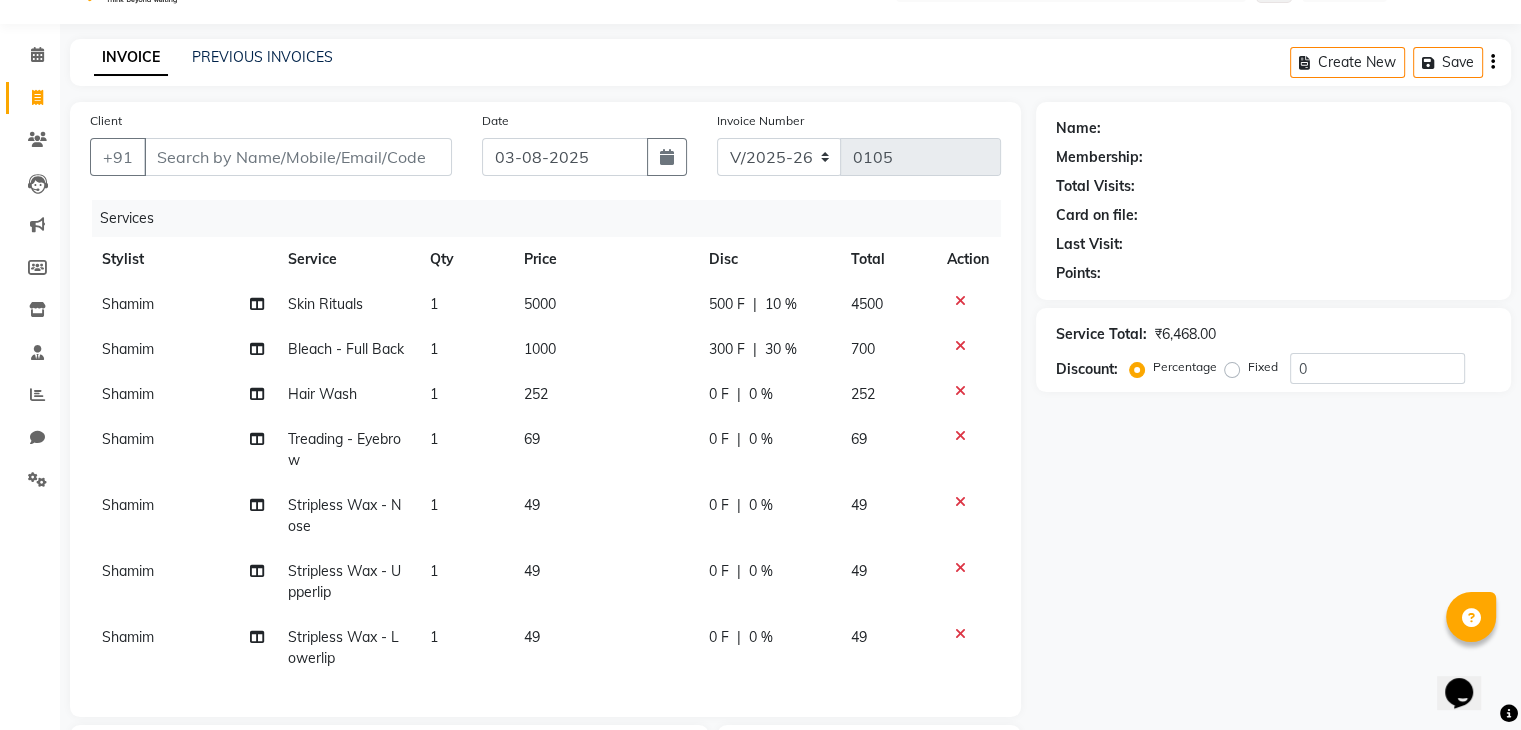 scroll, scrollTop: 47, scrollLeft: 0, axis: vertical 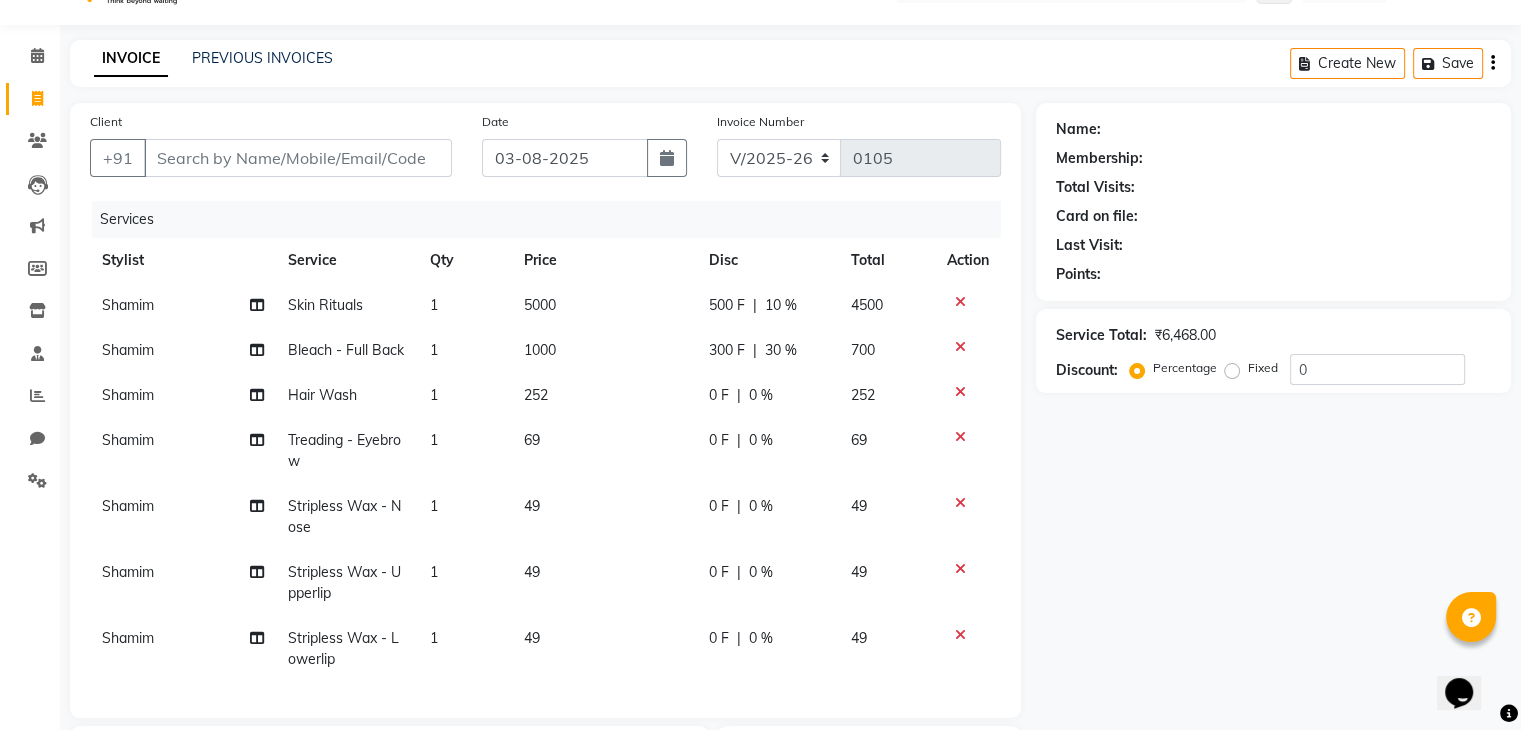 click on "Total Visits:" 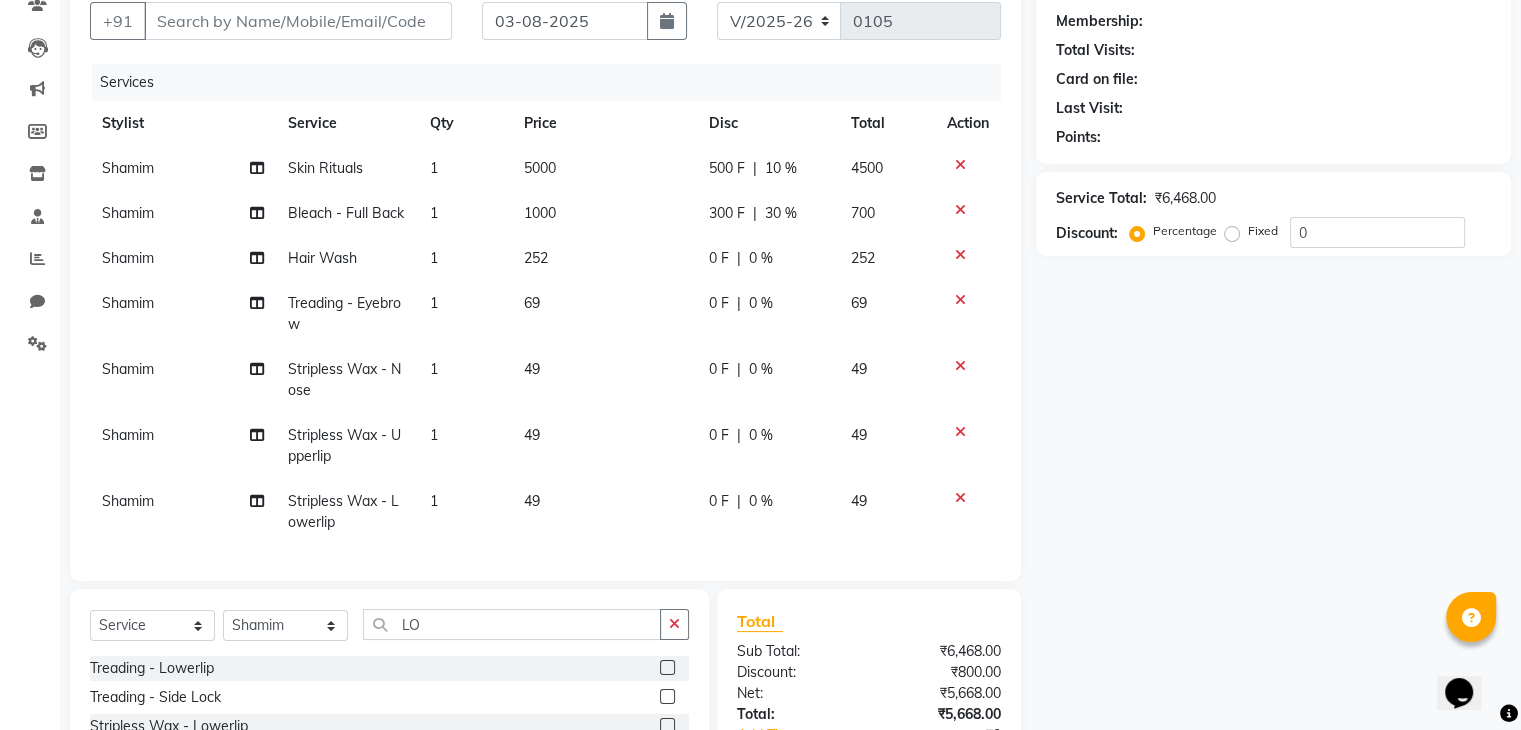 drag, startPoint x: 1228, startPoint y: 353, endPoint x: 1234, endPoint y: 431, distance: 78.23043 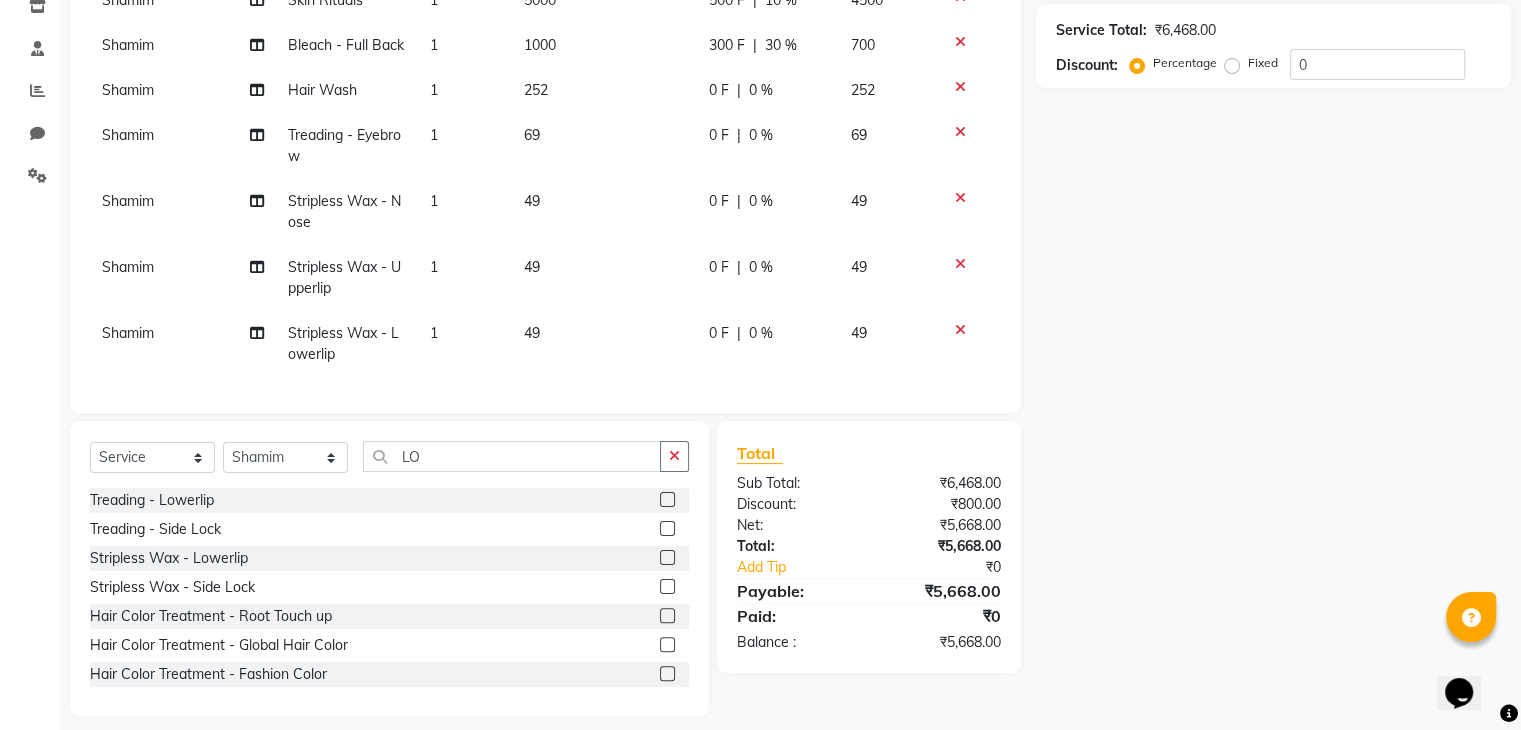 scroll, scrollTop: 372, scrollLeft: 0, axis: vertical 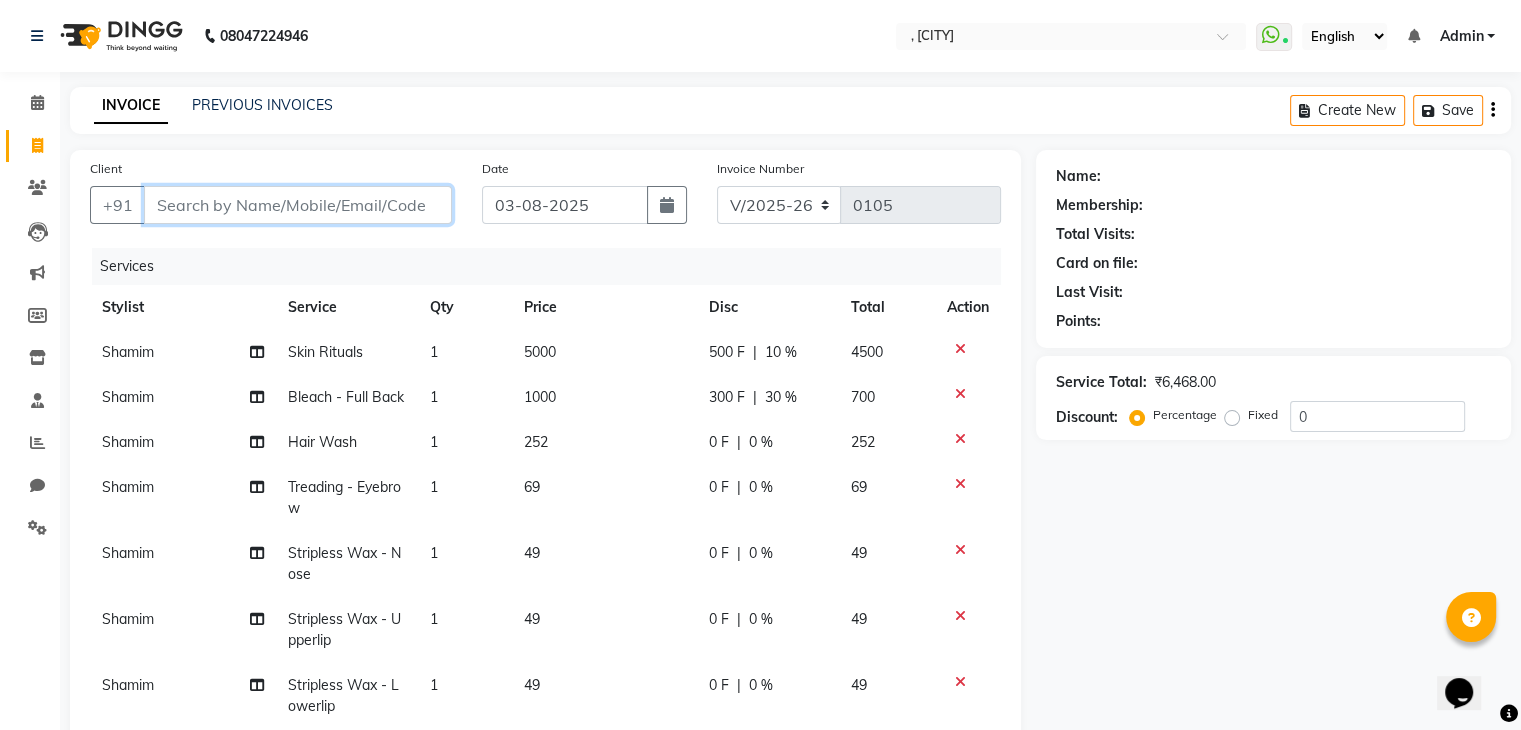 click on "Client" at bounding box center [298, 205] 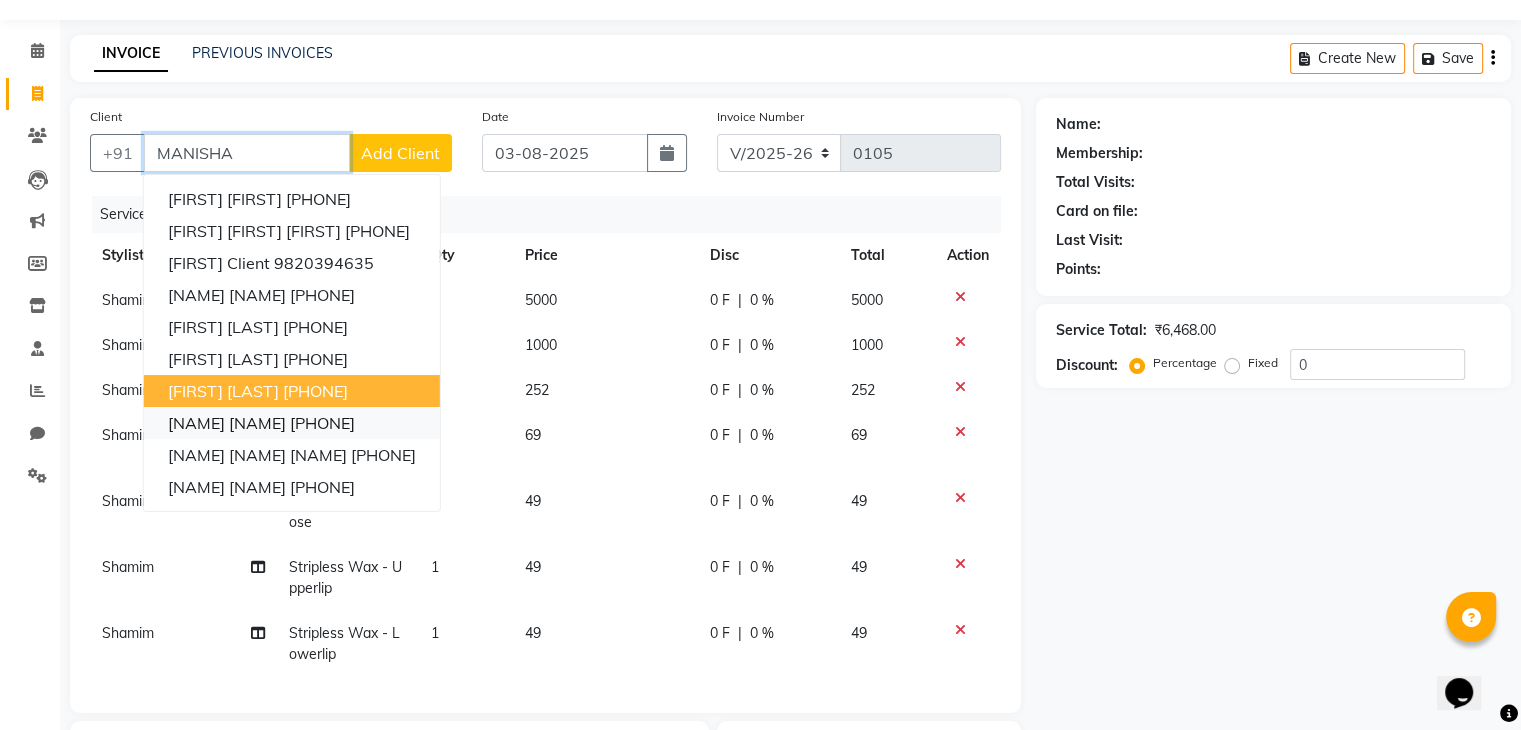 scroll, scrollTop: 51, scrollLeft: 0, axis: vertical 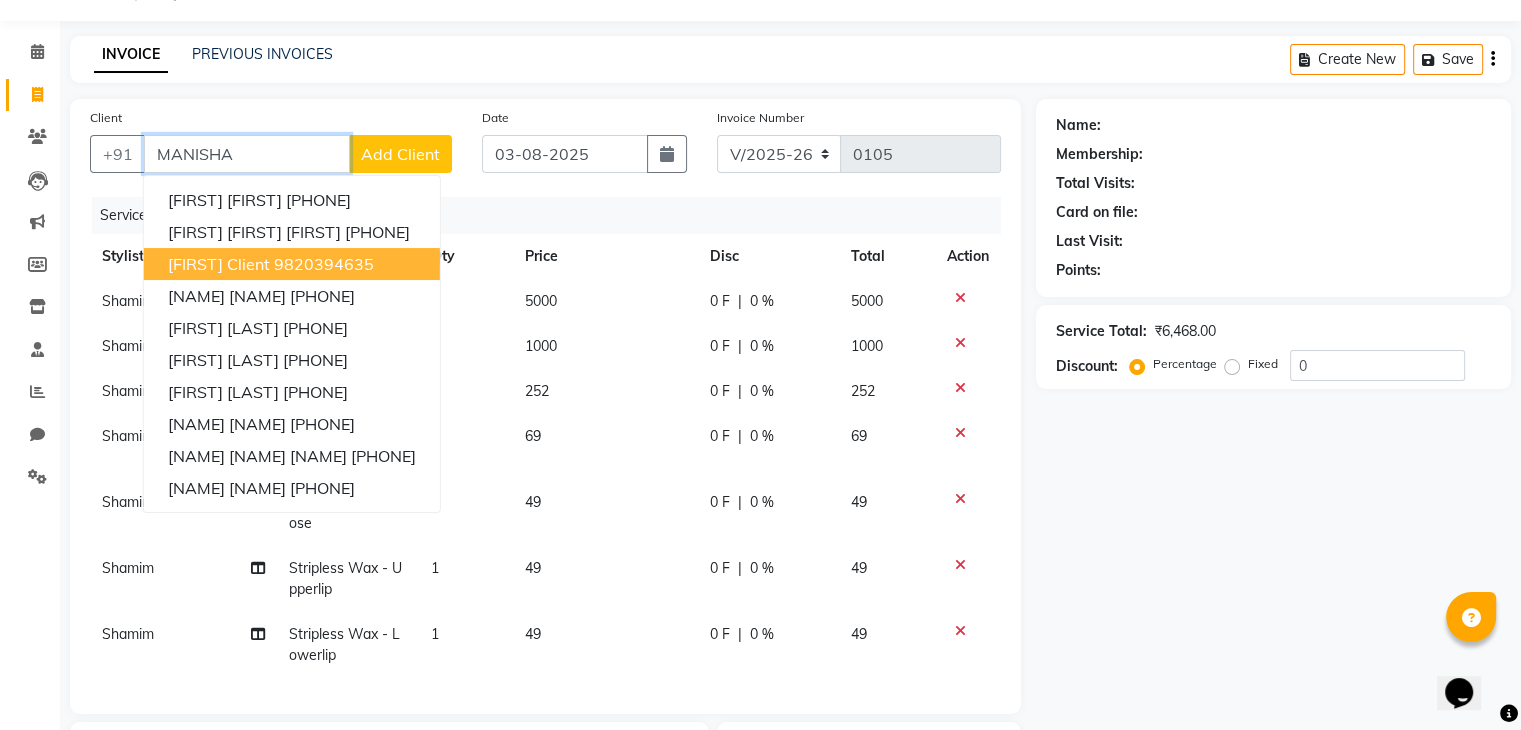 click on "[FIRST] Client [PHONE]" at bounding box center [292, 264] 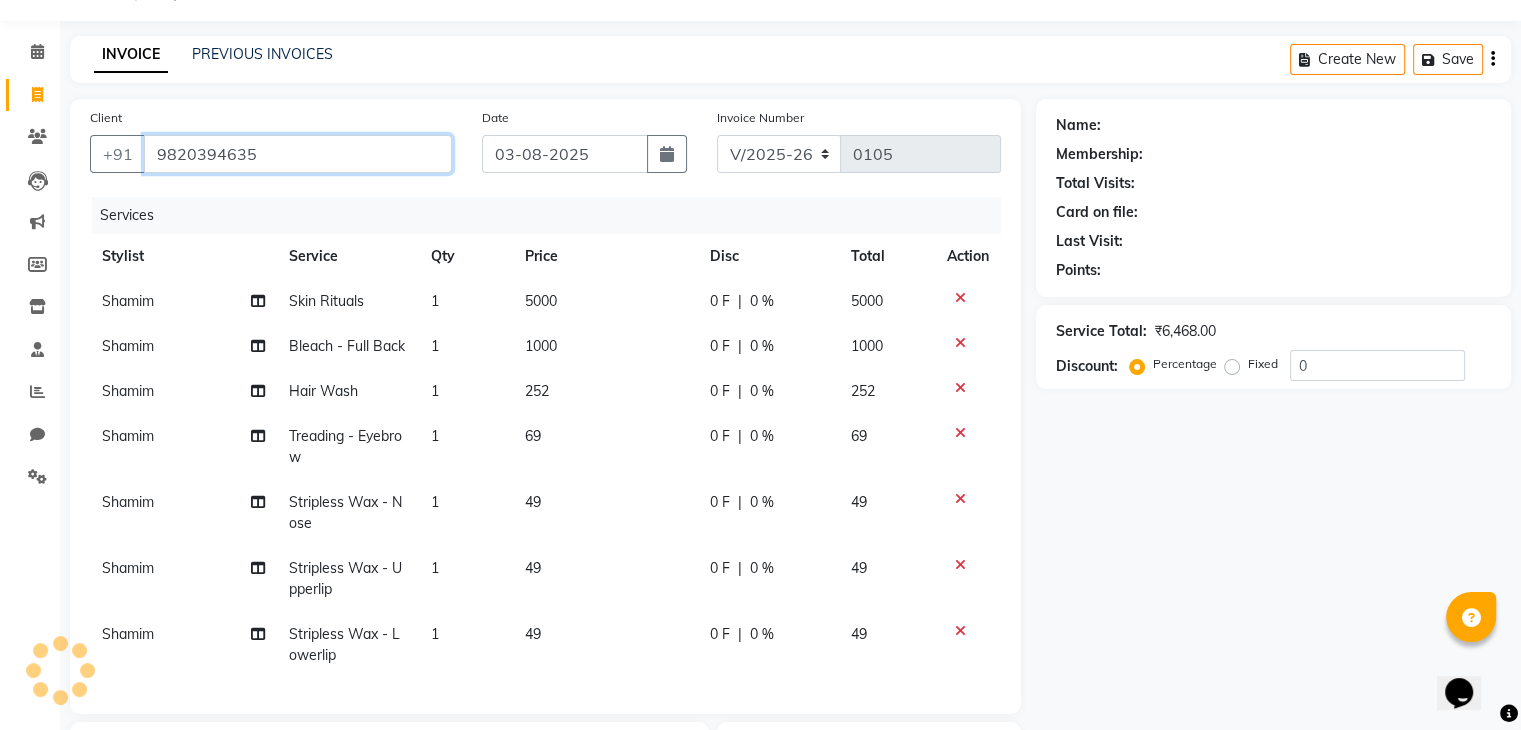 type on "9820394635" 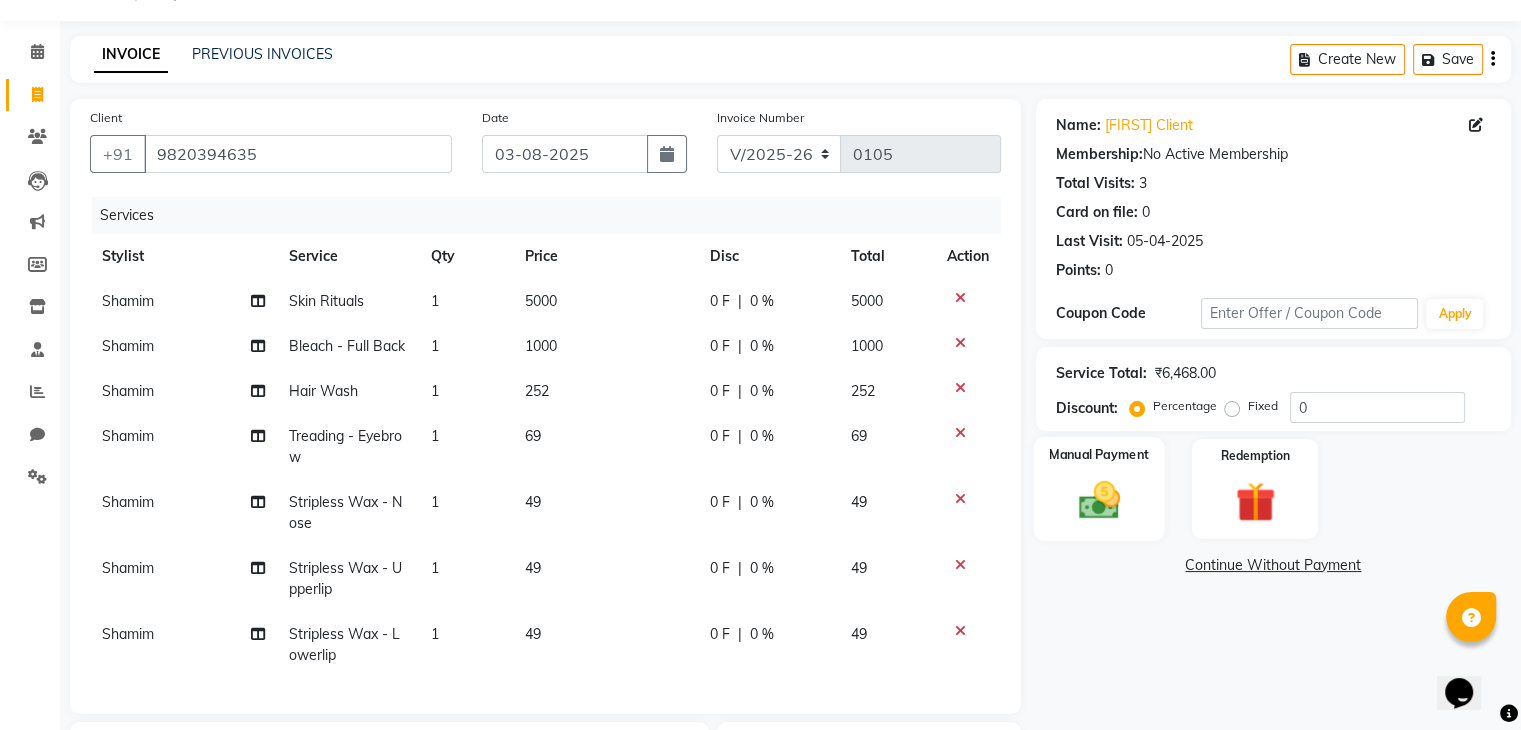 click 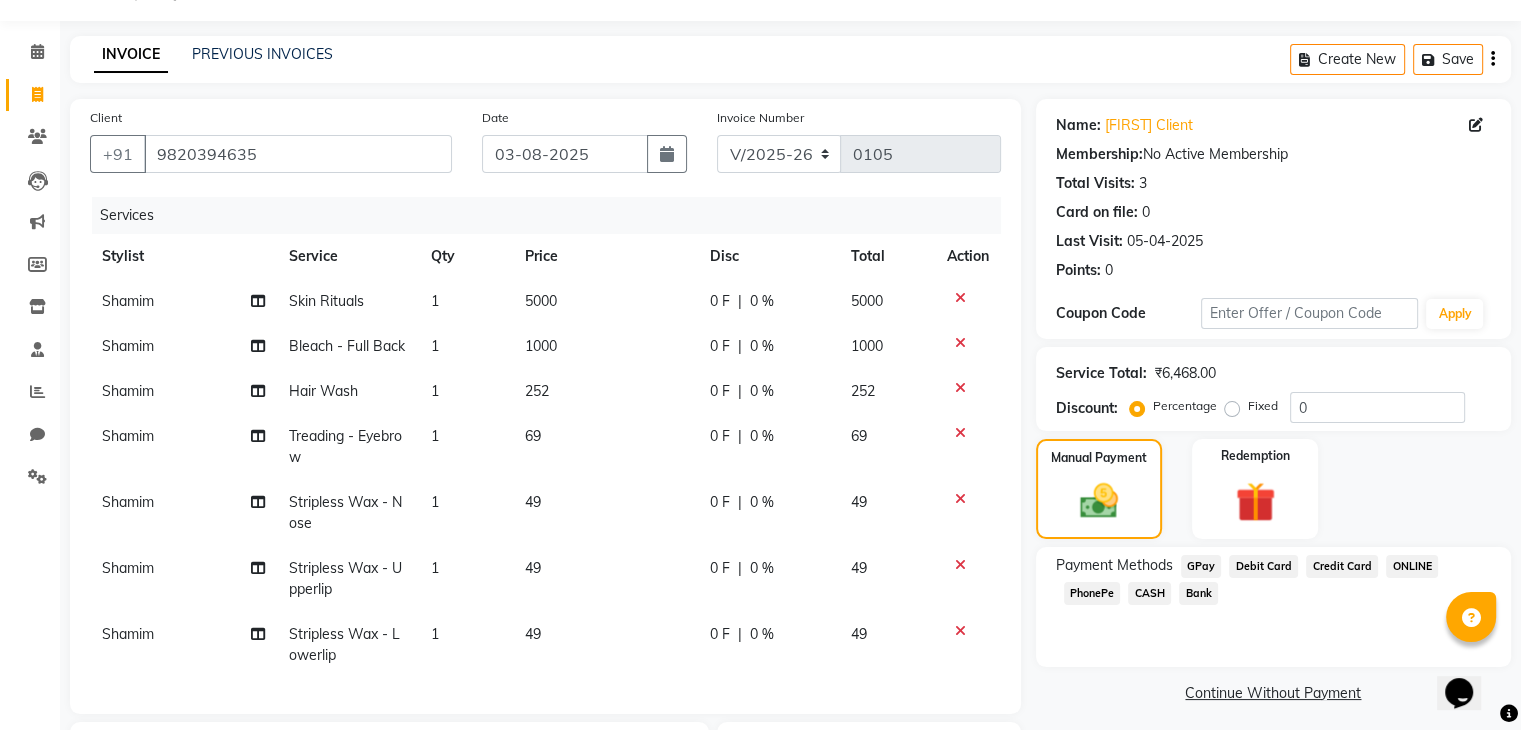 click on "CASH" 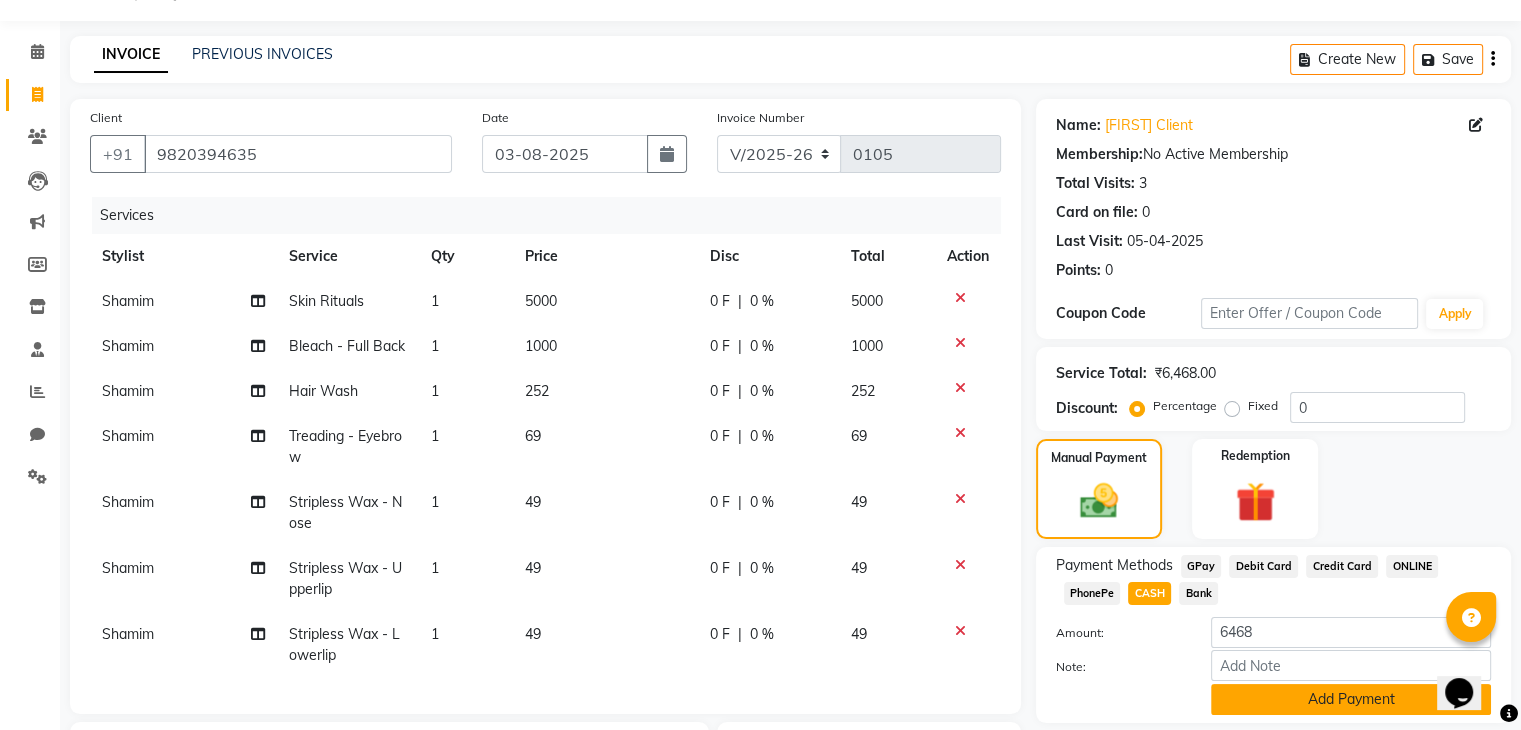 click on "Add Payment" 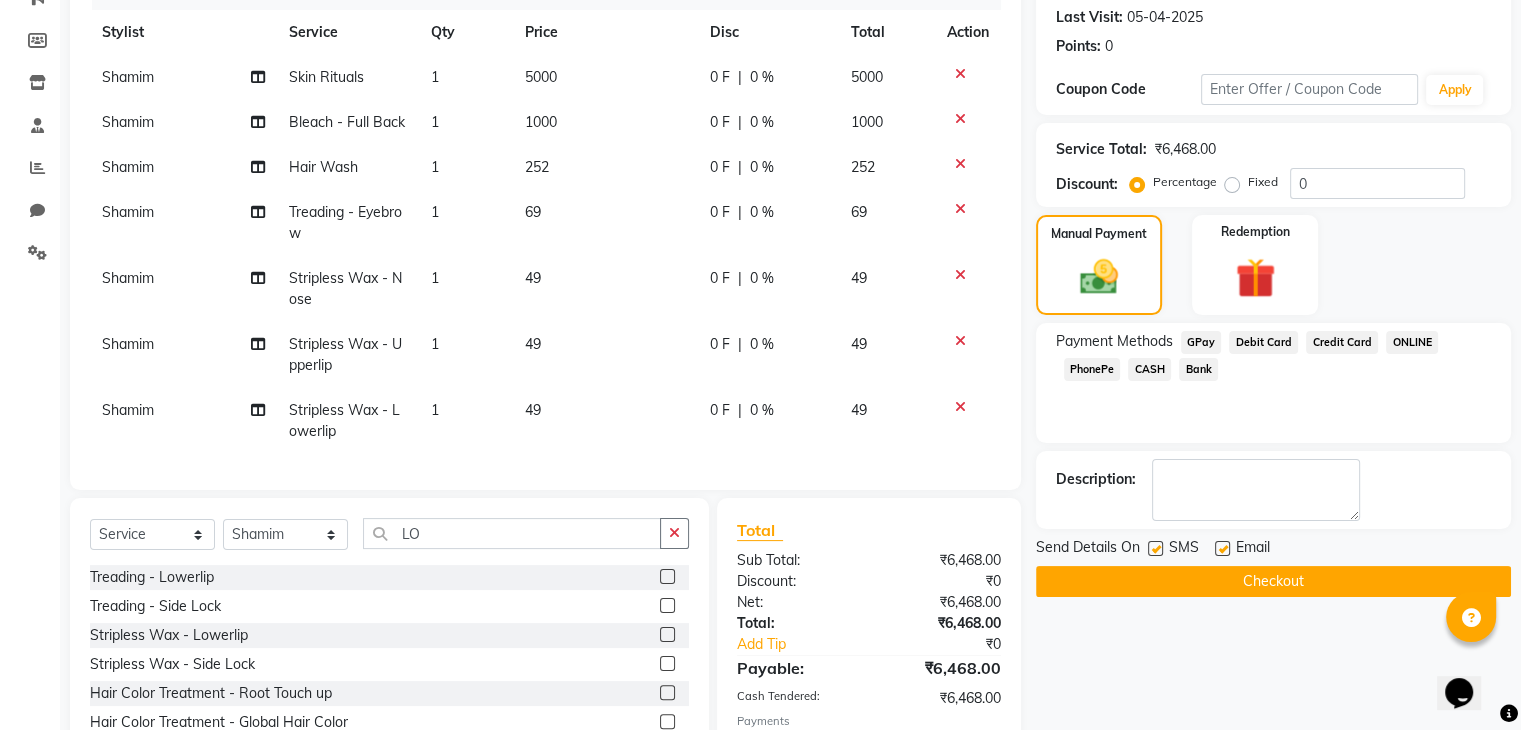scroll, scrollTop: 276, scrollLeft: 0, axis: vertical 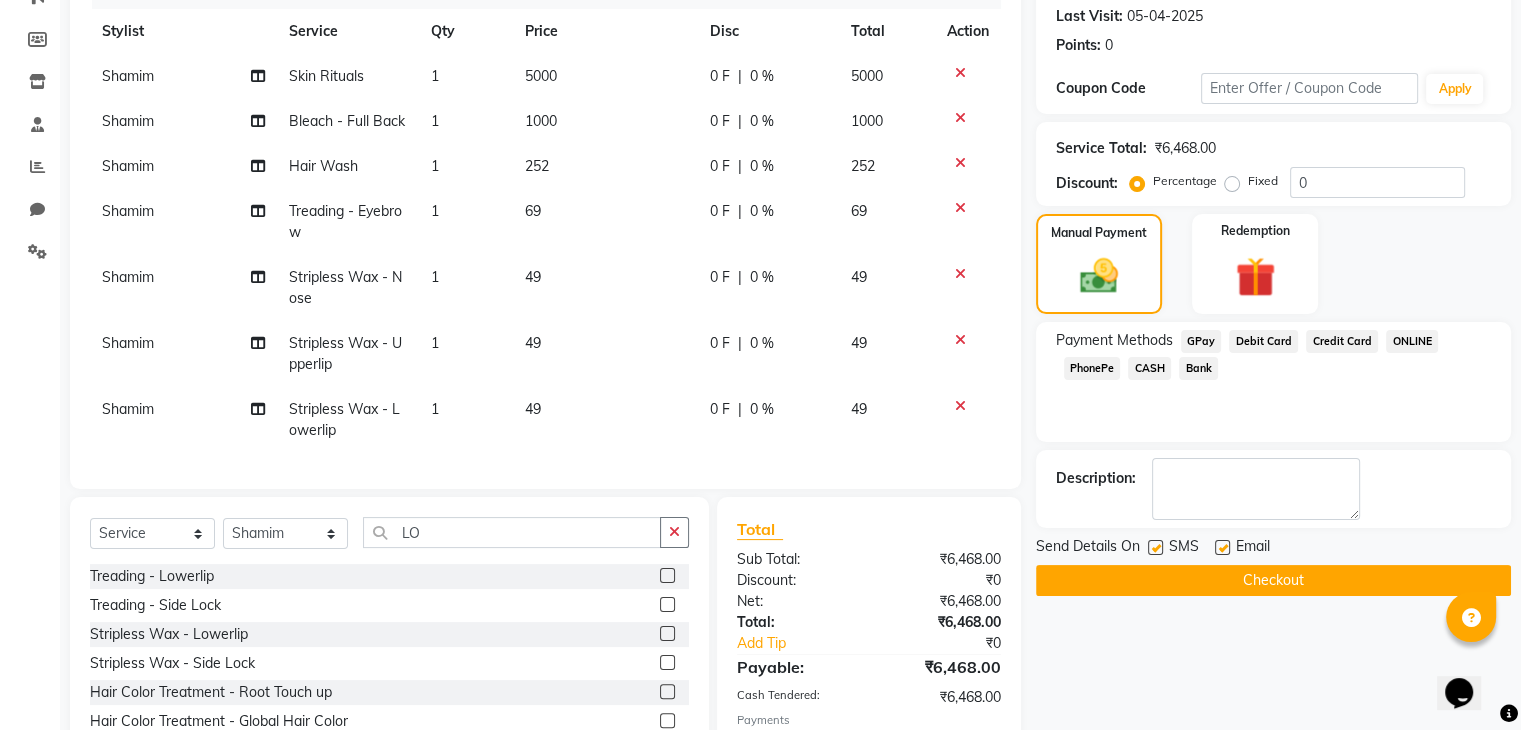 click on "Checkout" 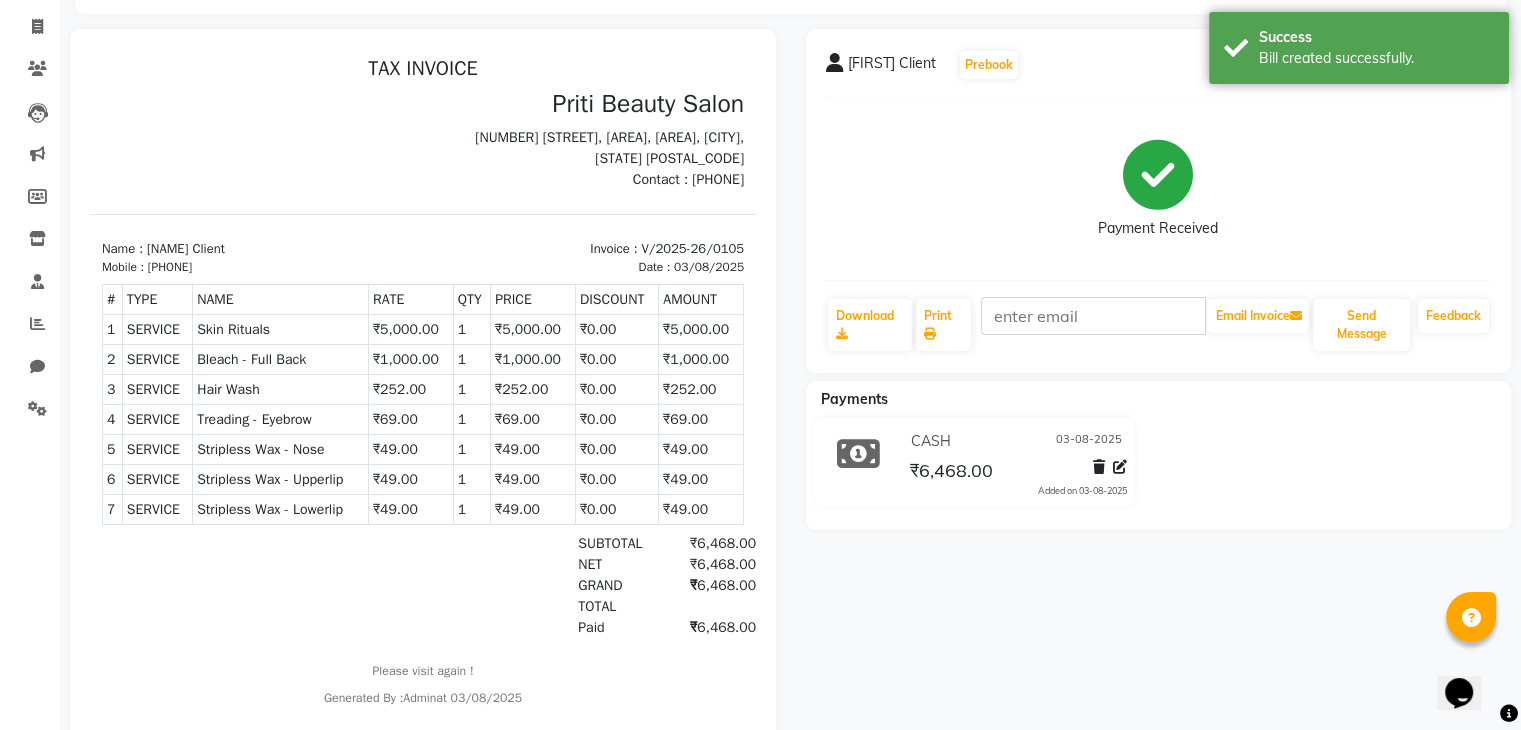 scroll, scrollTop: 120, scrollLeft: 0, axis: vertical 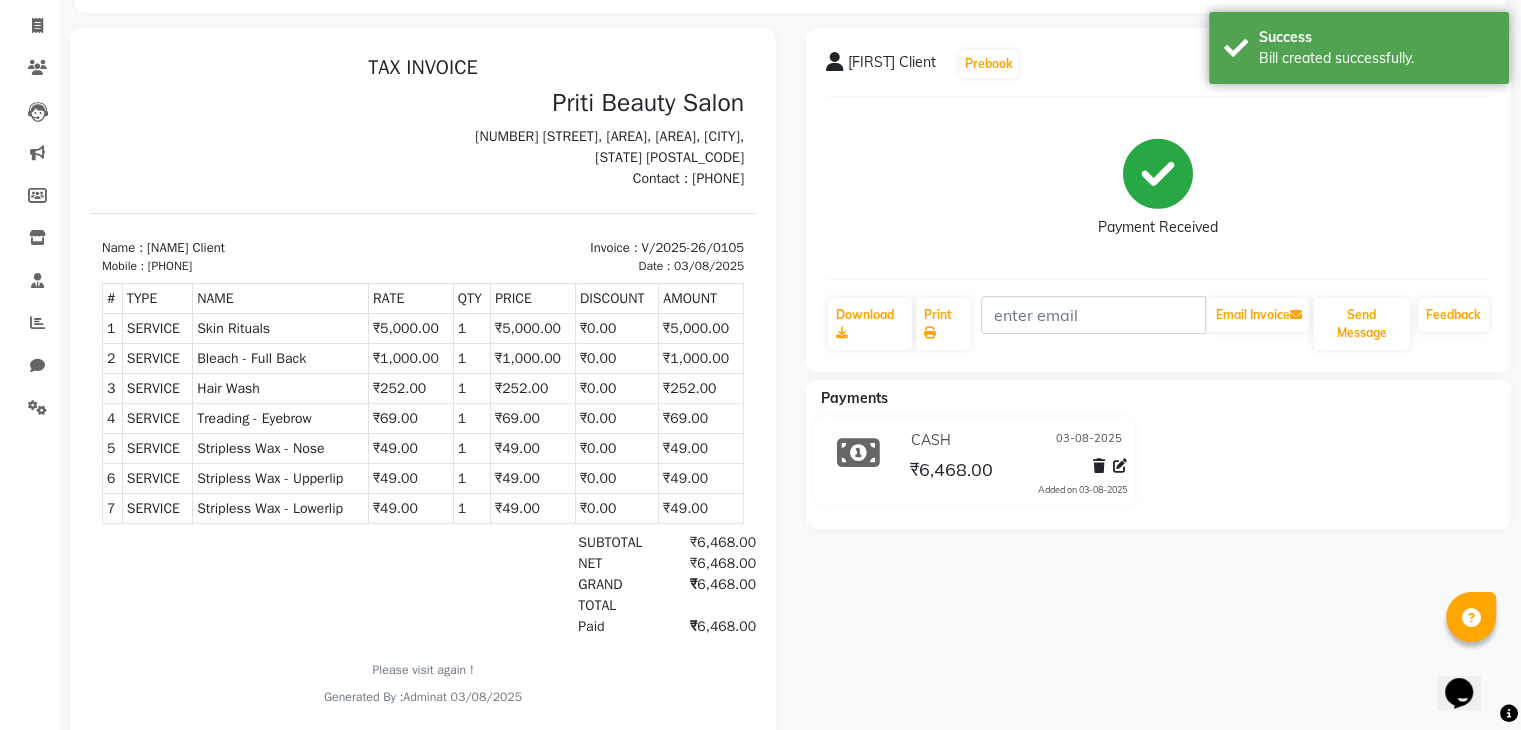 click on "Client Prebook Payment Received Download Print Email Invoice Send Message Feedback Payments CASH 03-08-2025 ₹6,468.00 Added on 03-08-2025" 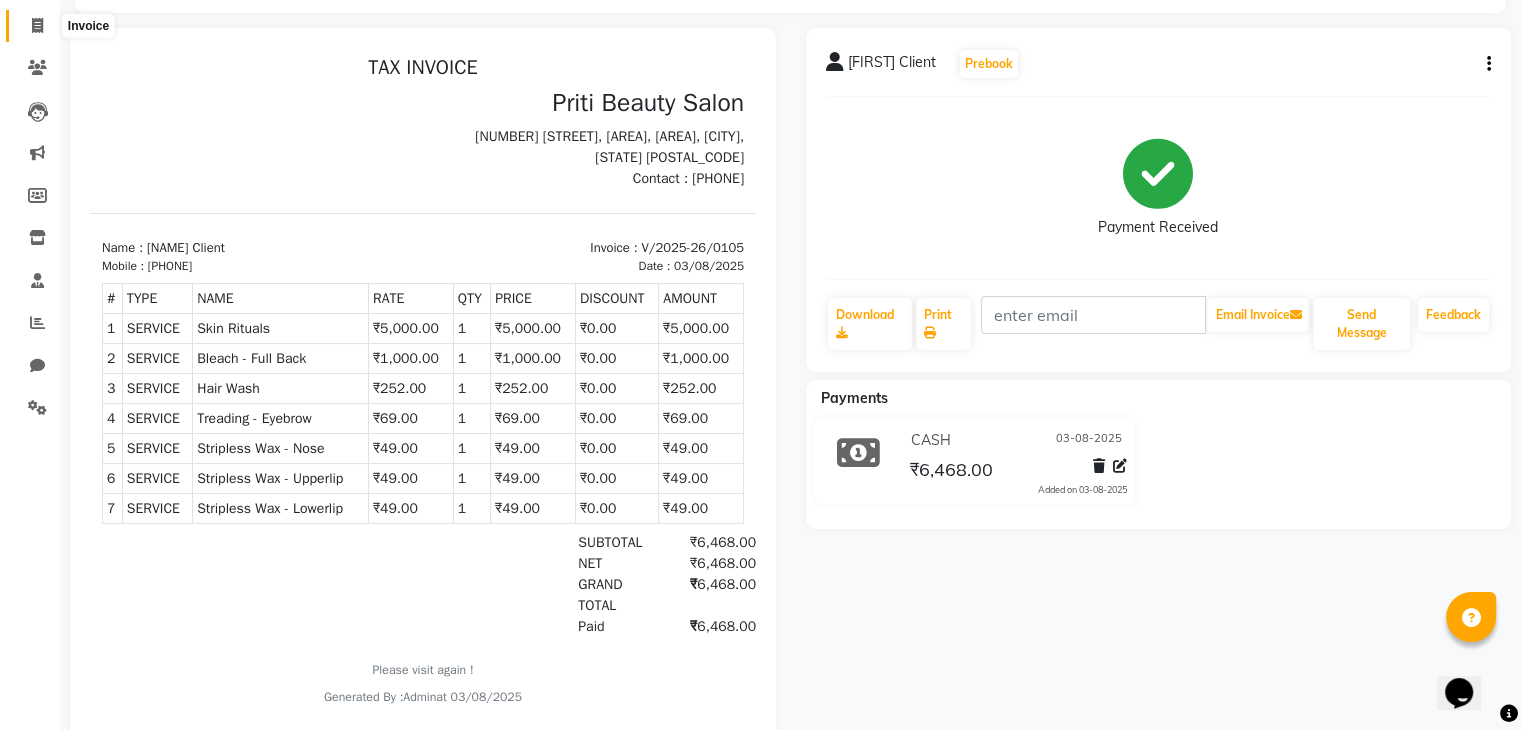 click 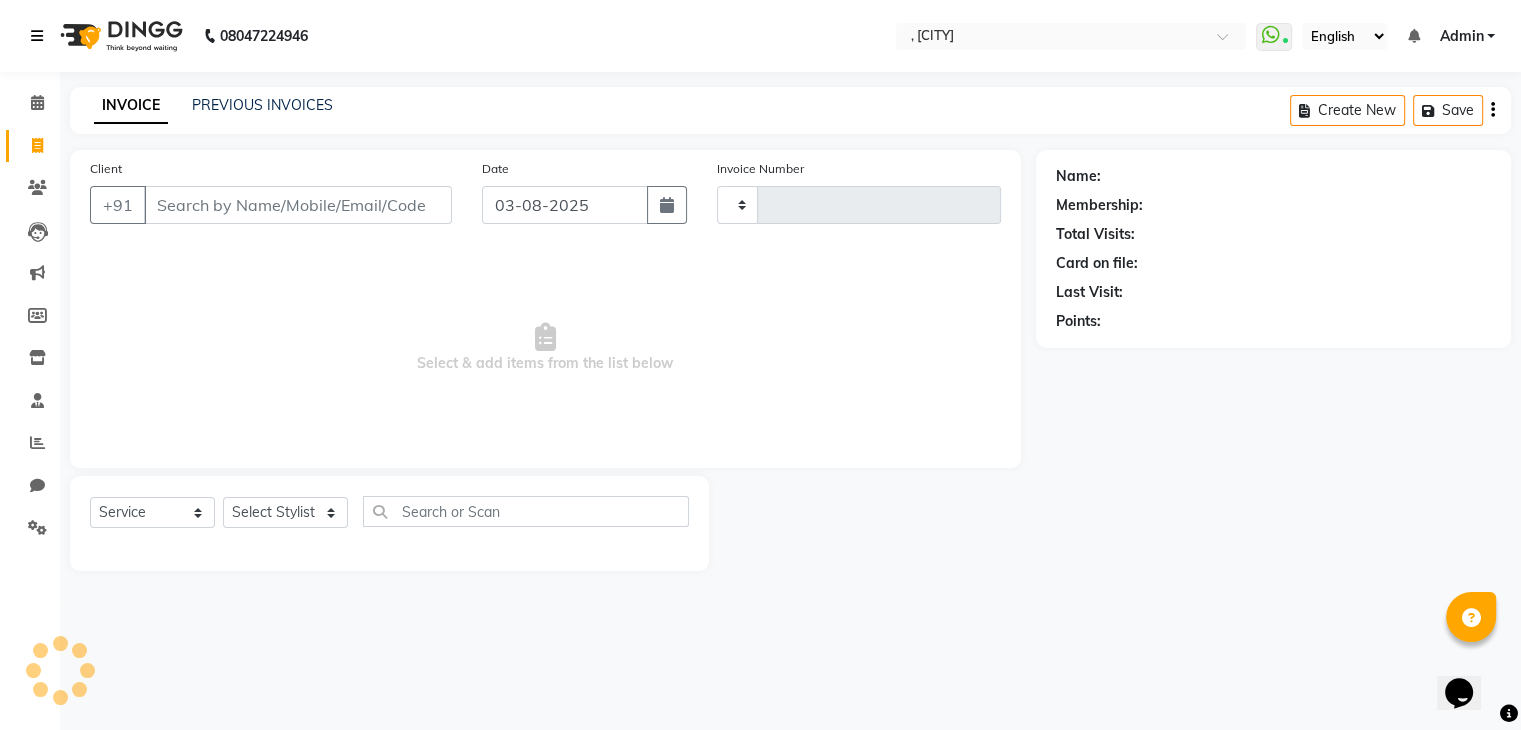 type on "0106" 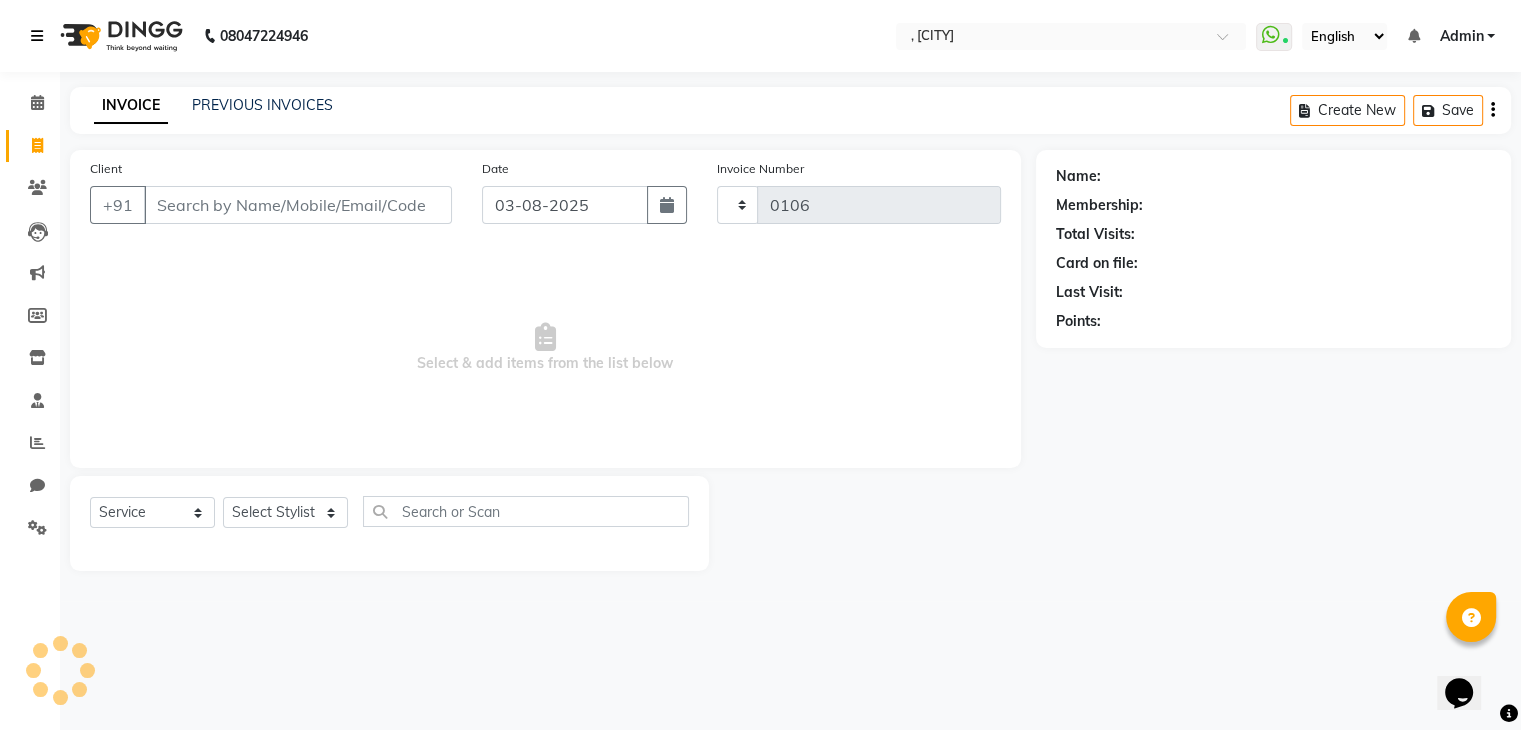 scroll, scrollTop: 0, scrollLeft: 0, axis: both 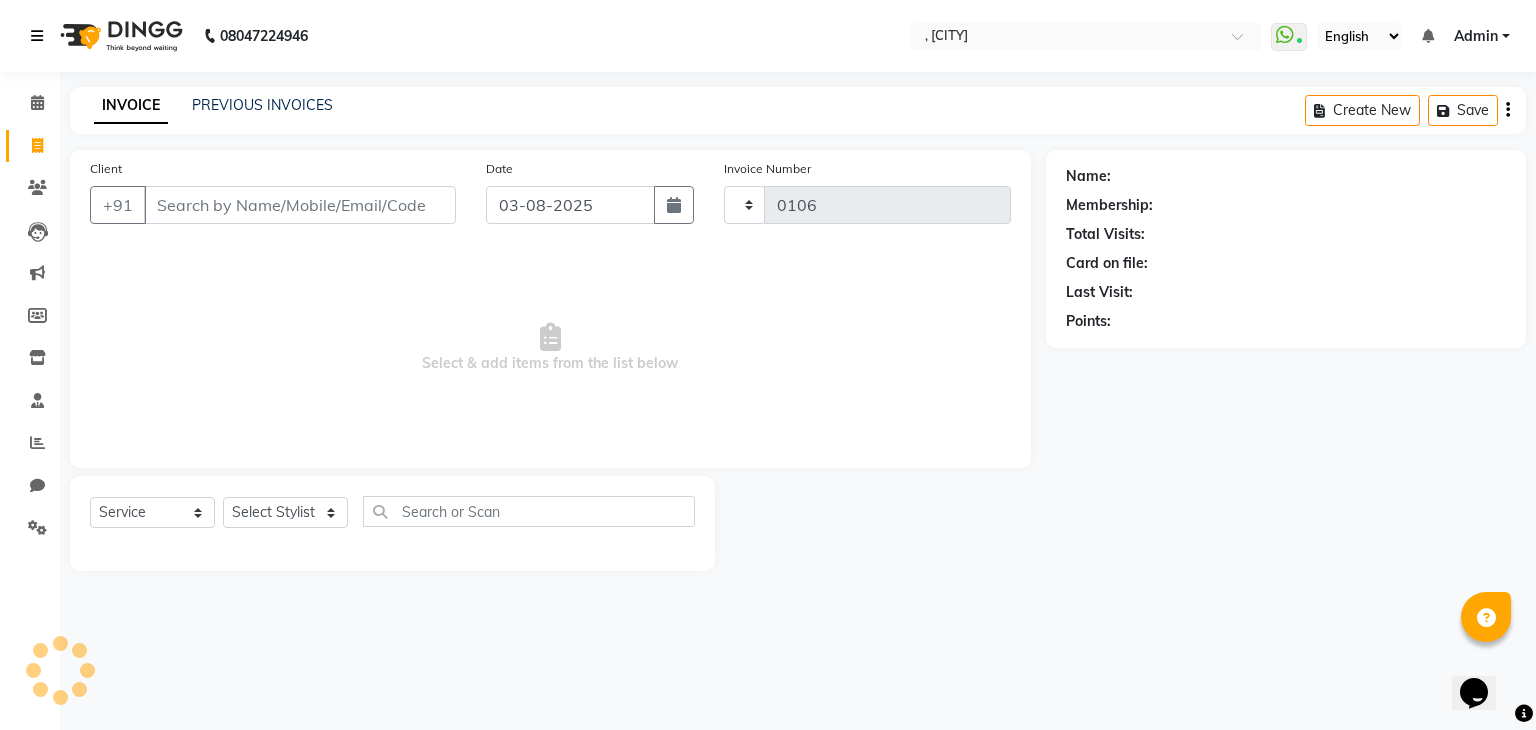 select on "7666" 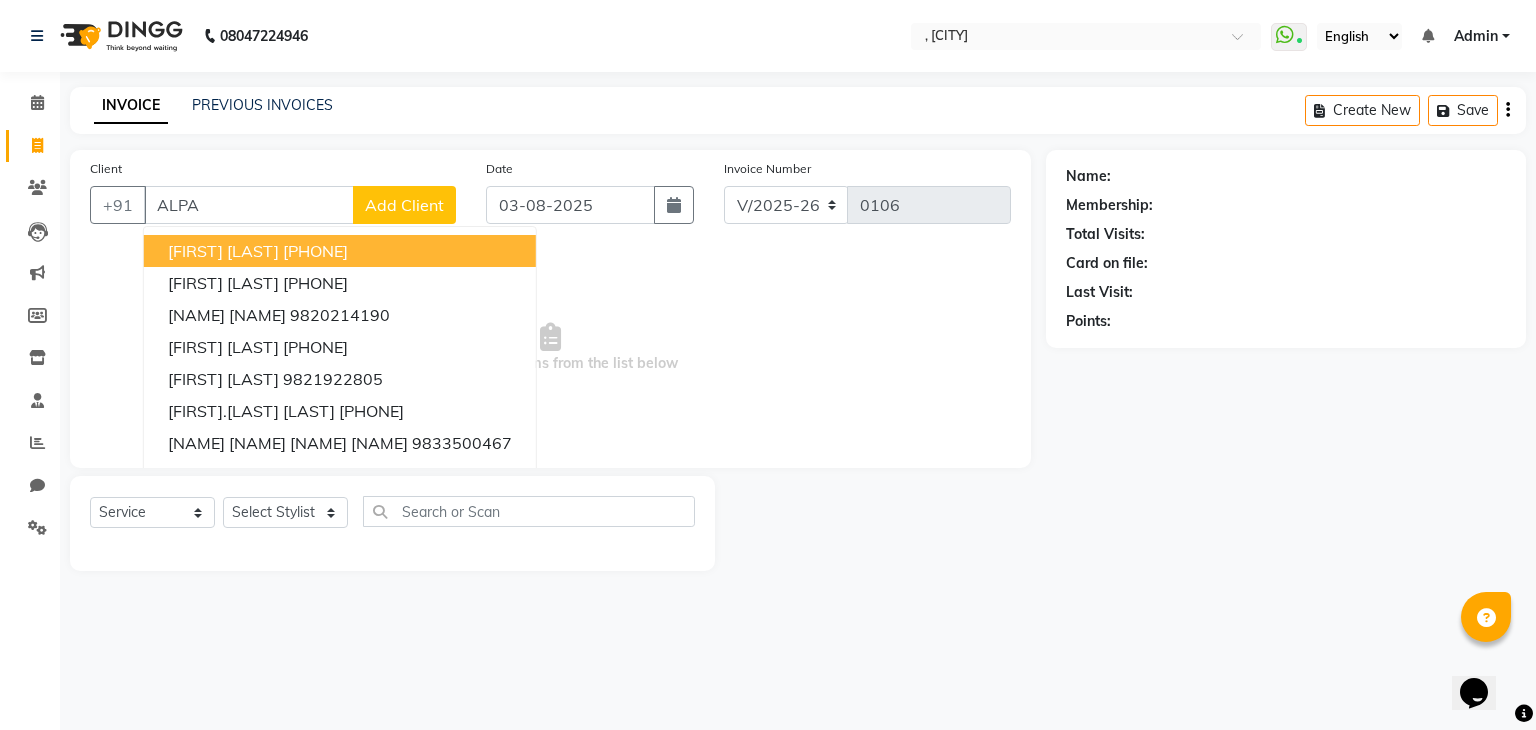 click on "ALPA" at bounding box center [249, 205] 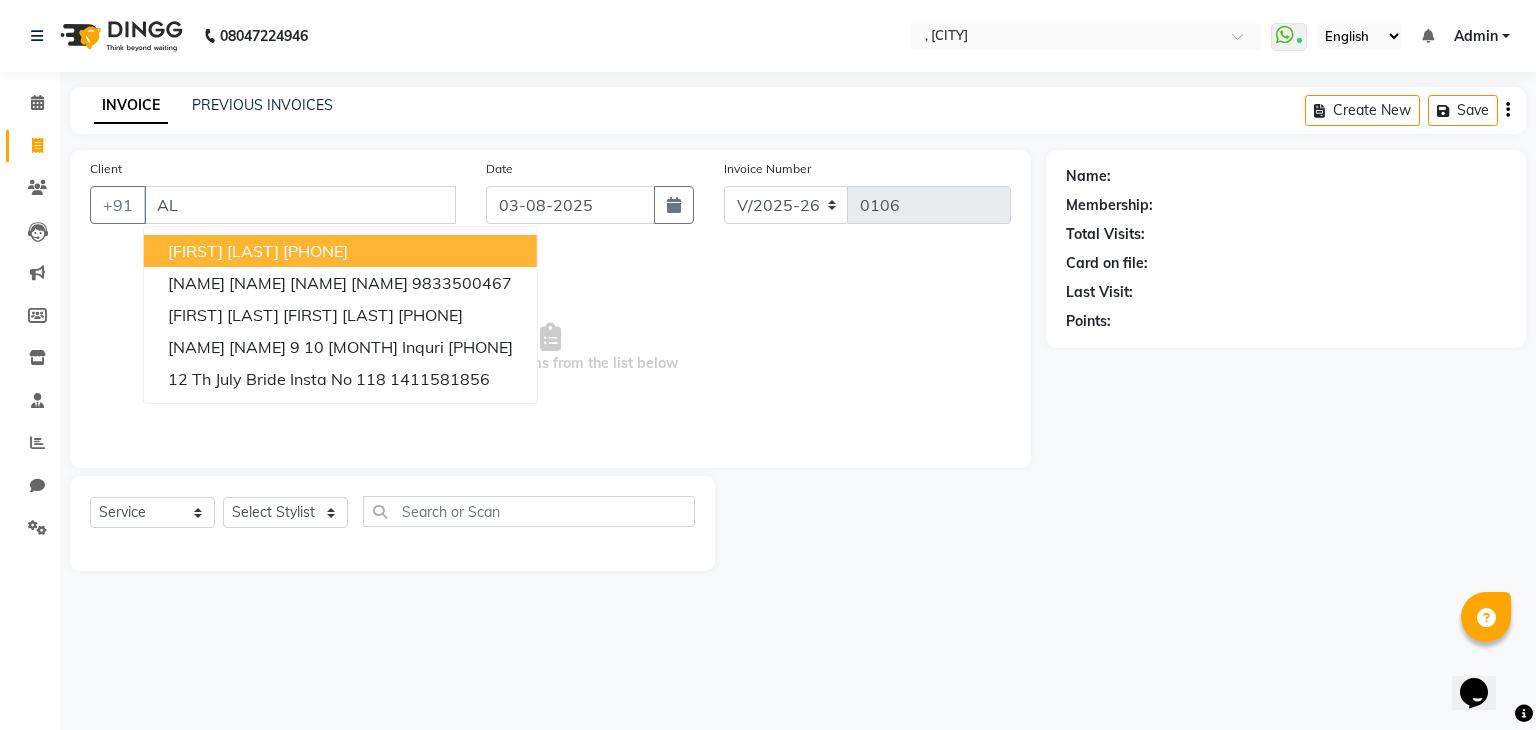 type on "A" 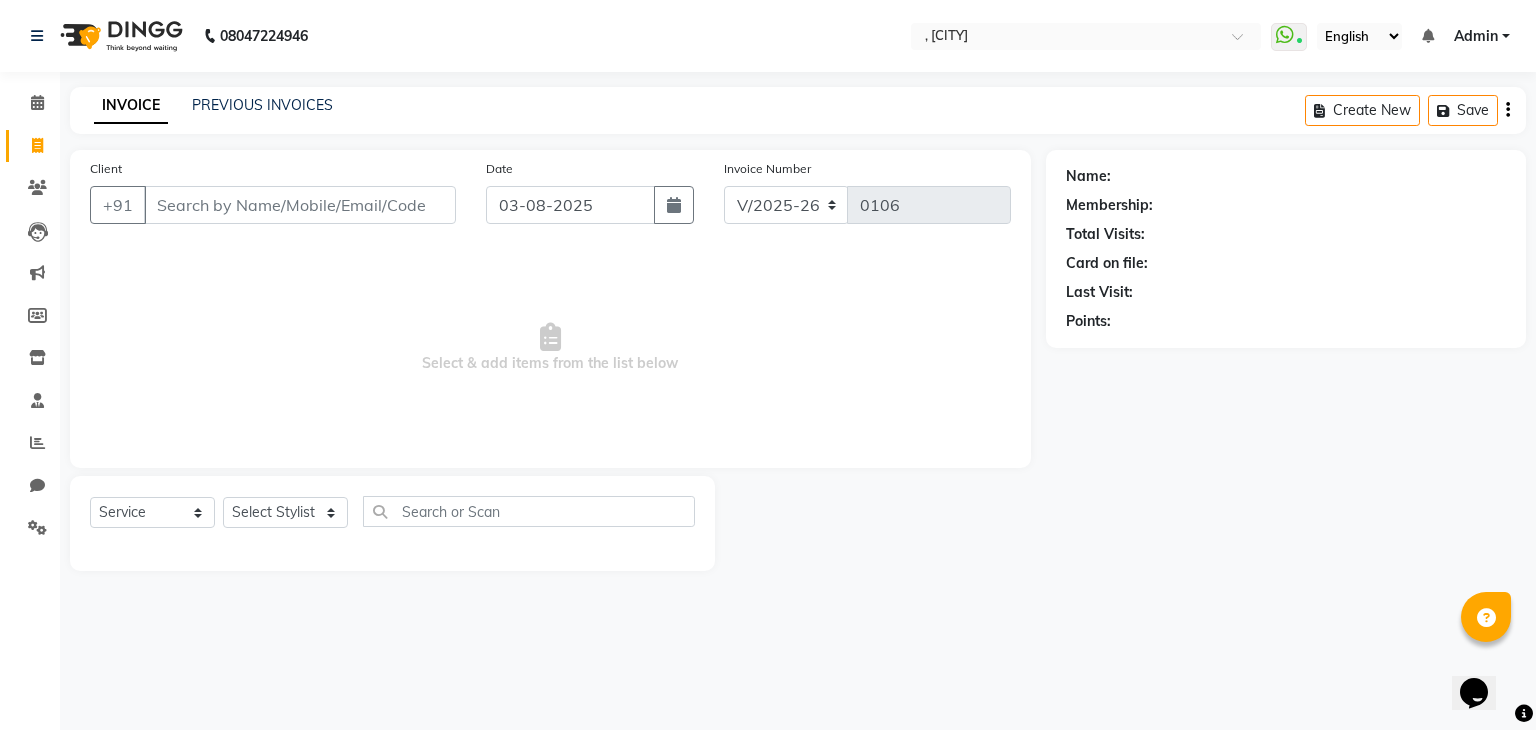click on "Client" at bounding box center (300, 205) 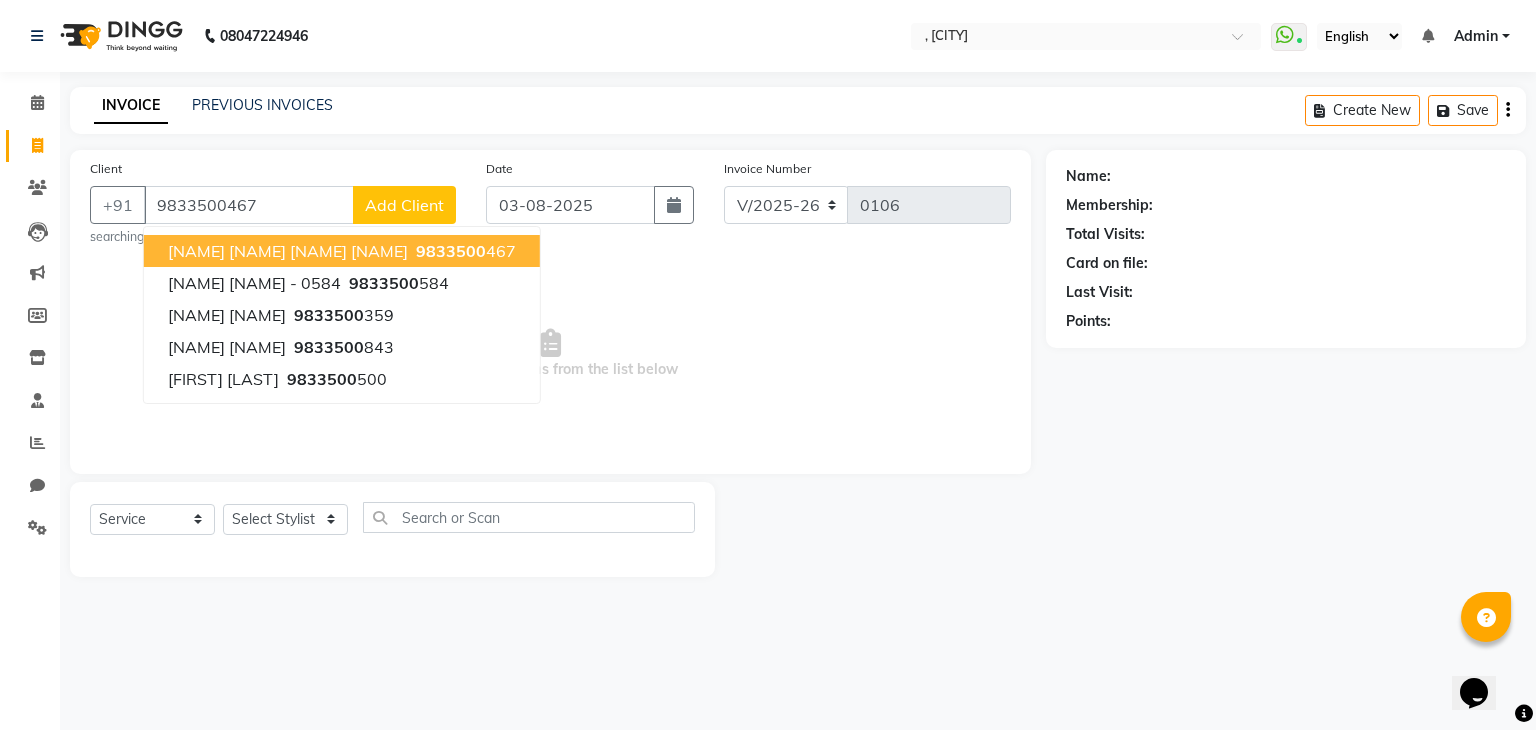 type on "9833500467" 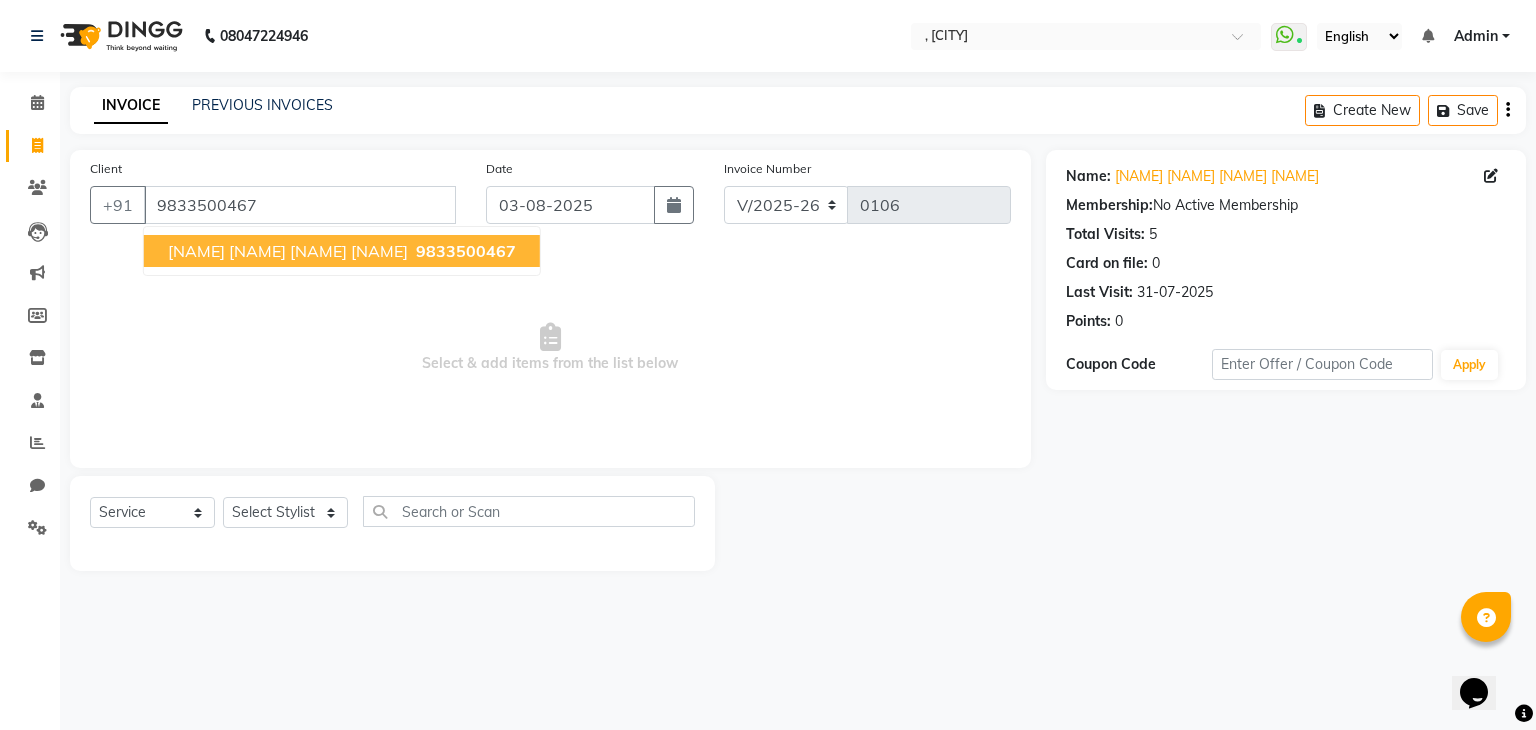 click on "[NAME] [NAME] [NAME] [NAME]" at bounding box center (288, 251) 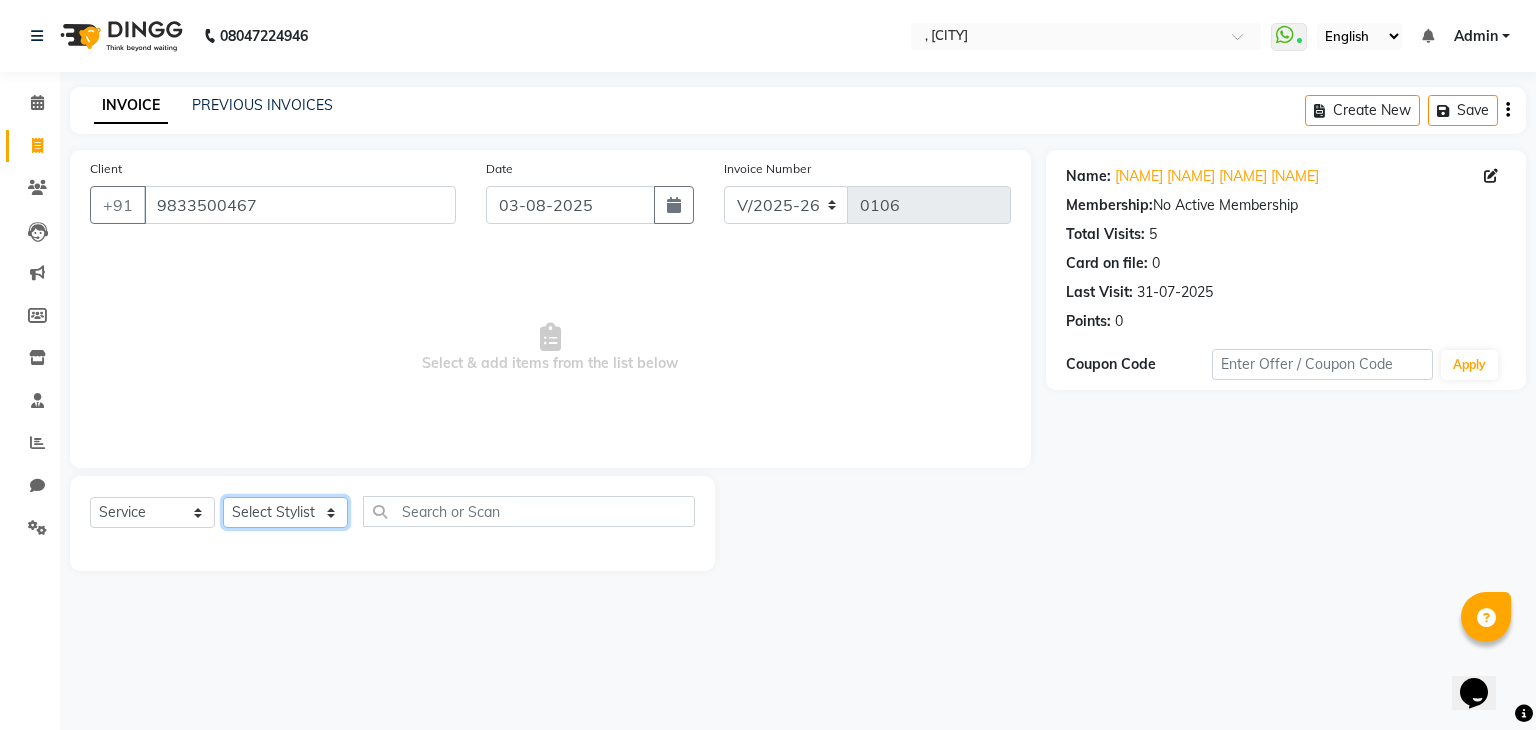 click on "Select Stylist" 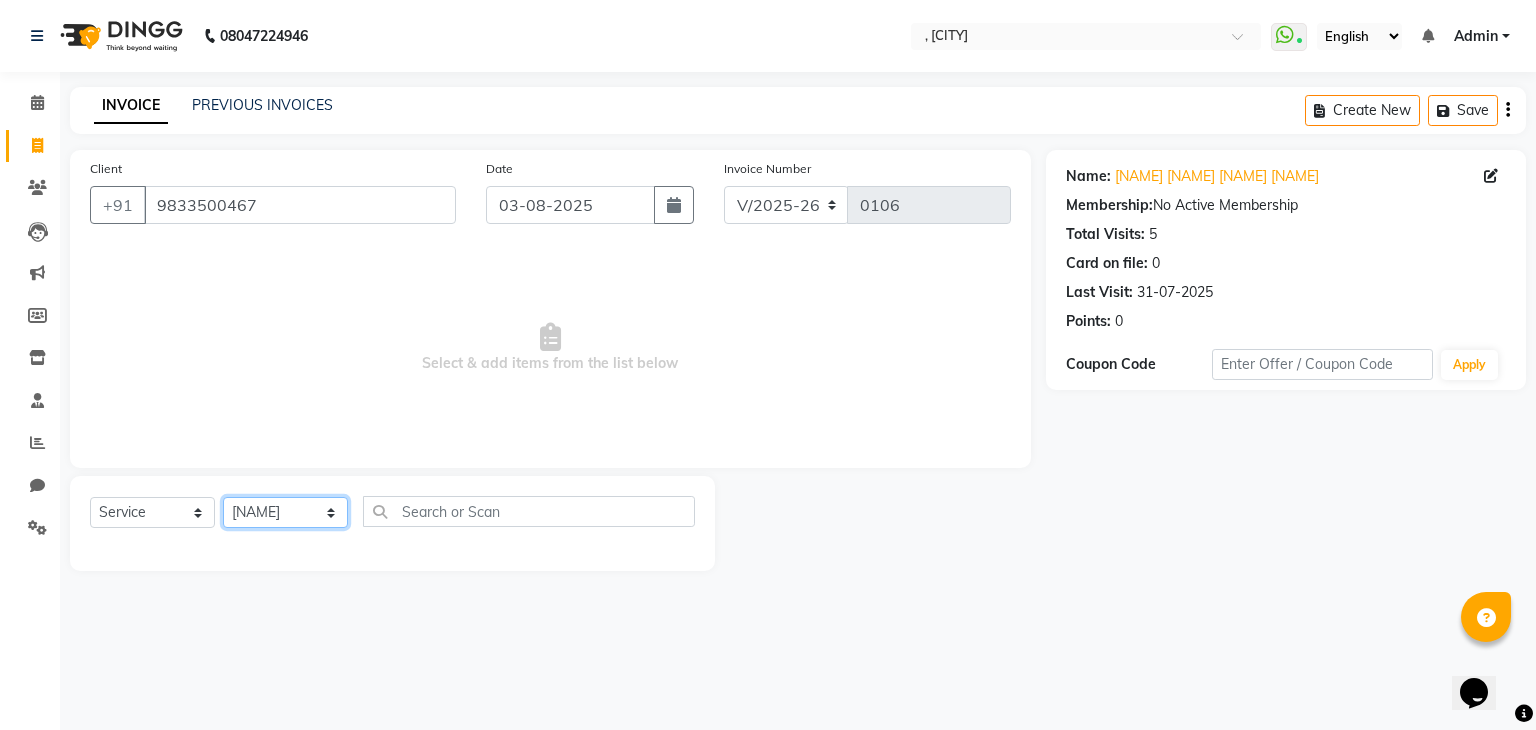 click on "Select Stylist" 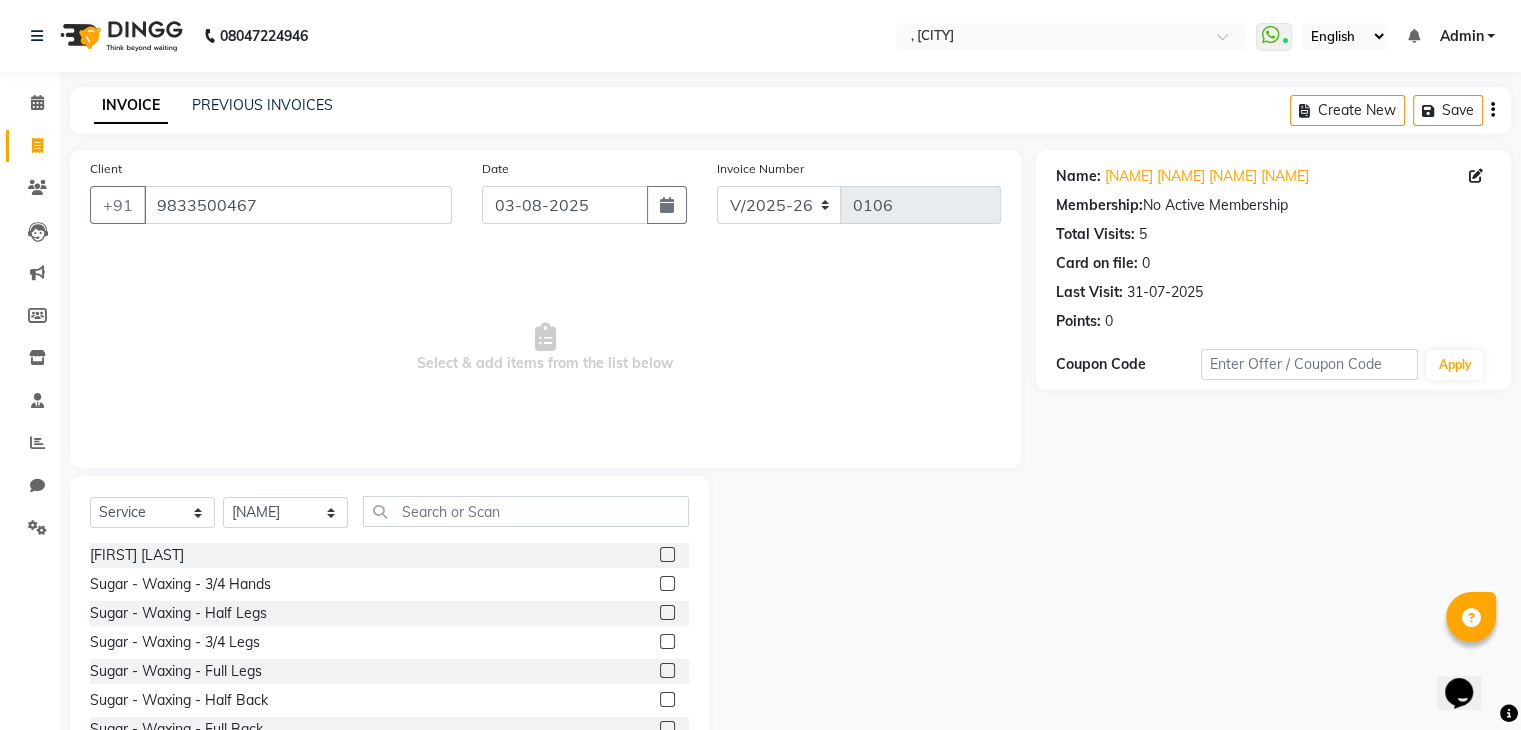 click on "Sugar - Waxing - 3/4 Legs" 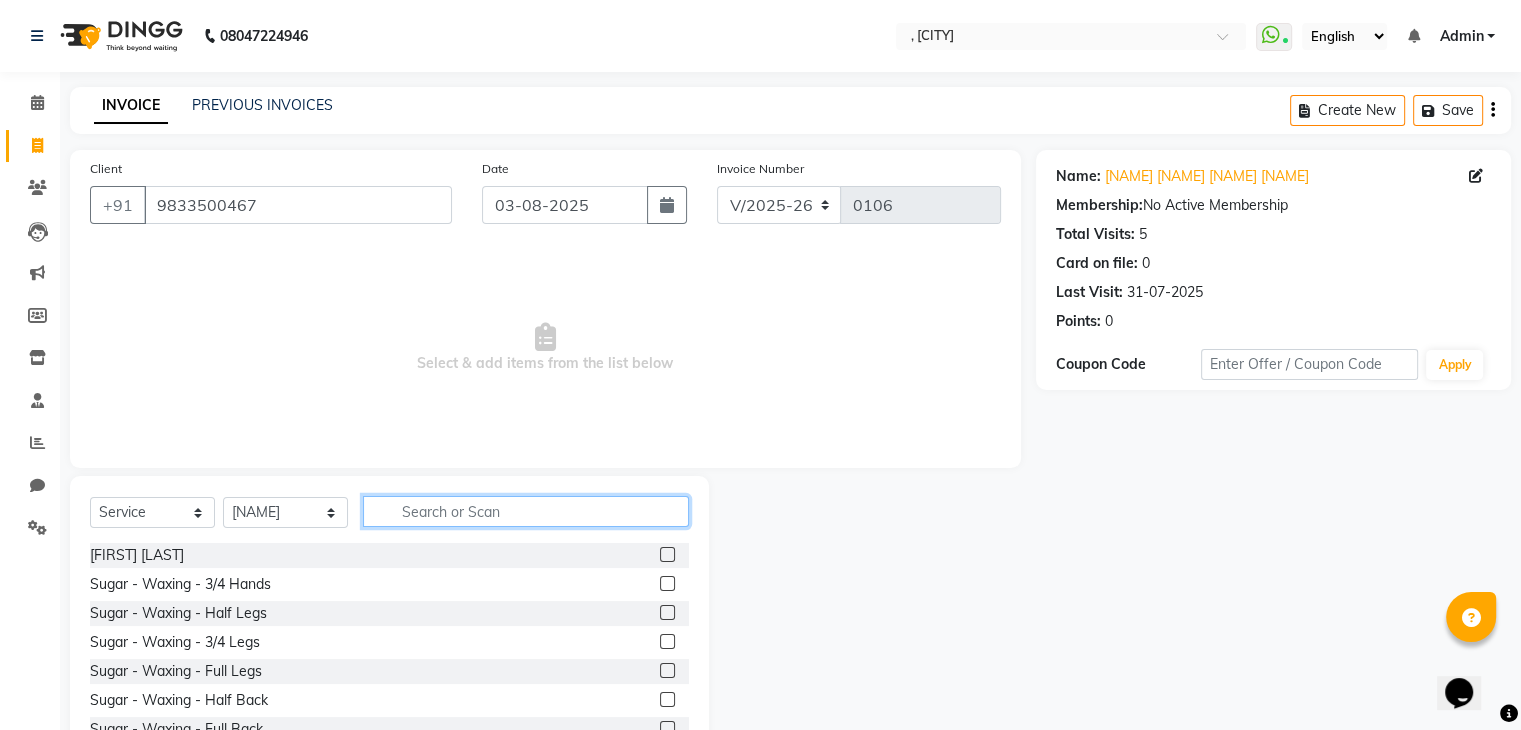 click 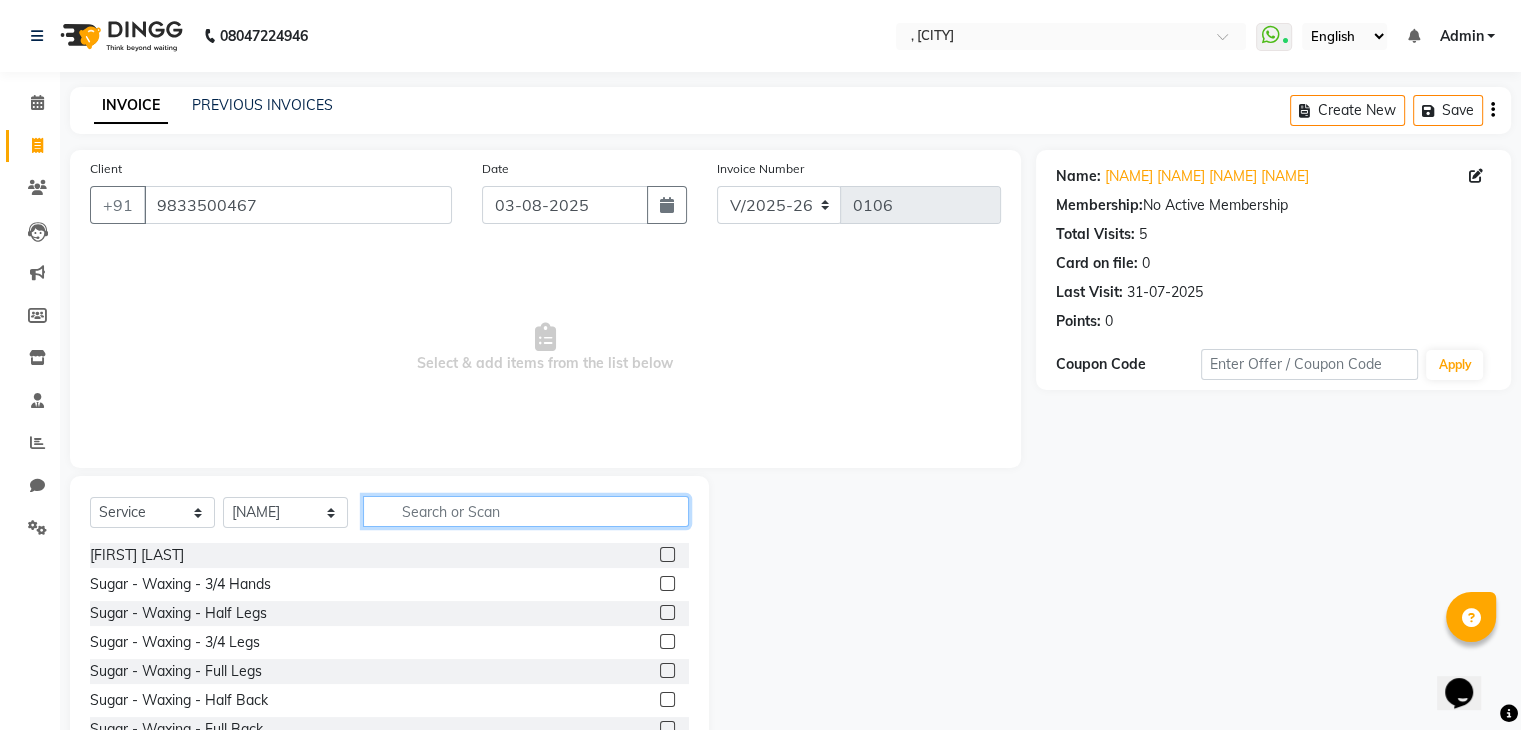 drag, startPoint x: 406, startPoint y: 514, endPoint x: 354, endPoint y: 486, distance: 59.05929 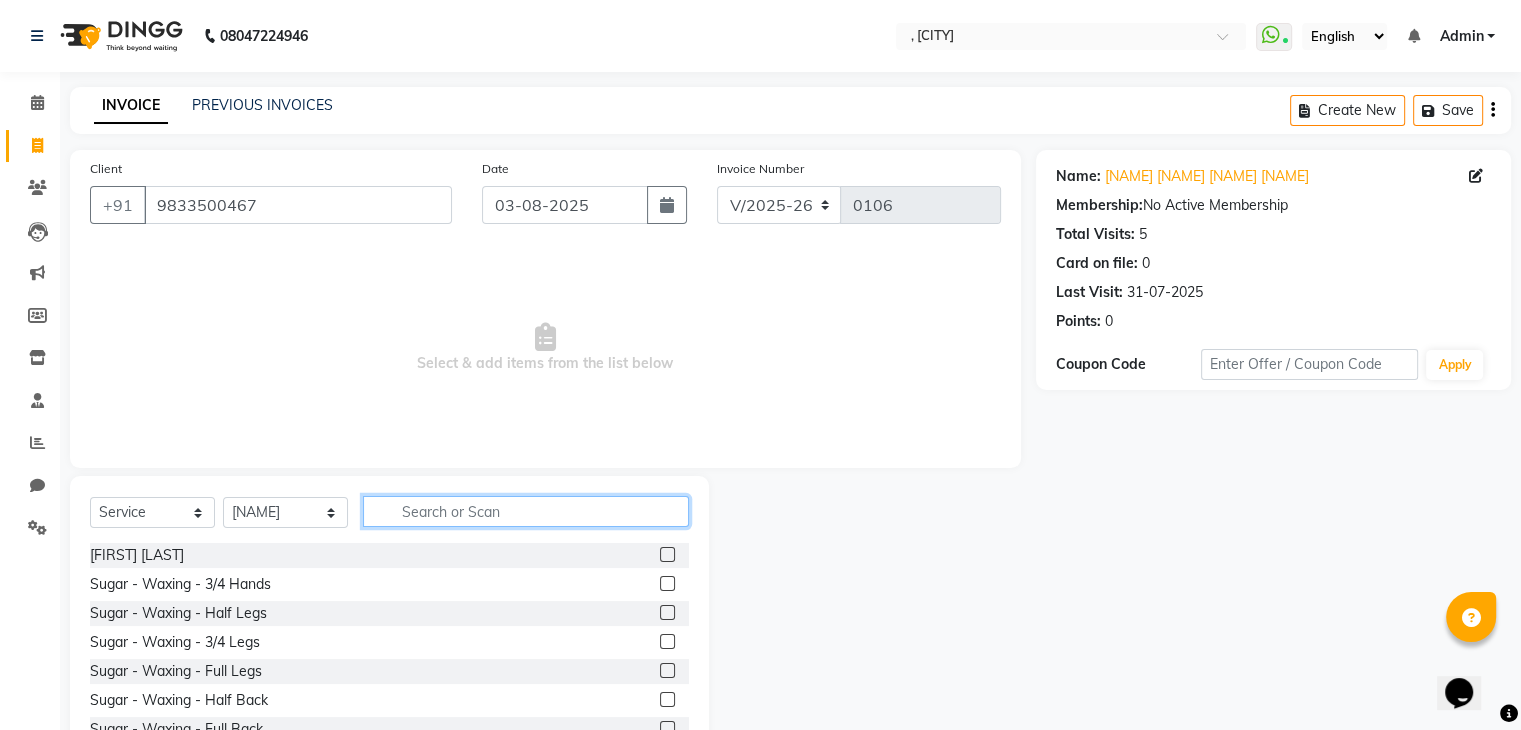 click on "Select Service Product Membership Package Voucher Prepaid Gift Card Select Stylist Sugar - Waxing - Full Hands Sugar - Waxing - 3/4 Hands Sugar - Waxing - Half Legs Sugar - Waxing - 3/4 Legs Sugar - Waxing - Full Legs Sugar - Waxing - Half Back Sugar - Waxing - Full Back Sugar - Waxing - Under Arms Sugar - Waxing - Tummy Sugar - Waxing - Full Front Sugar - Waxing - Buttock Sugar - Waxing - Bikini Treading - Eyebrow Treading - Upperlip Treading - Lowerlip Treading - Forehead Treading - Side Lock liposolible - Waxing - Full Hands liposolible - Waxing - 3/4 Hands liposolible - Waxing - Half Legs liposolible - Waxing - 3/4 Legs liposolible - Waxing - Full Legs liposolible - Waxing - Half Back liposolible - Waxing - Full Back liposolible - Waxing - Under Arms liposolible - Waxing - Tummy liposolible - Waxing - Full Front liposolible - Waxing - Buttock liposolible - Waxing - Bikini Stripless Wax - Eyebrow Stripless Wax - Upperlip Bleach - Legs" 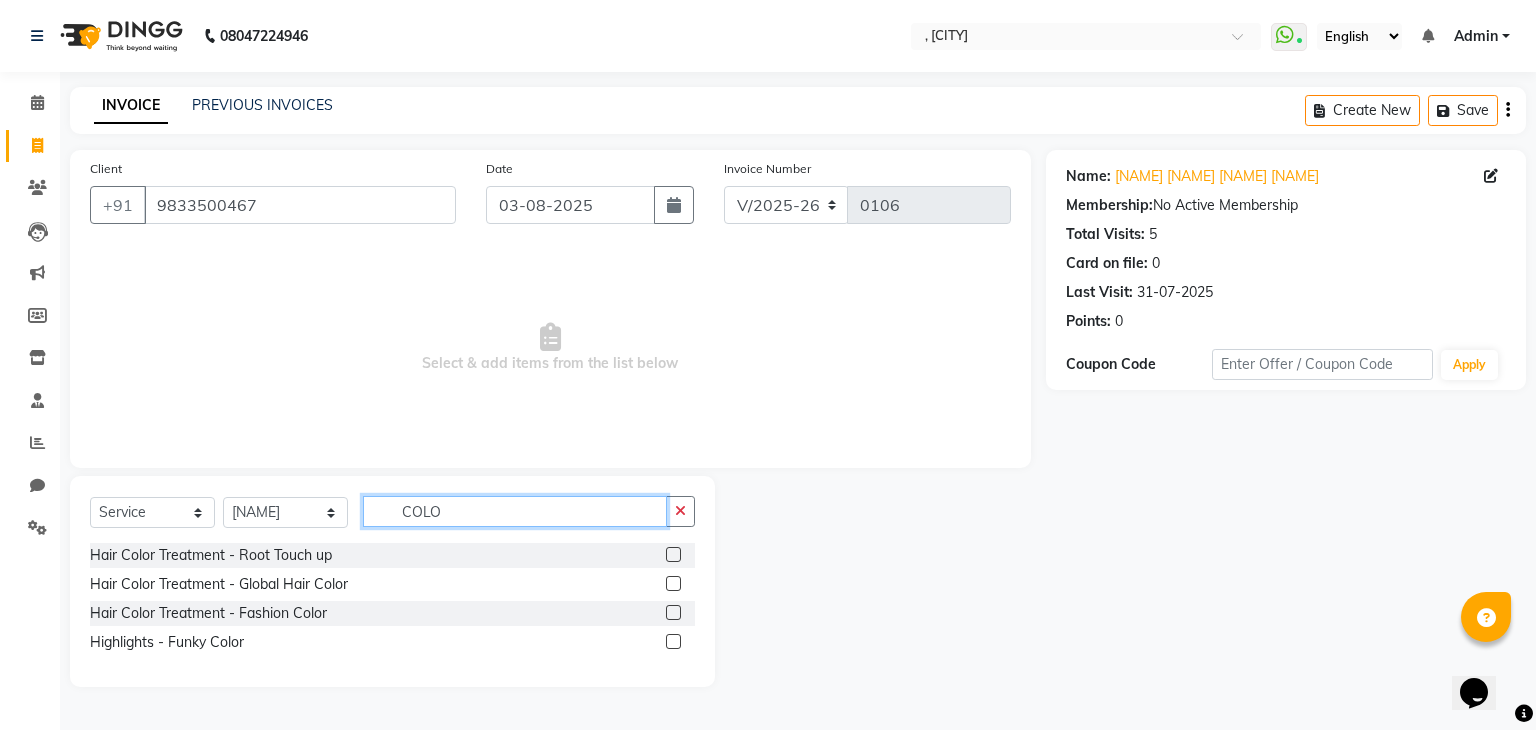 type on "COLO" 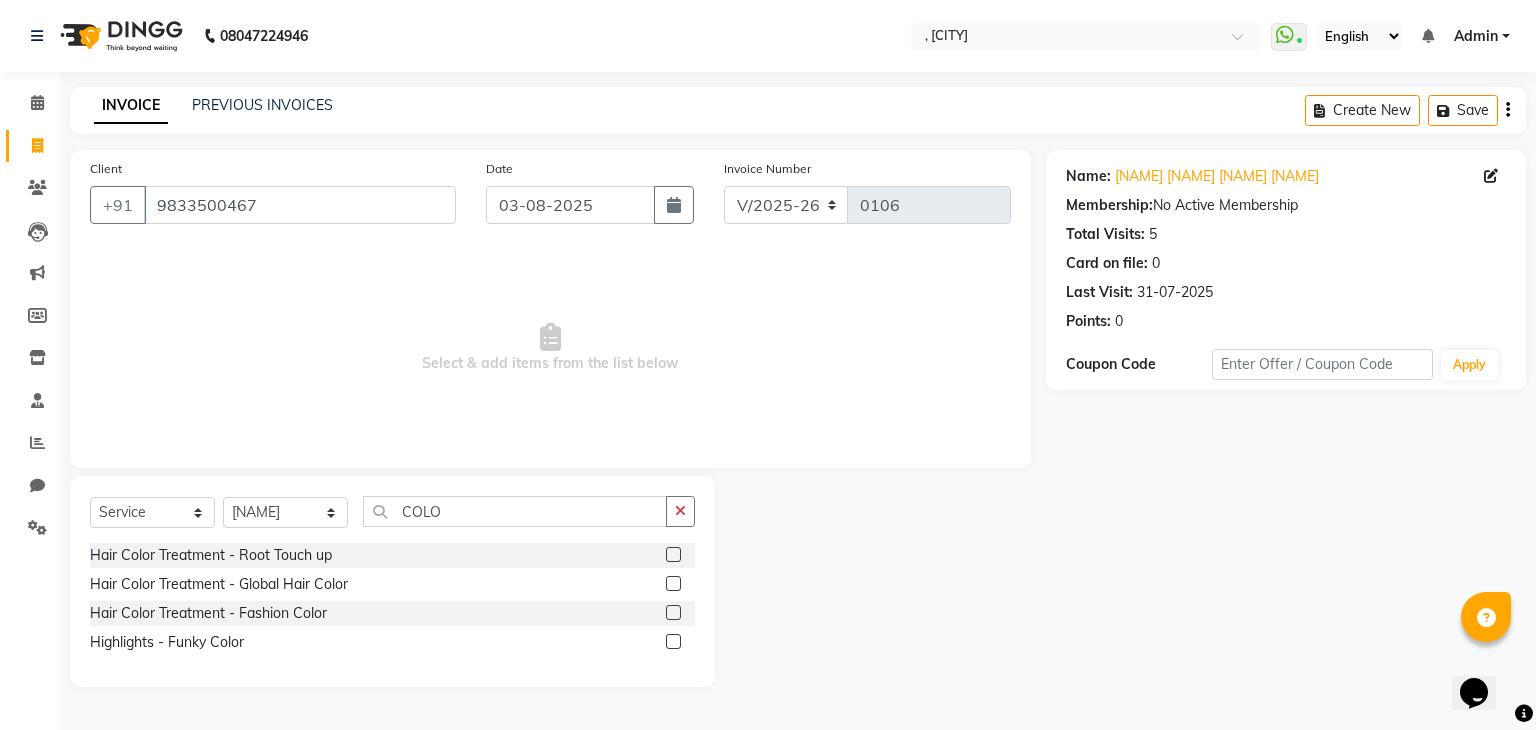 click 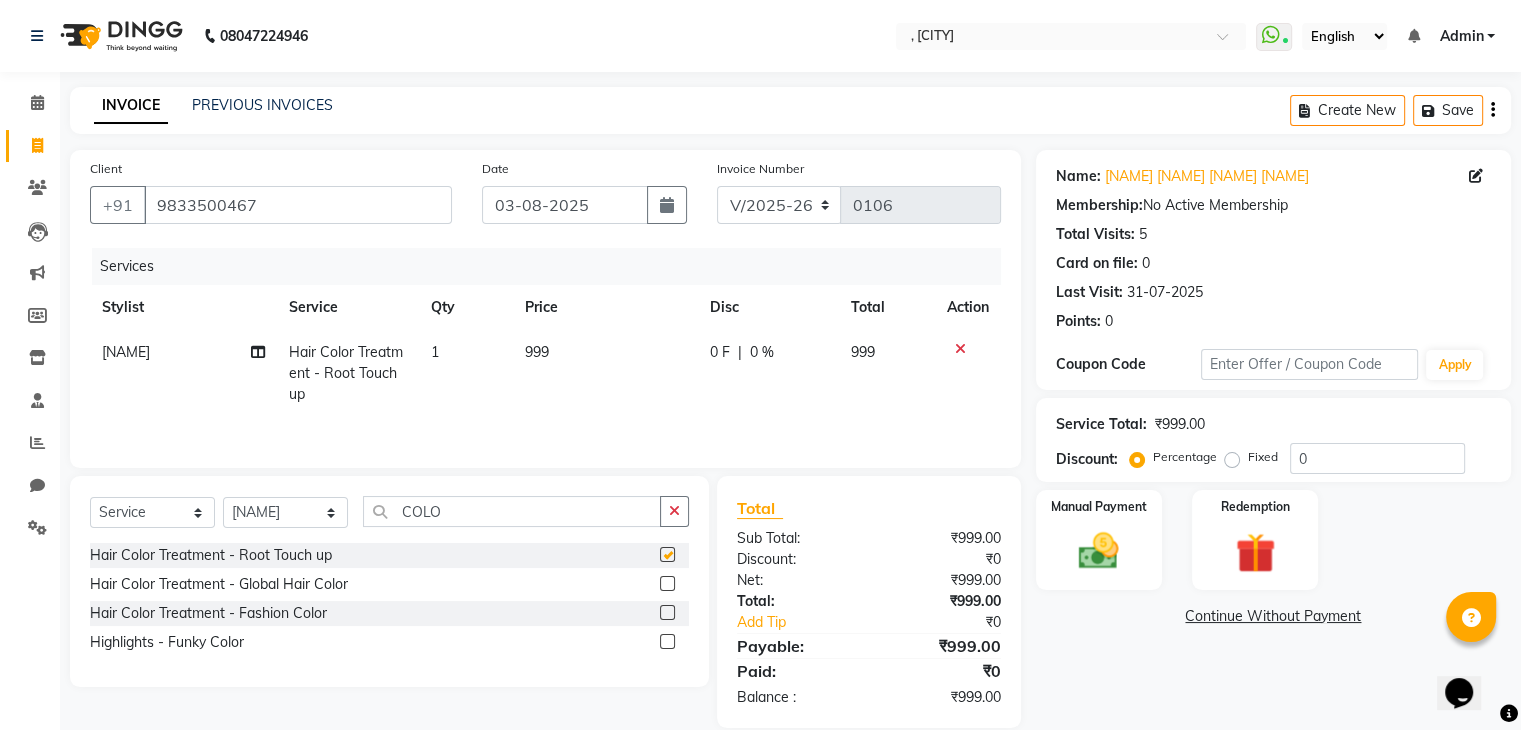 checkbox on "false" 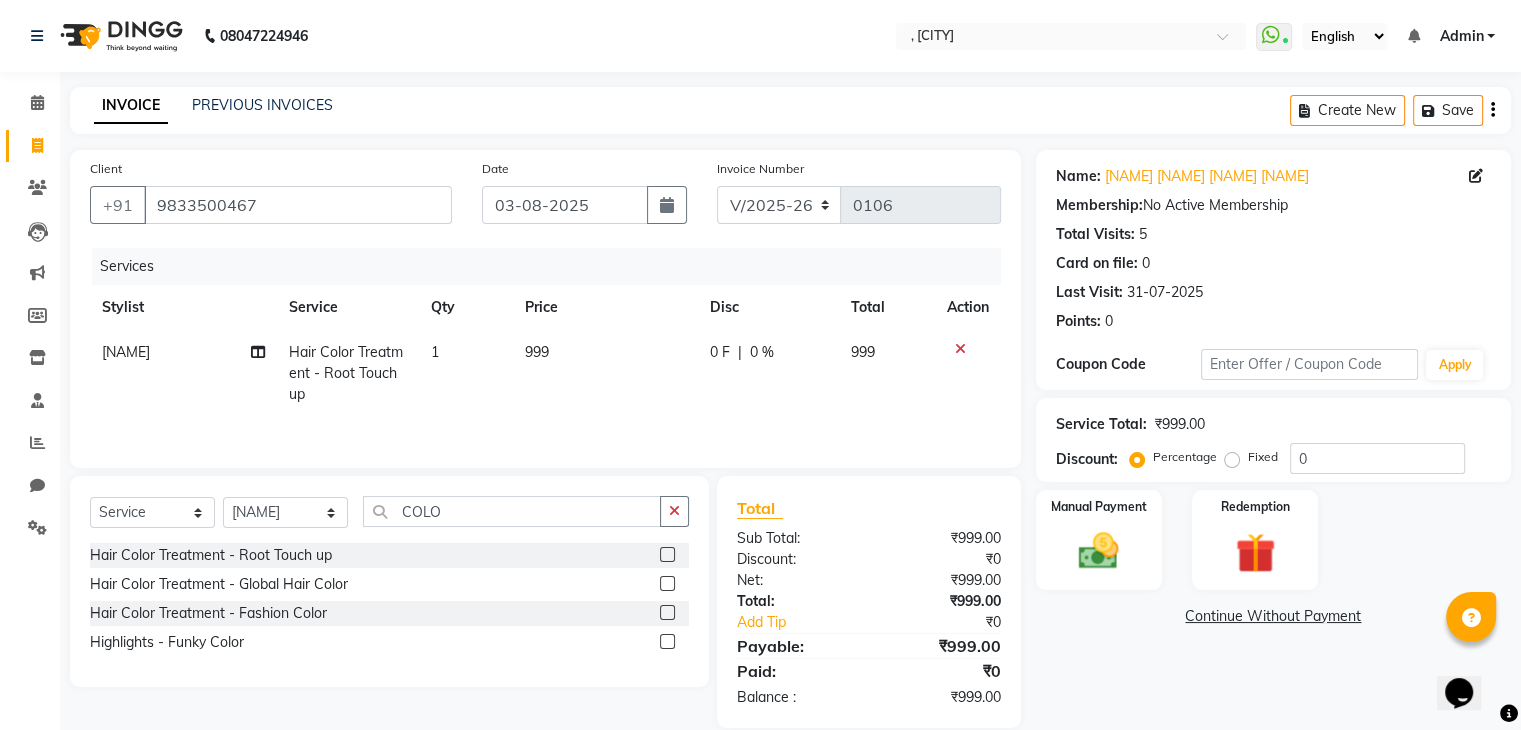 click on "999" 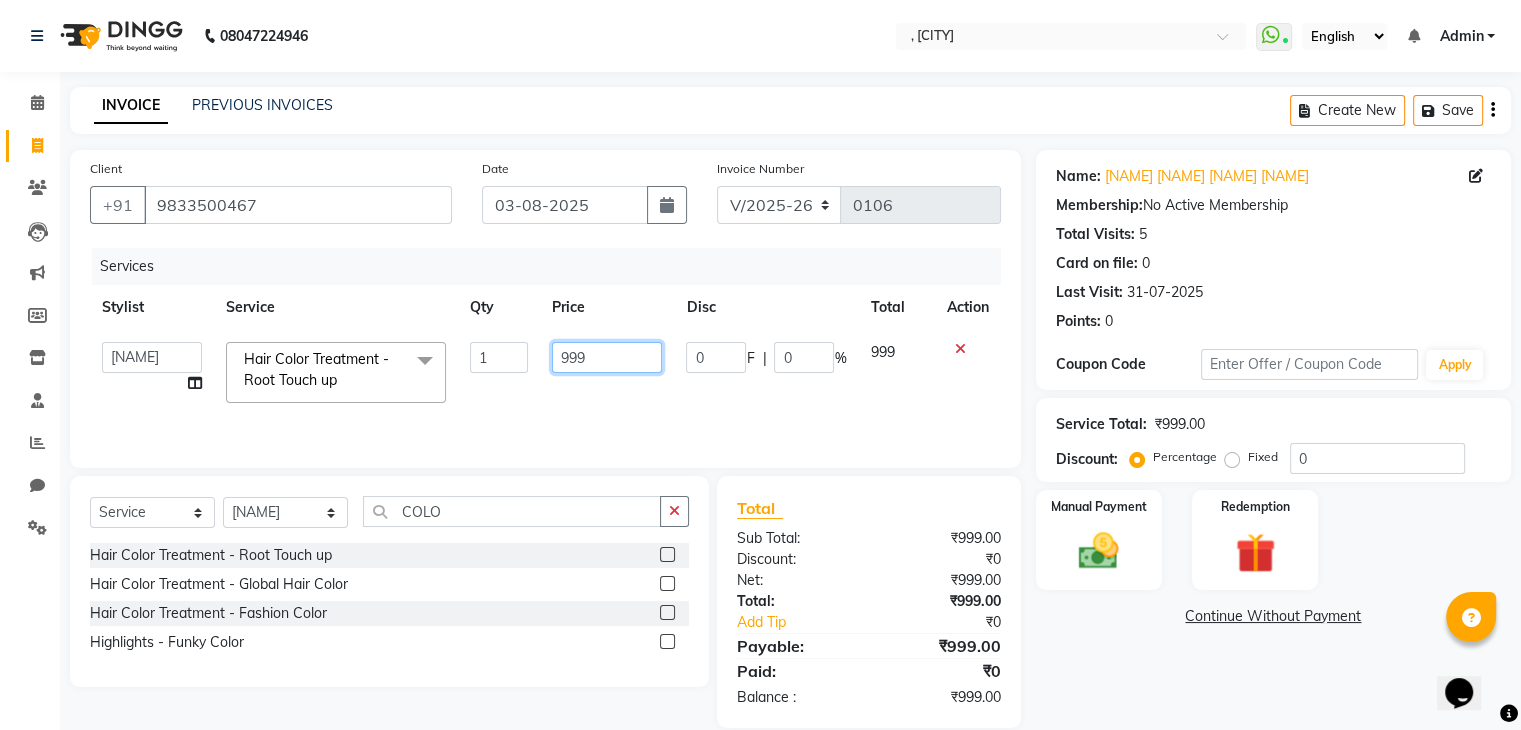 click on "999" 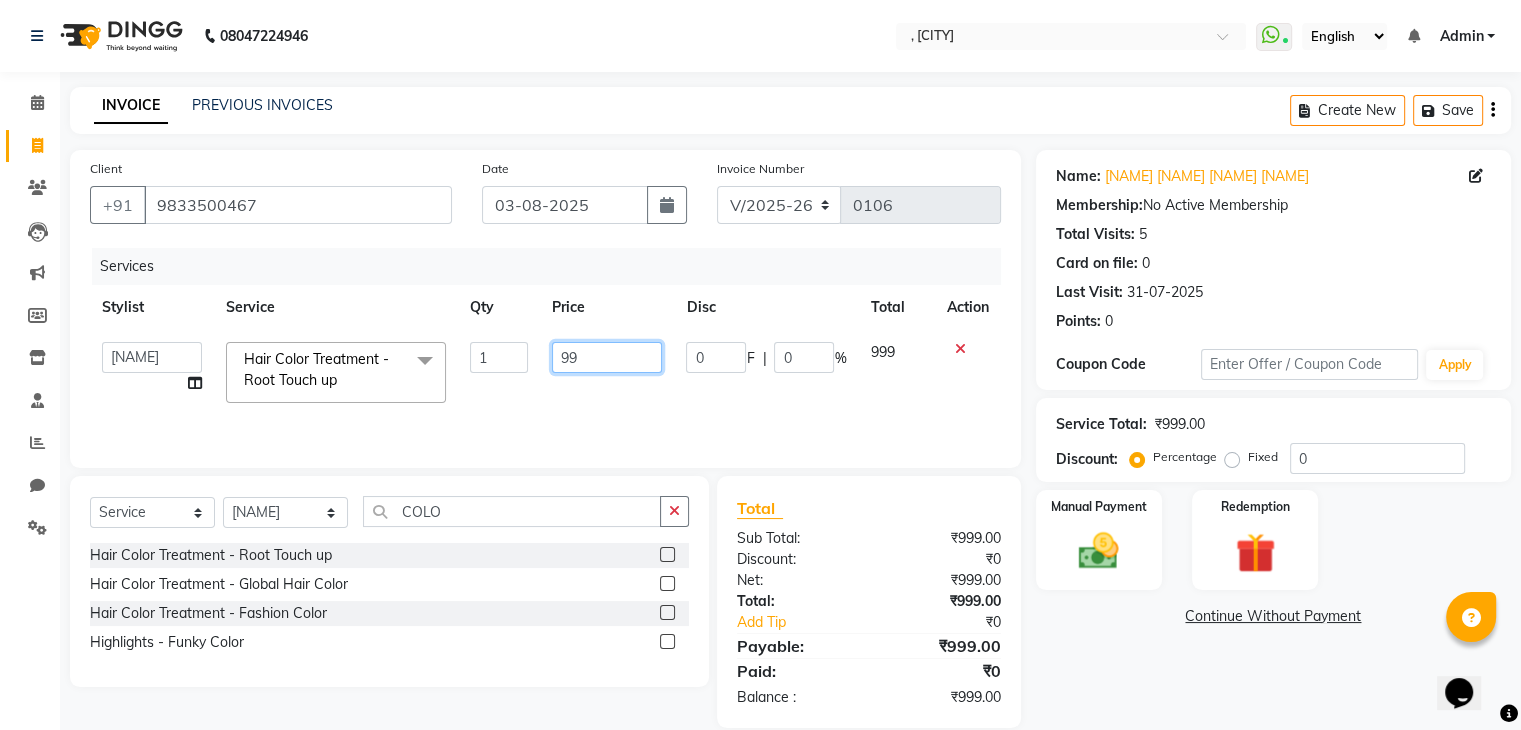 type on "9" 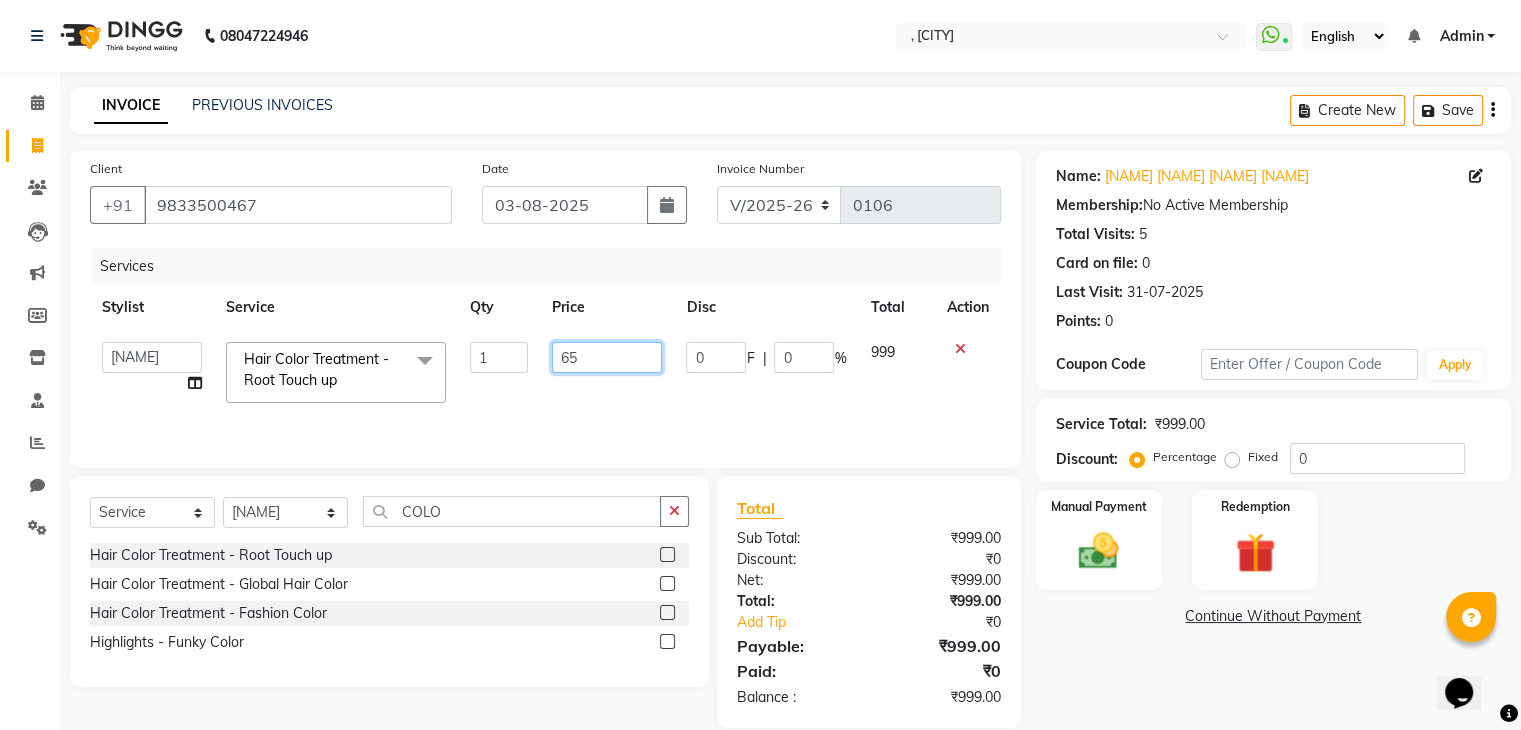 type on "650" 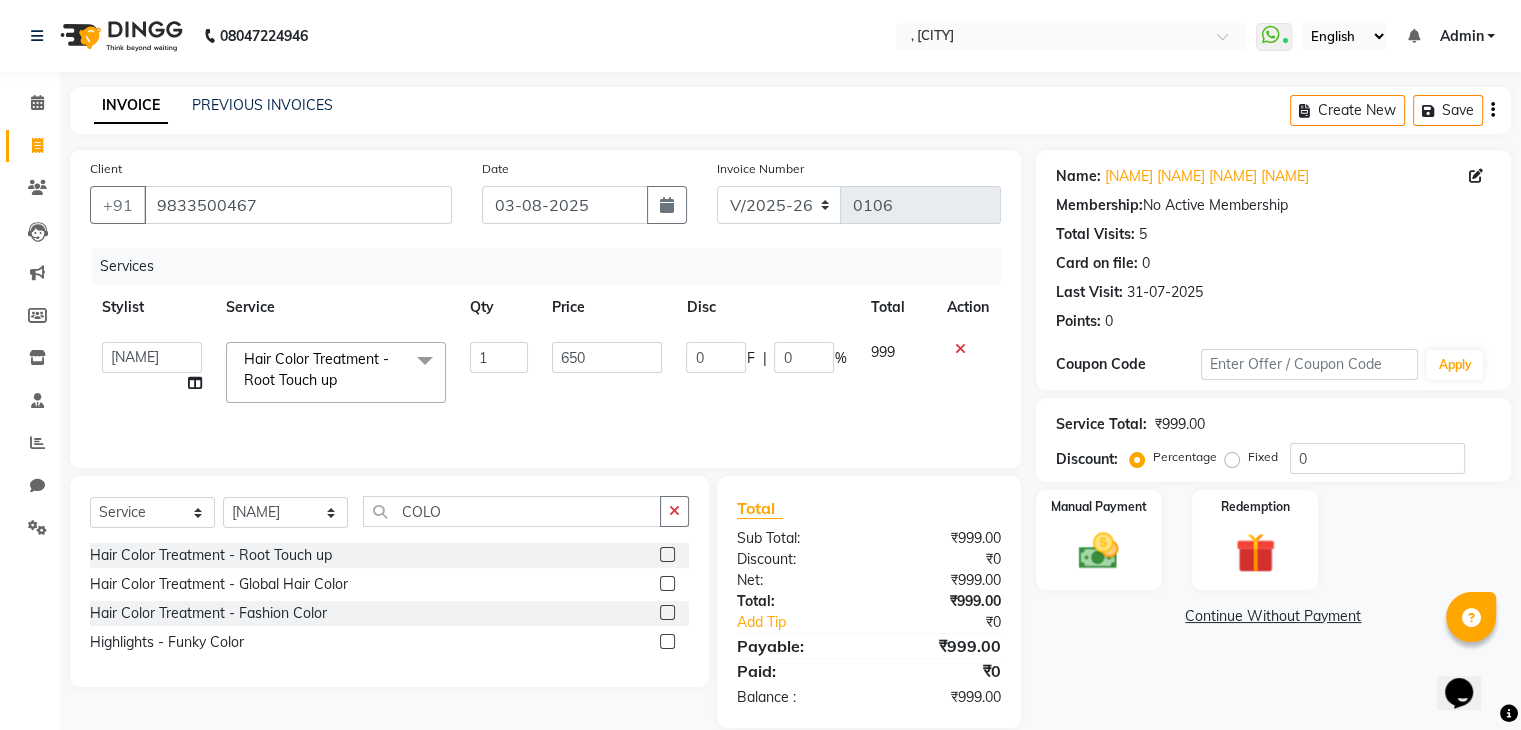 click on "650" 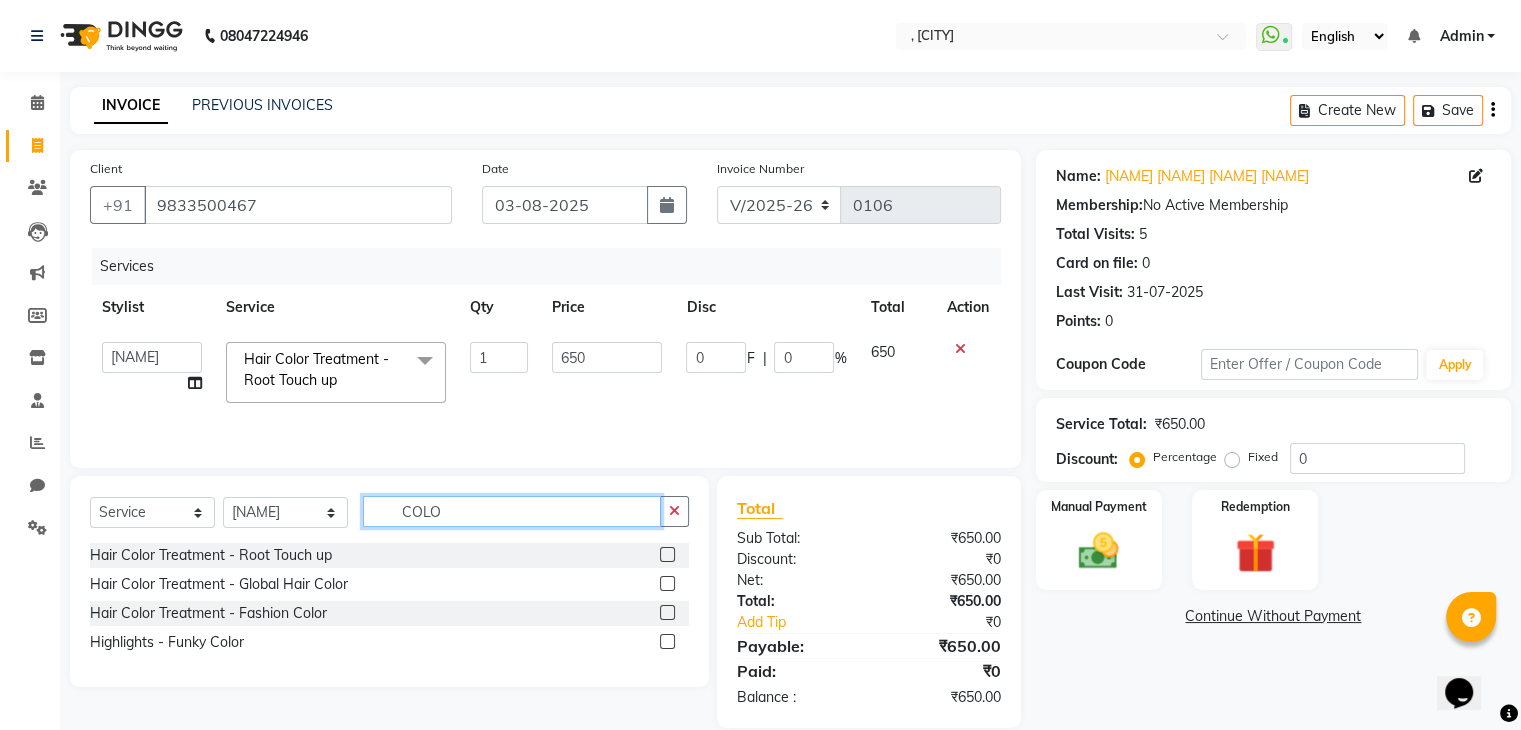 click on "COLO" 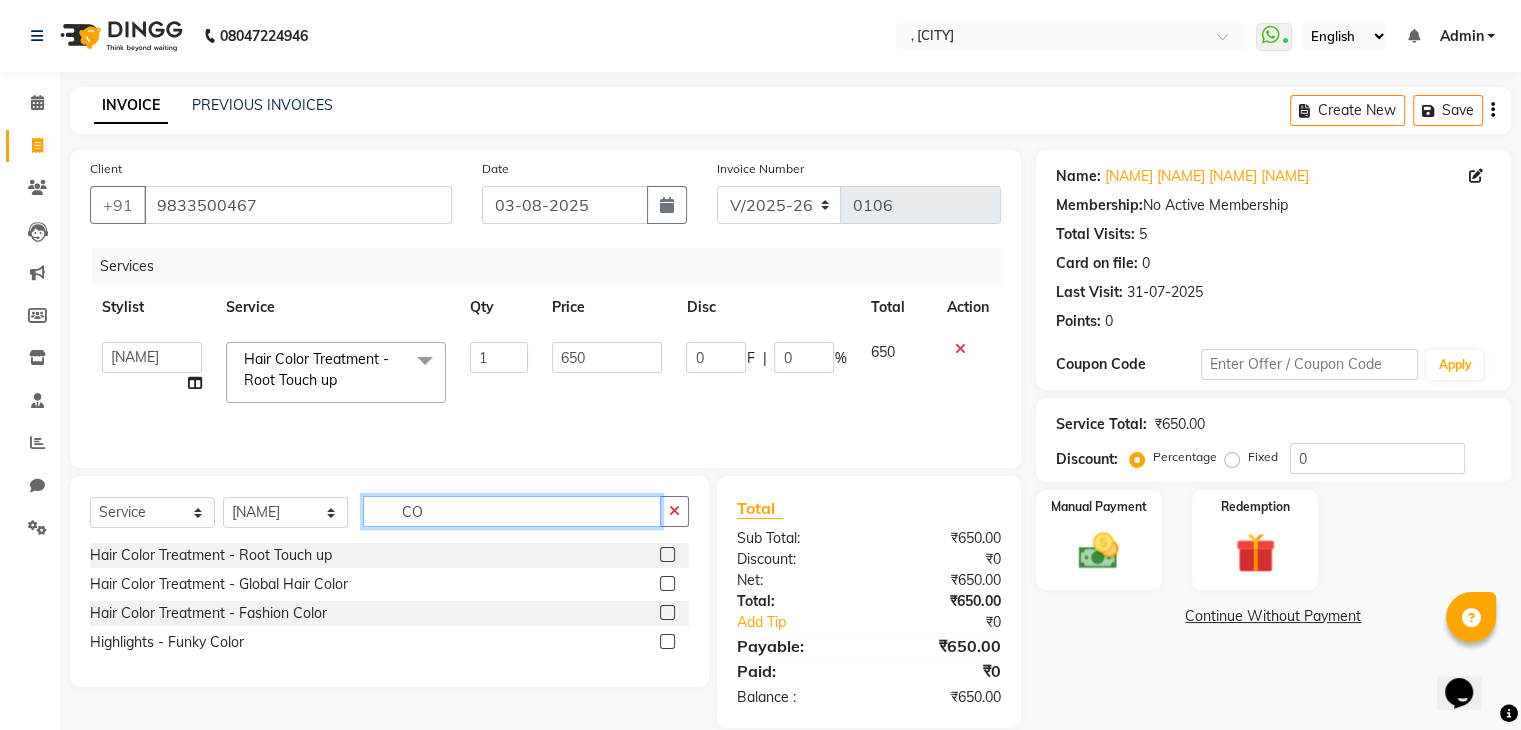 type on "C" 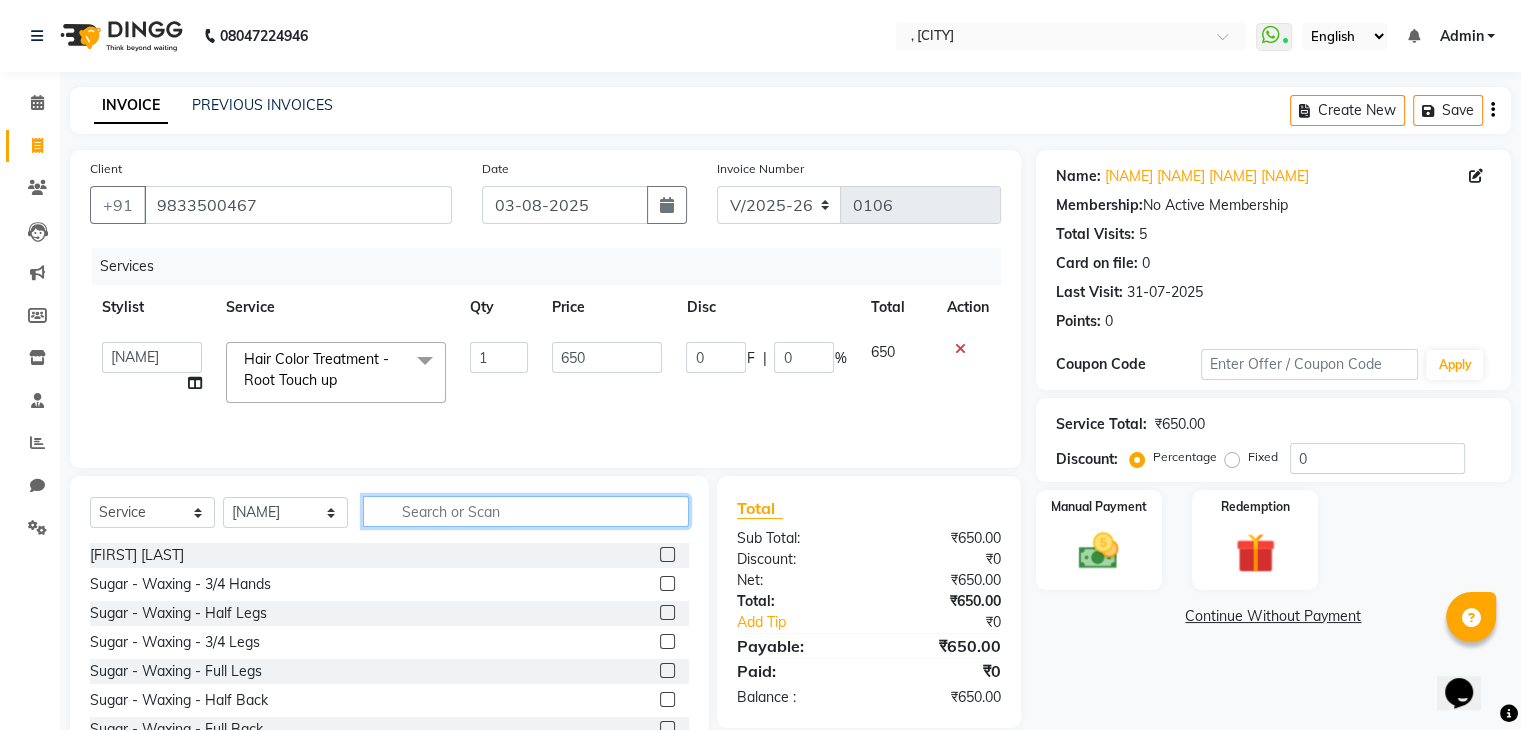 click 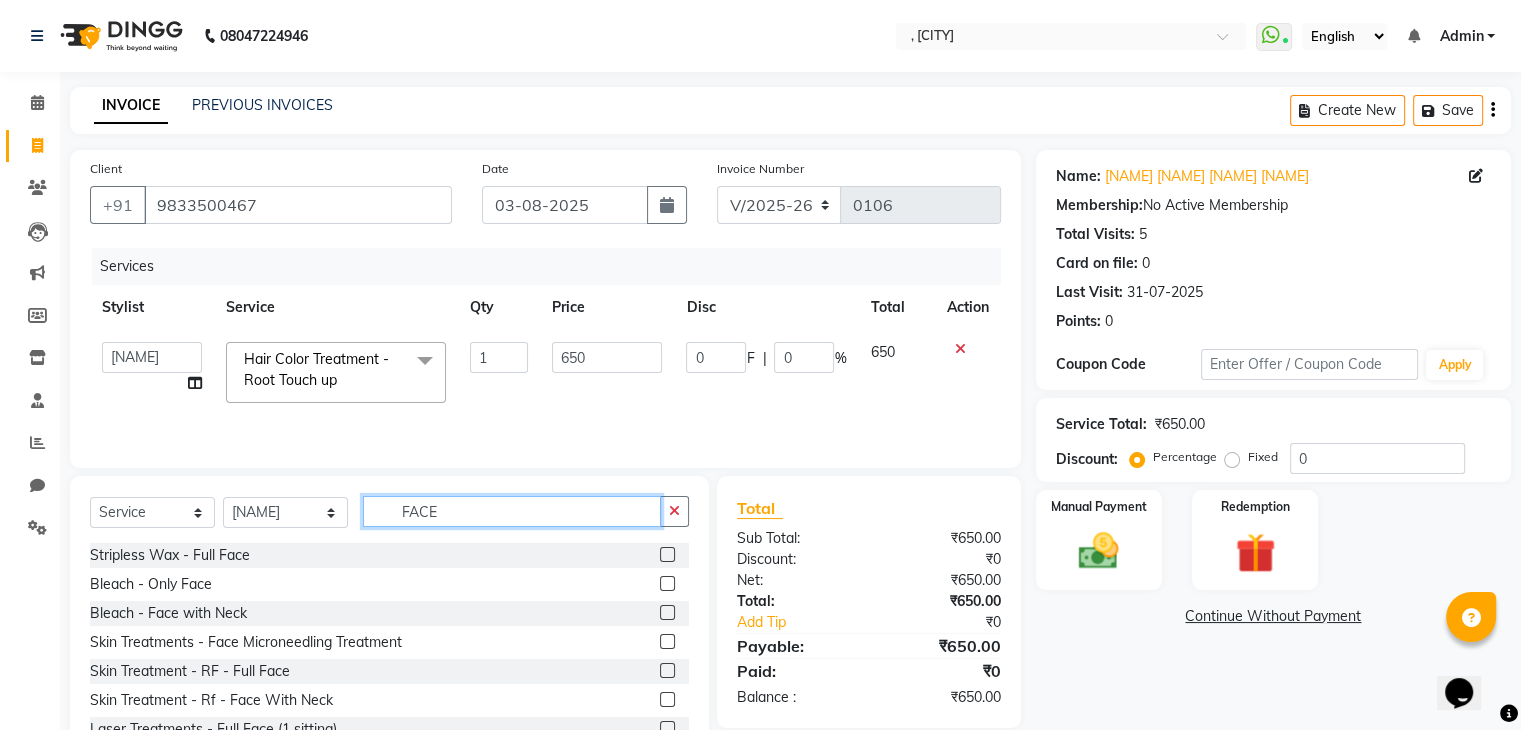 scroll, scrollTop: 32, scrollLeft: 0, axis: vertical 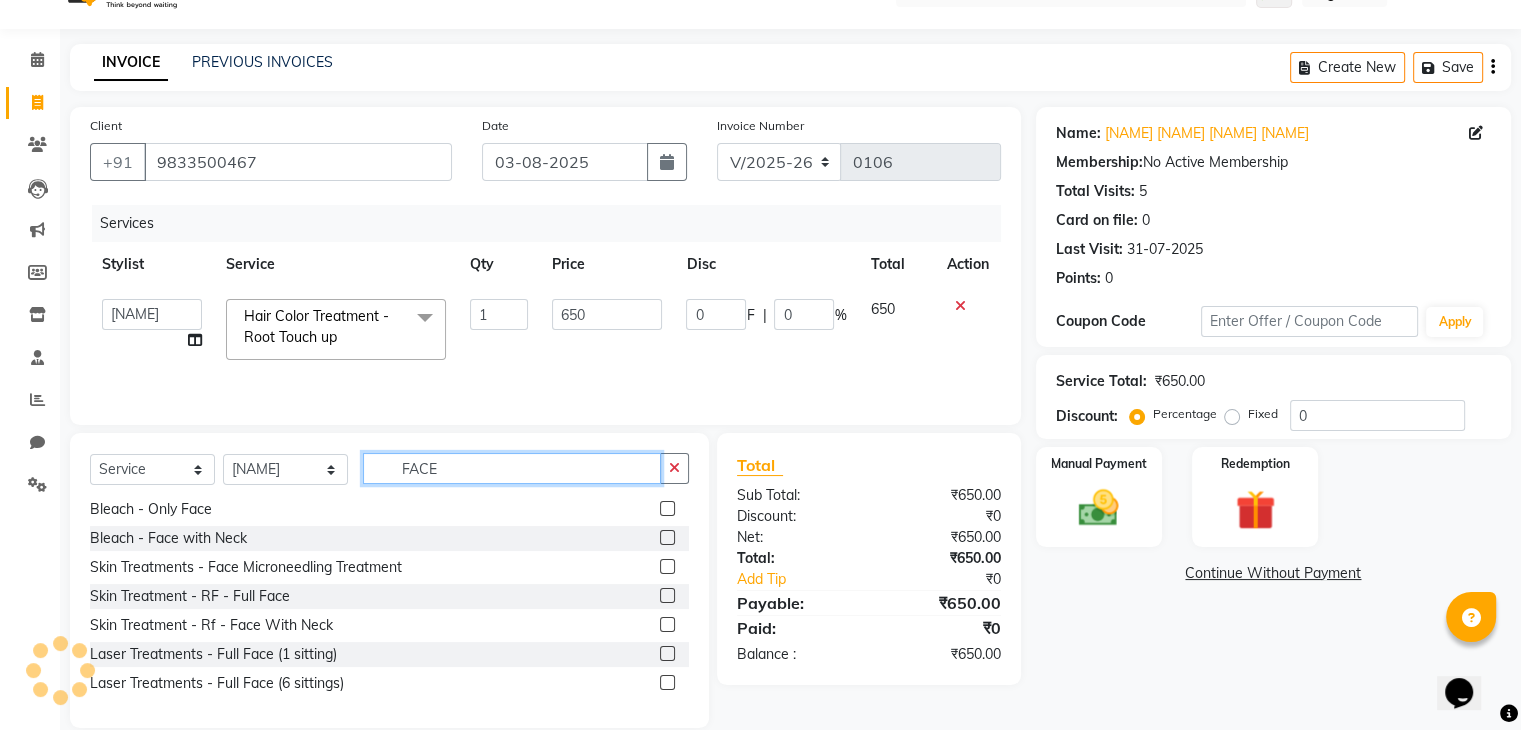 type on "FACE" 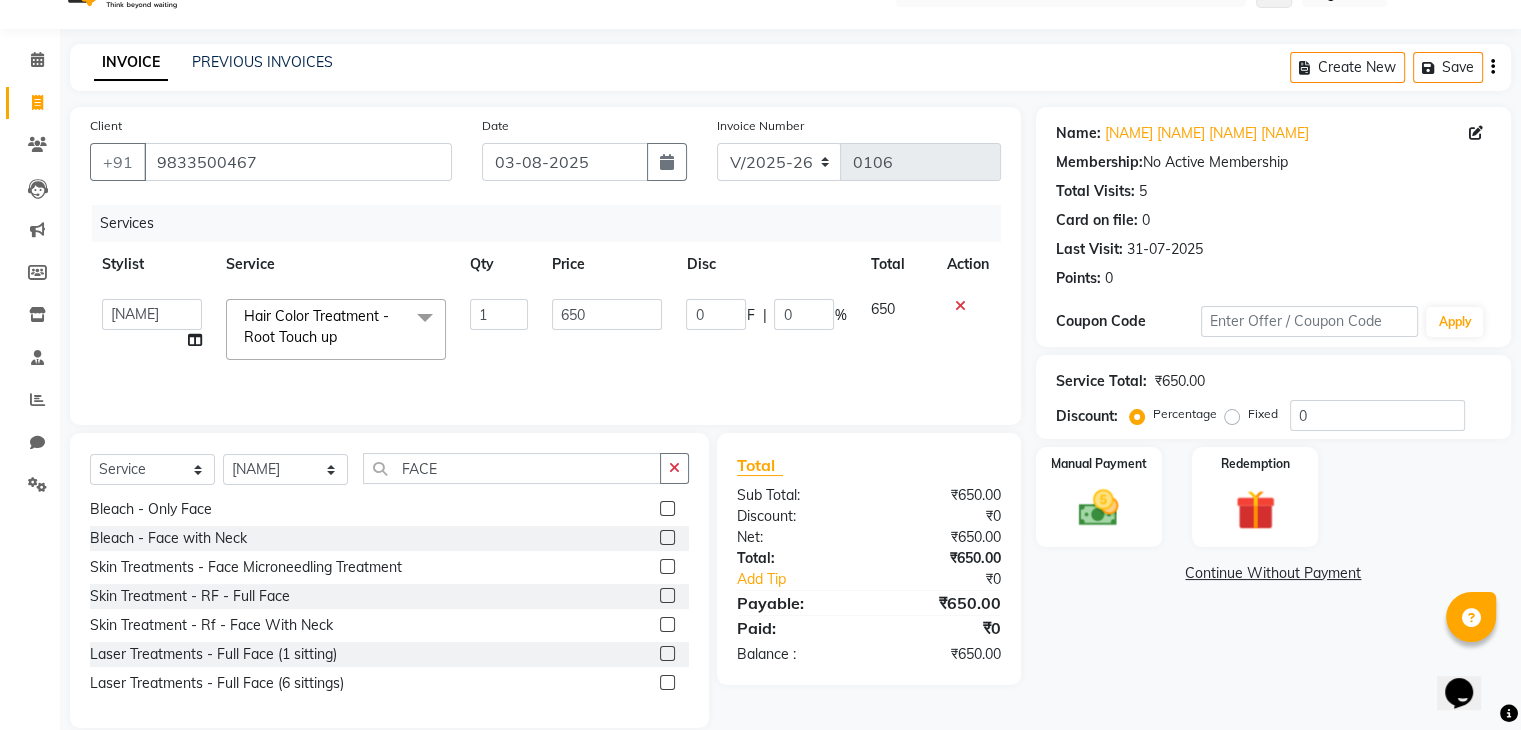 click on "Stripless Wax - Full Face  Bleach - Only Face  Bleach - Face with Neck  Skin Treatments - Face Microneedling Treatment  Skin Treatment - RF - Full Face  Skin Treatment - Rf - Face With Neck  Laser Treatments - Full Face (1 sitting)  Laser Treatments - Full Face (6 sittings)" 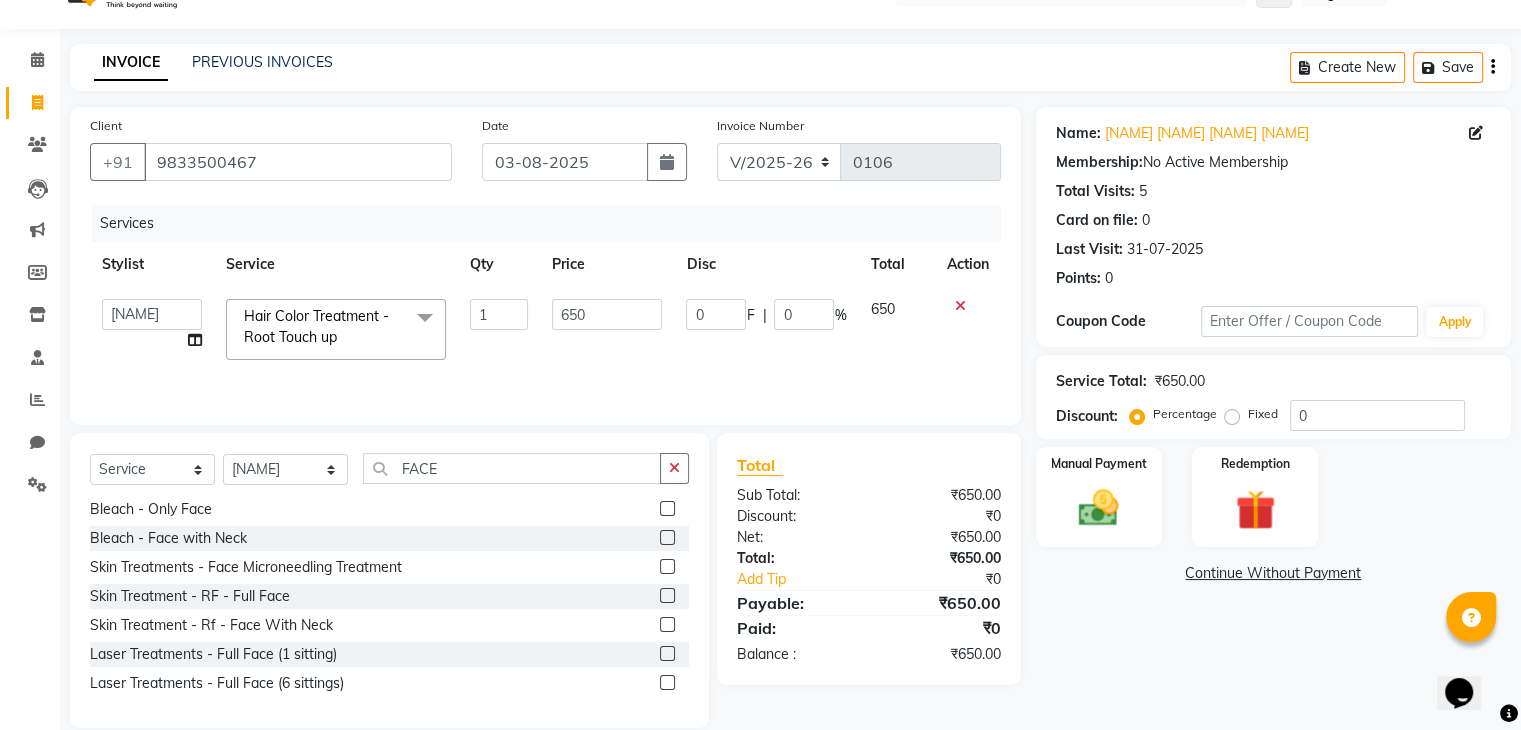 click 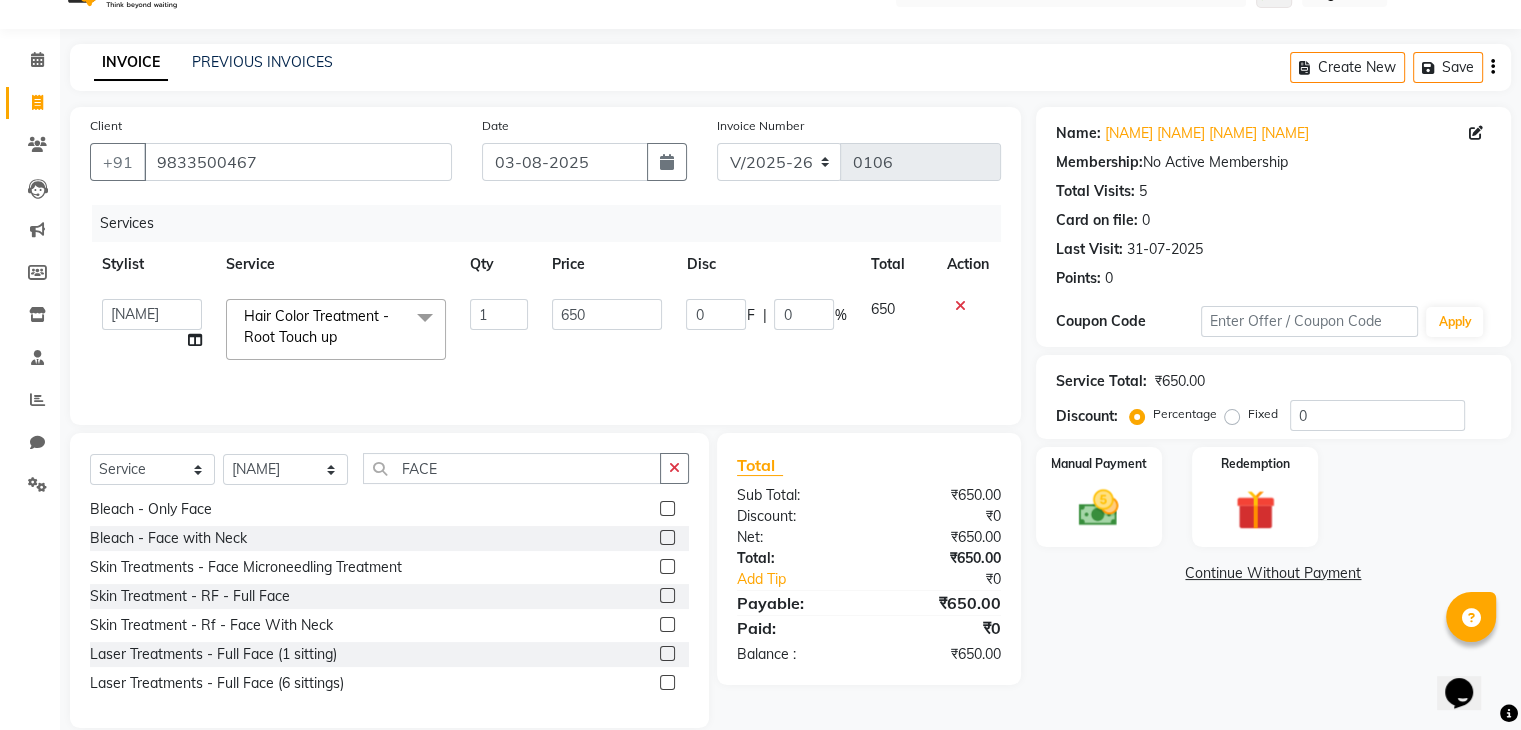 click at bounding box center [666, 596] 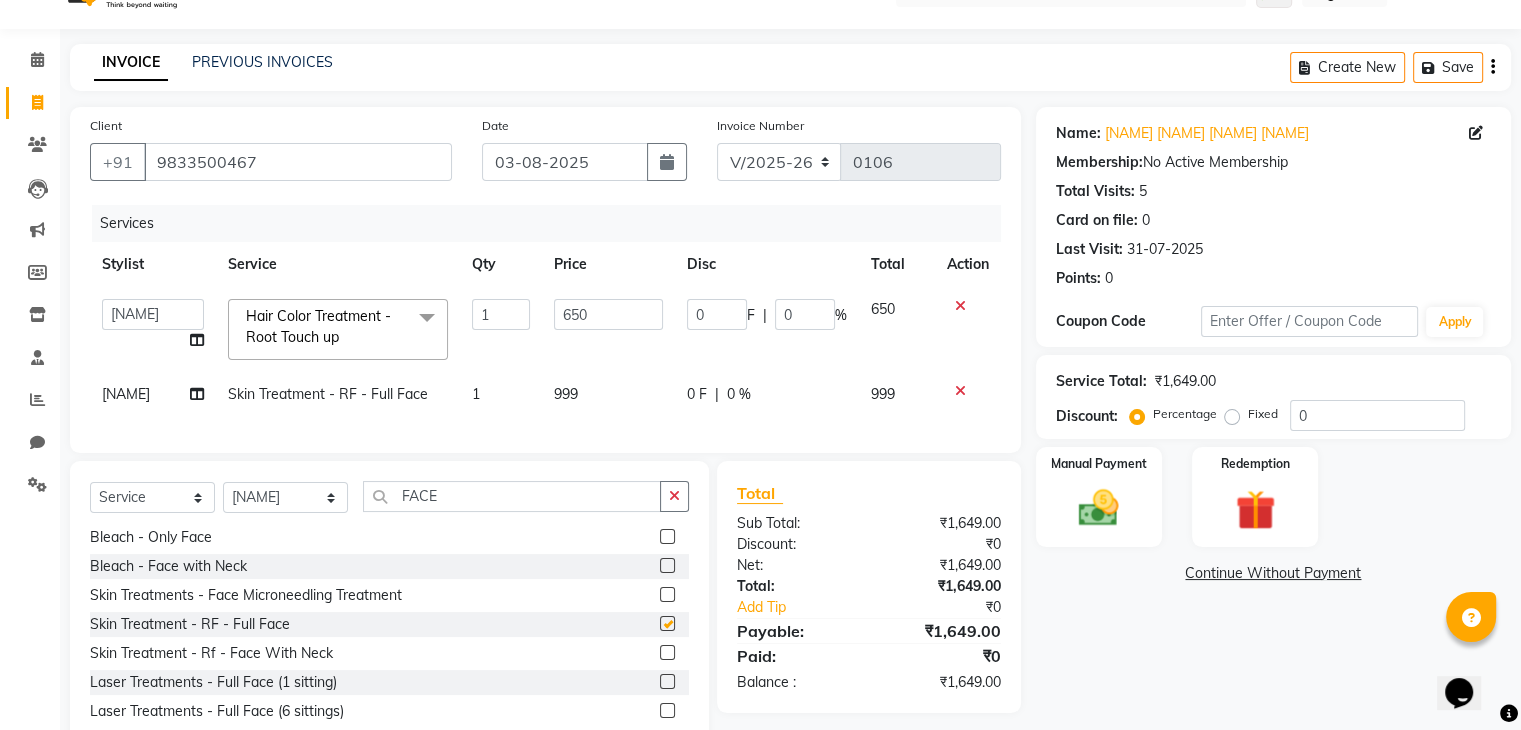 checkbox on "false" 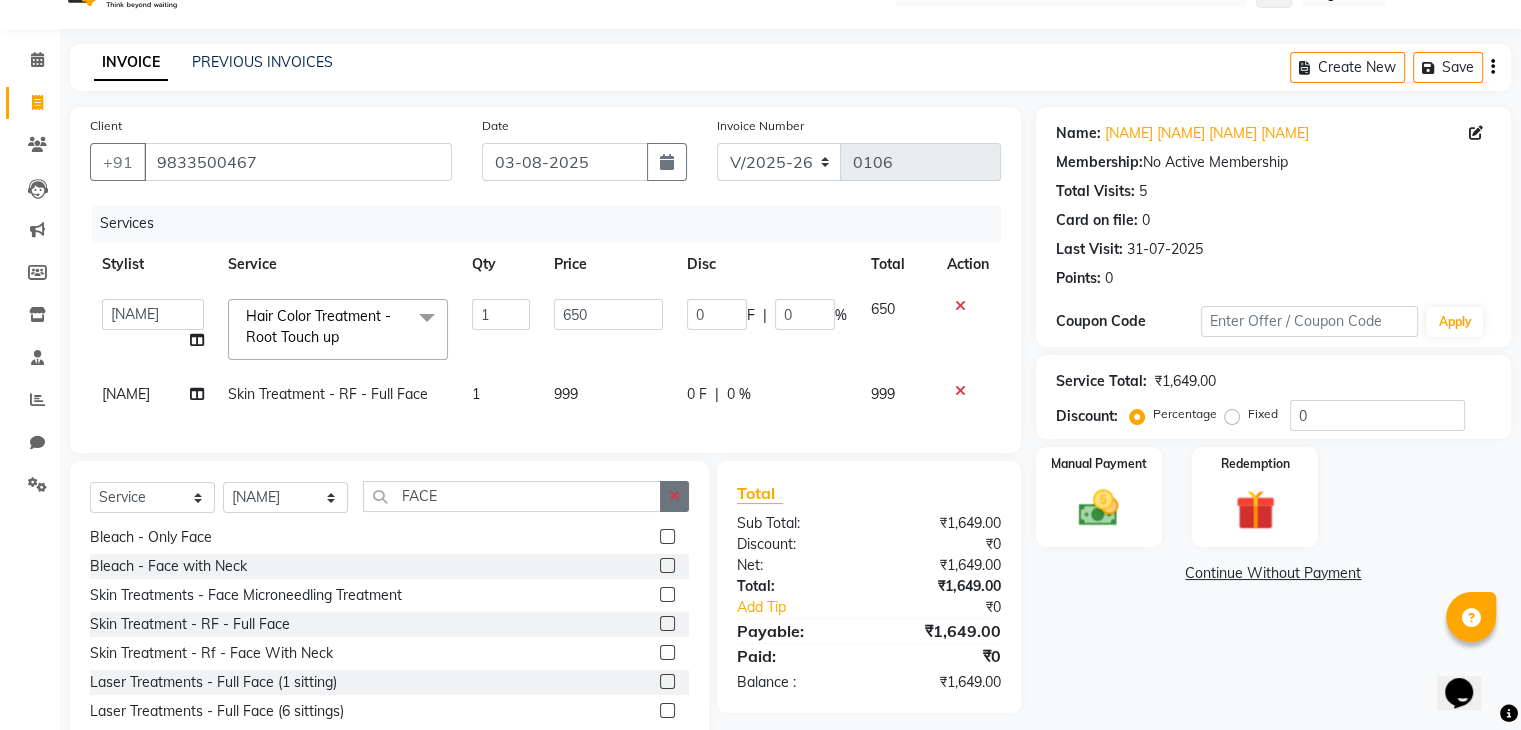 click 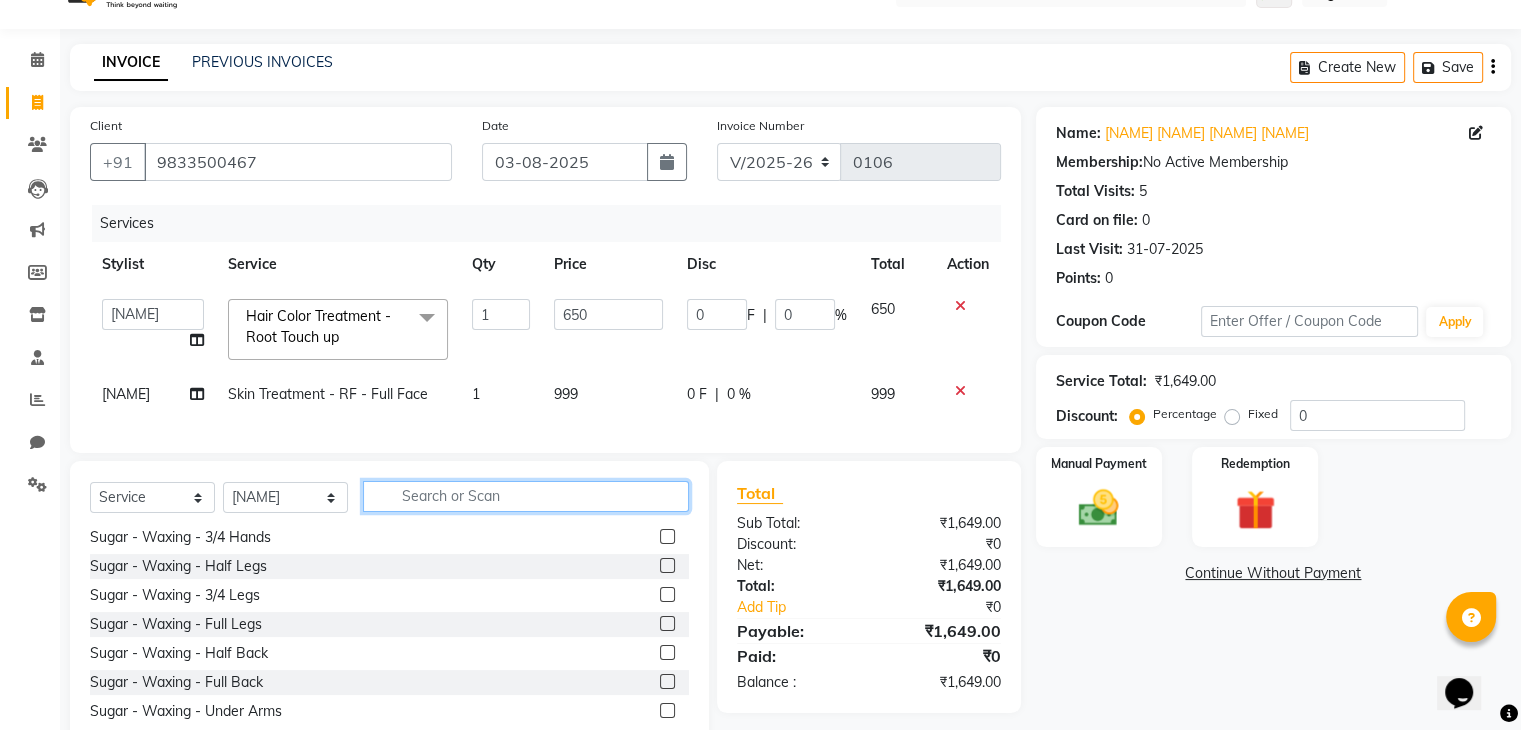 scroll, scrollTop: 1192, scrollLeft: 0, axis: vertical 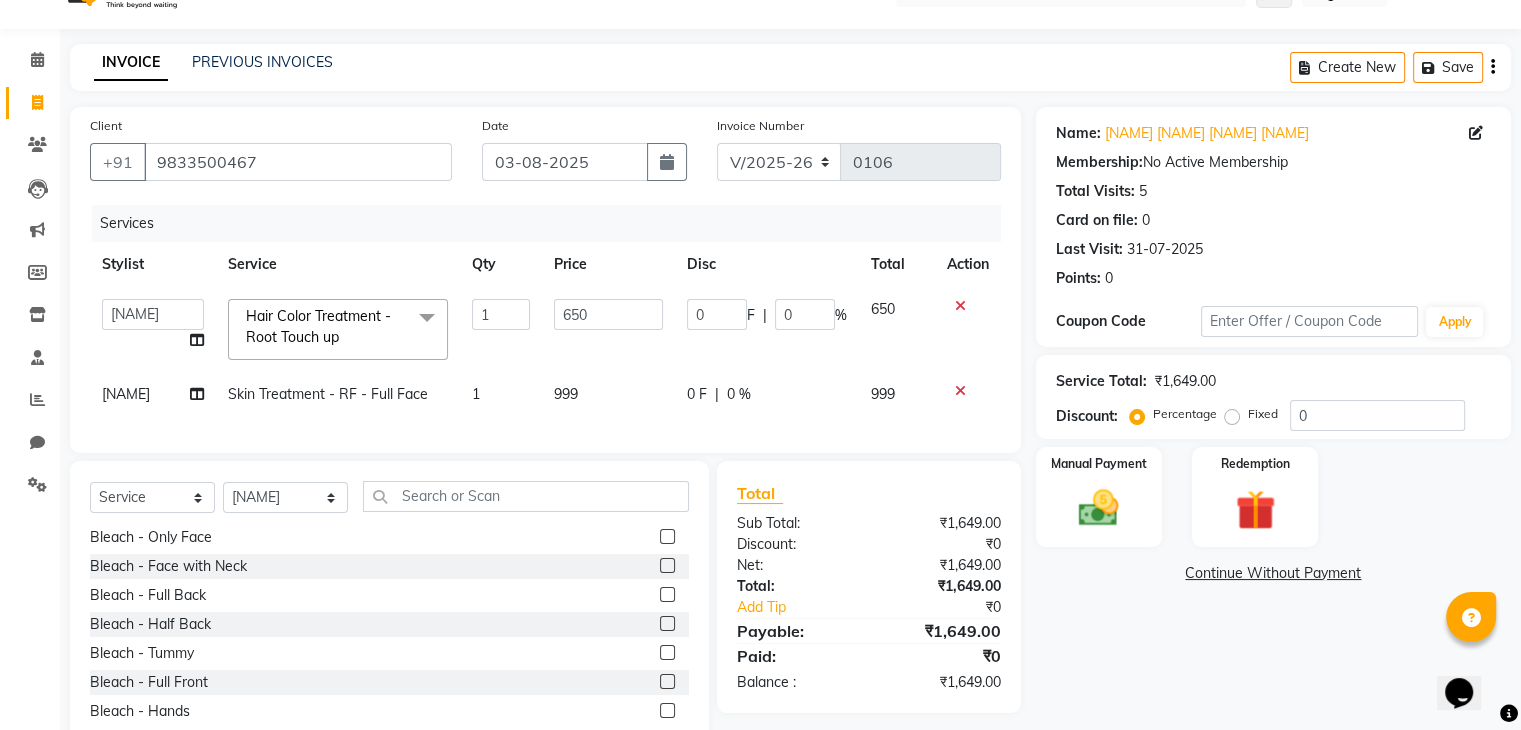 click 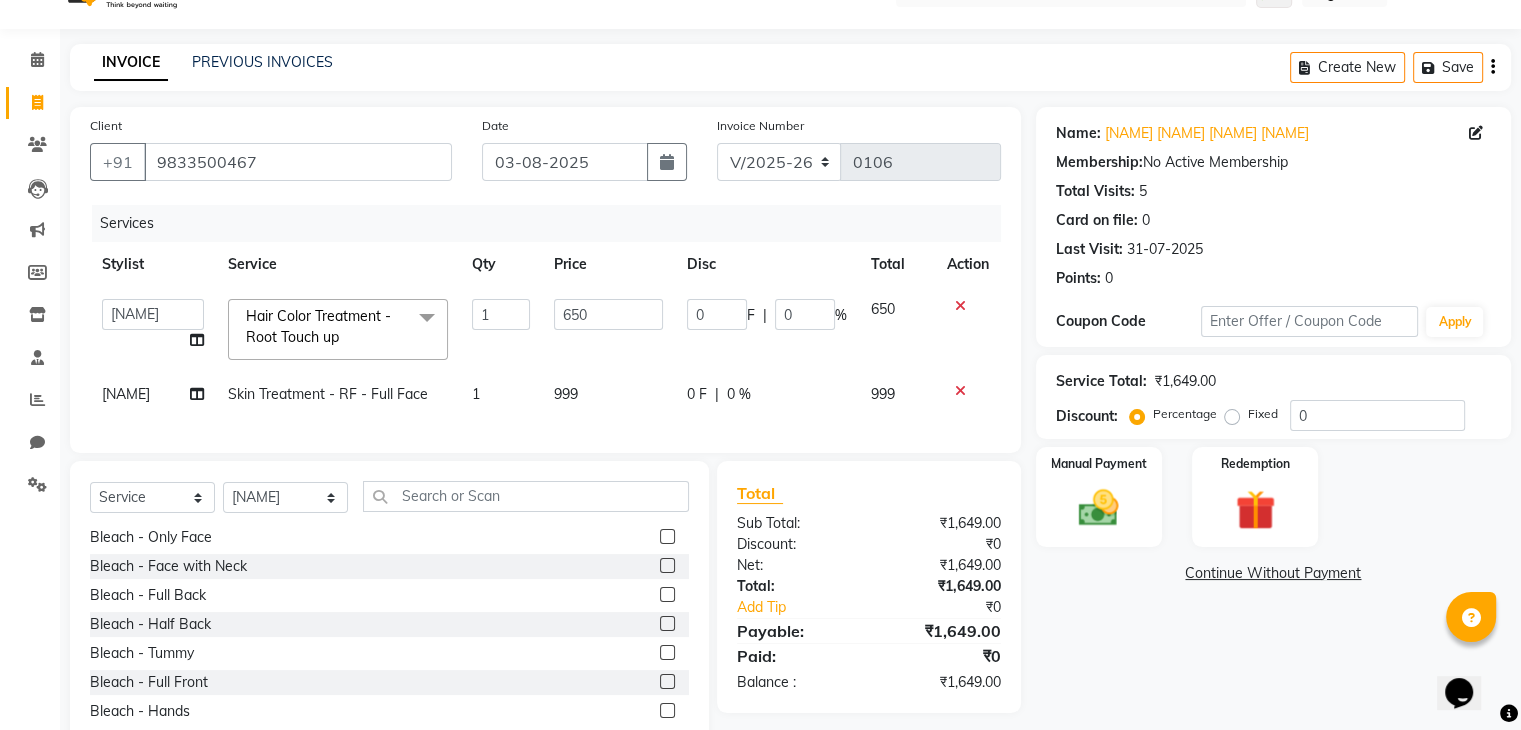 click 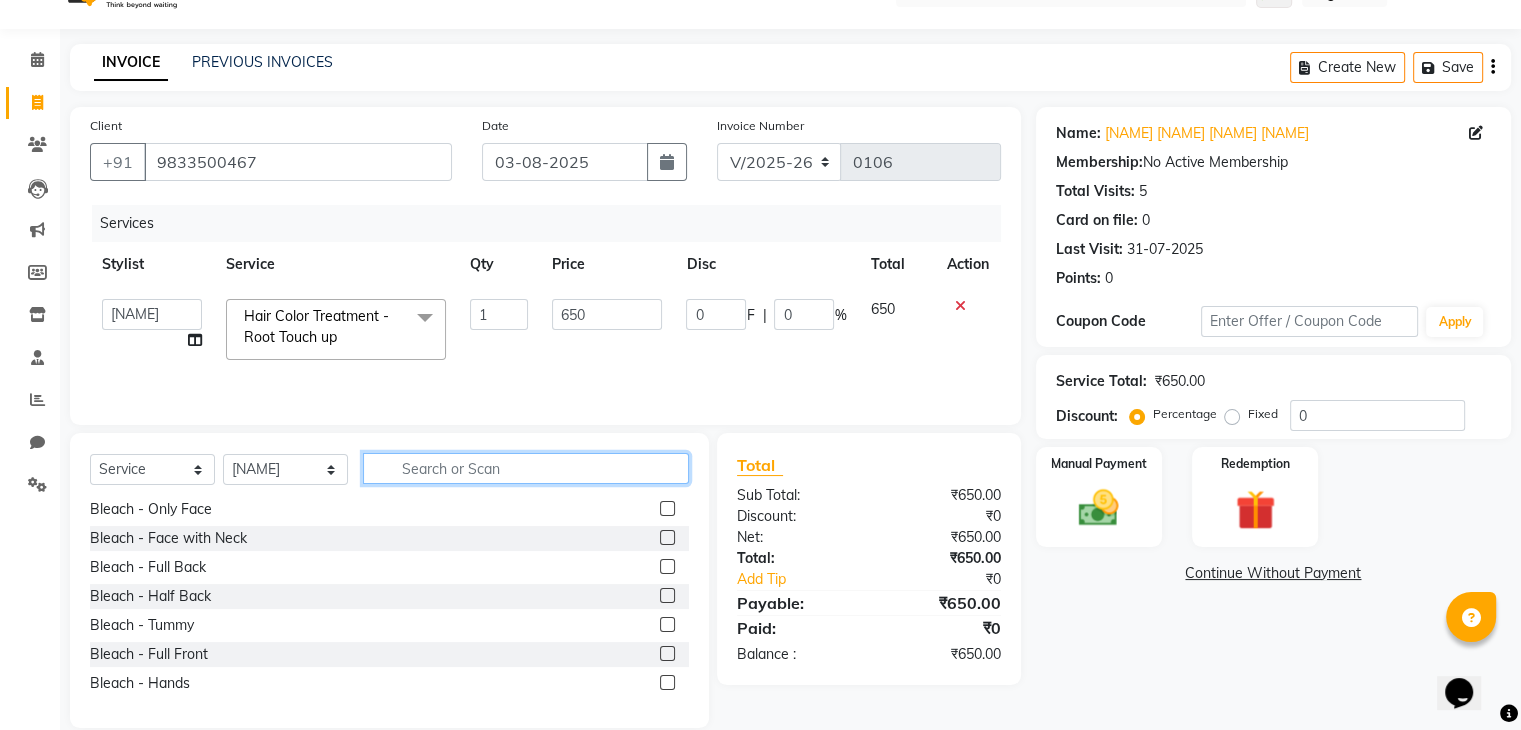 click 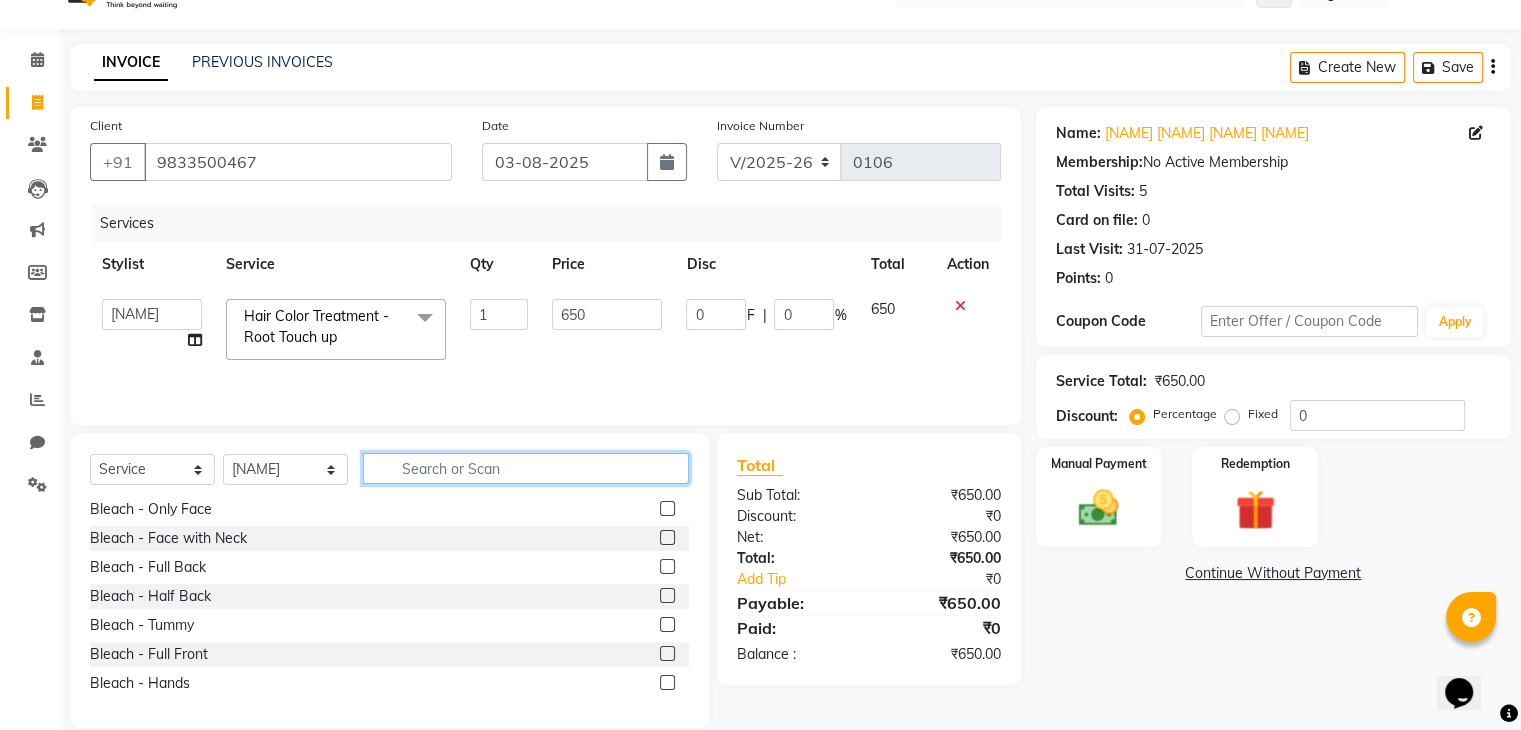 click 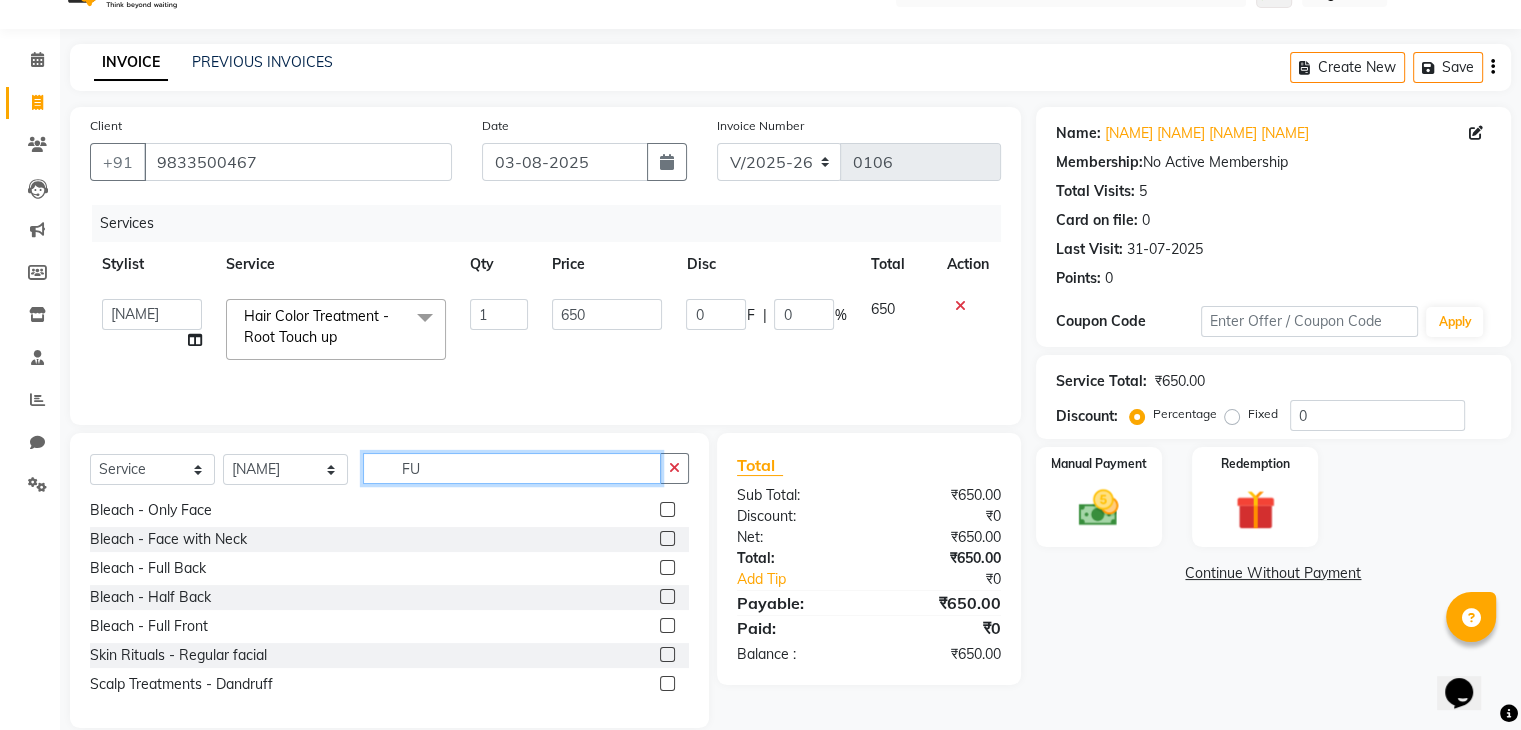 scroll, scrollTop: 205, scrollLeft: 0, axis: vertical 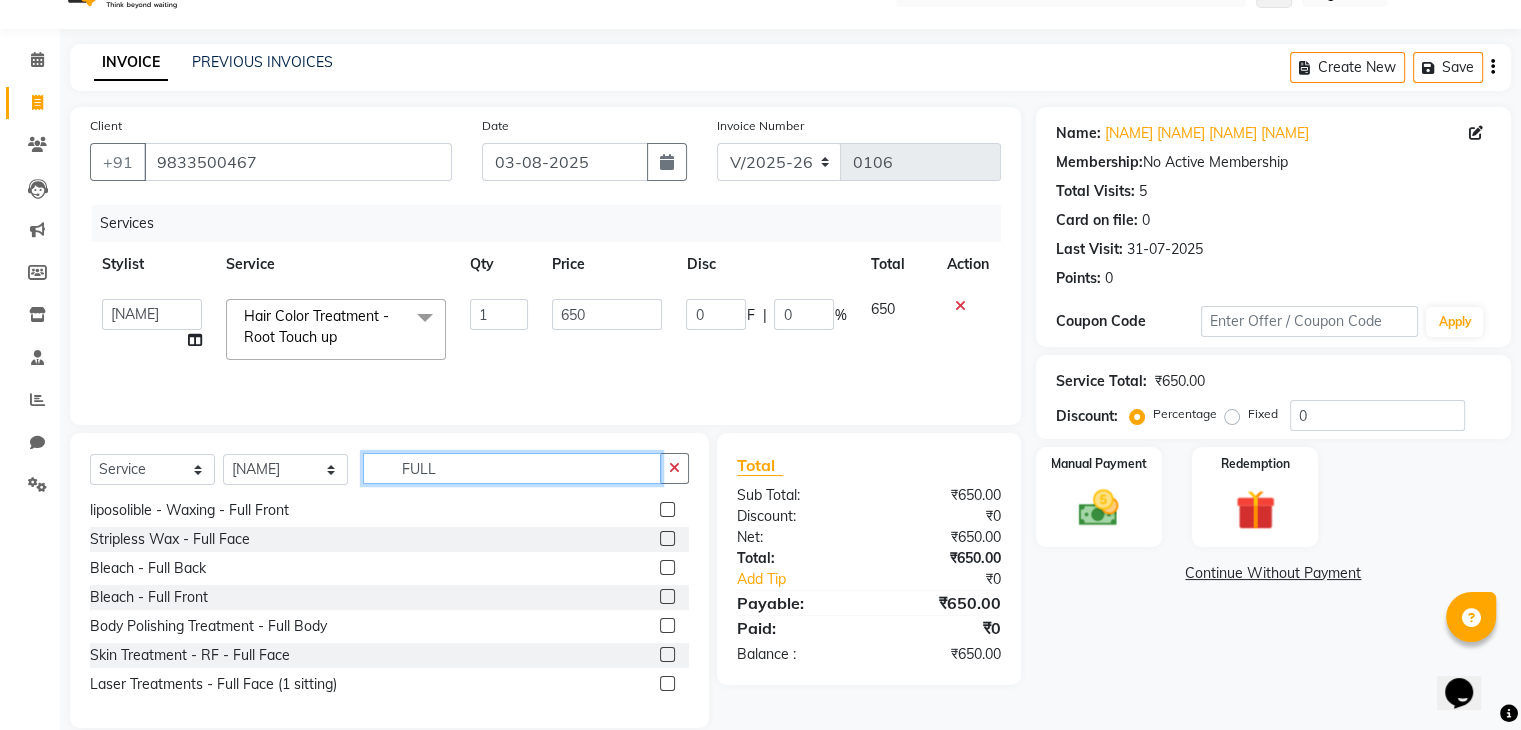 type on "FULL" 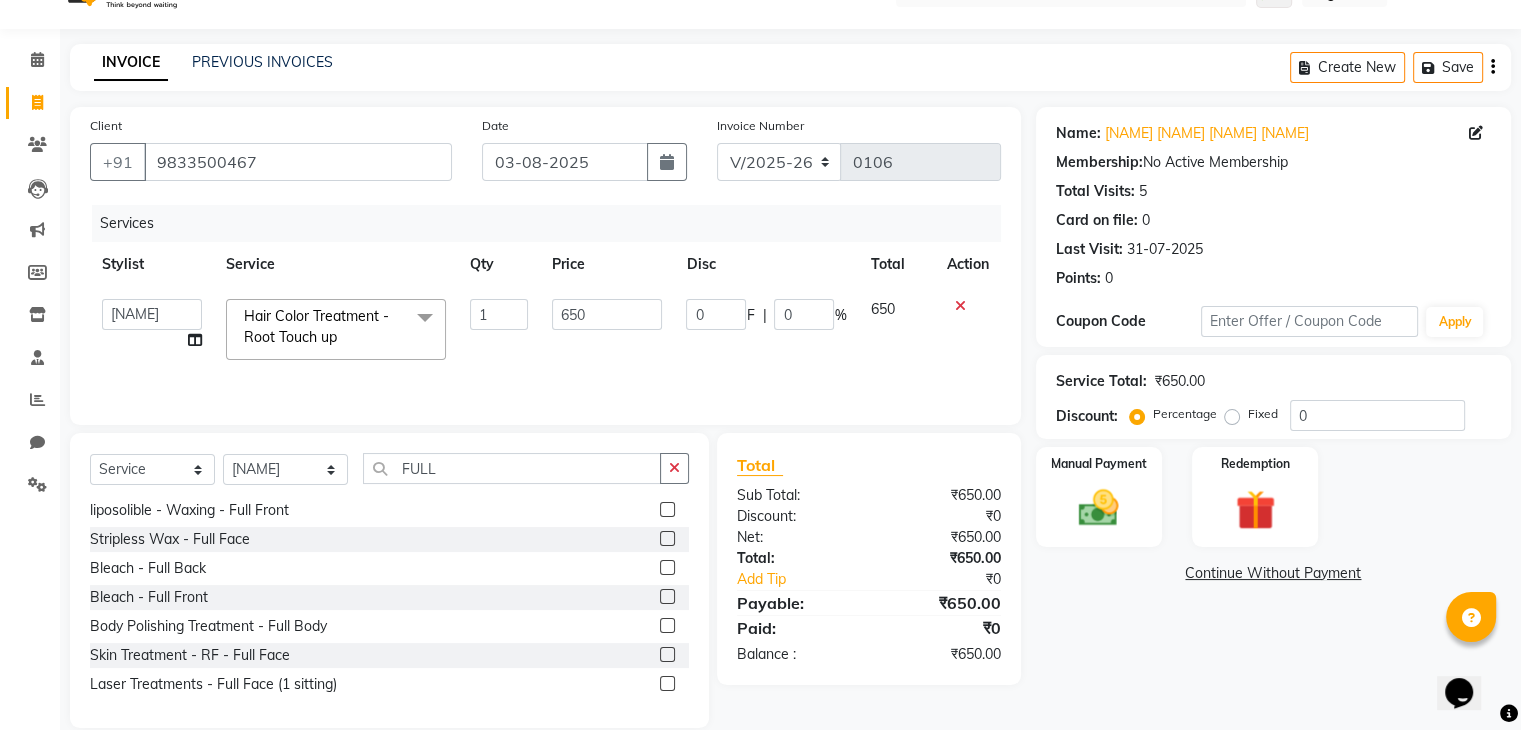 click 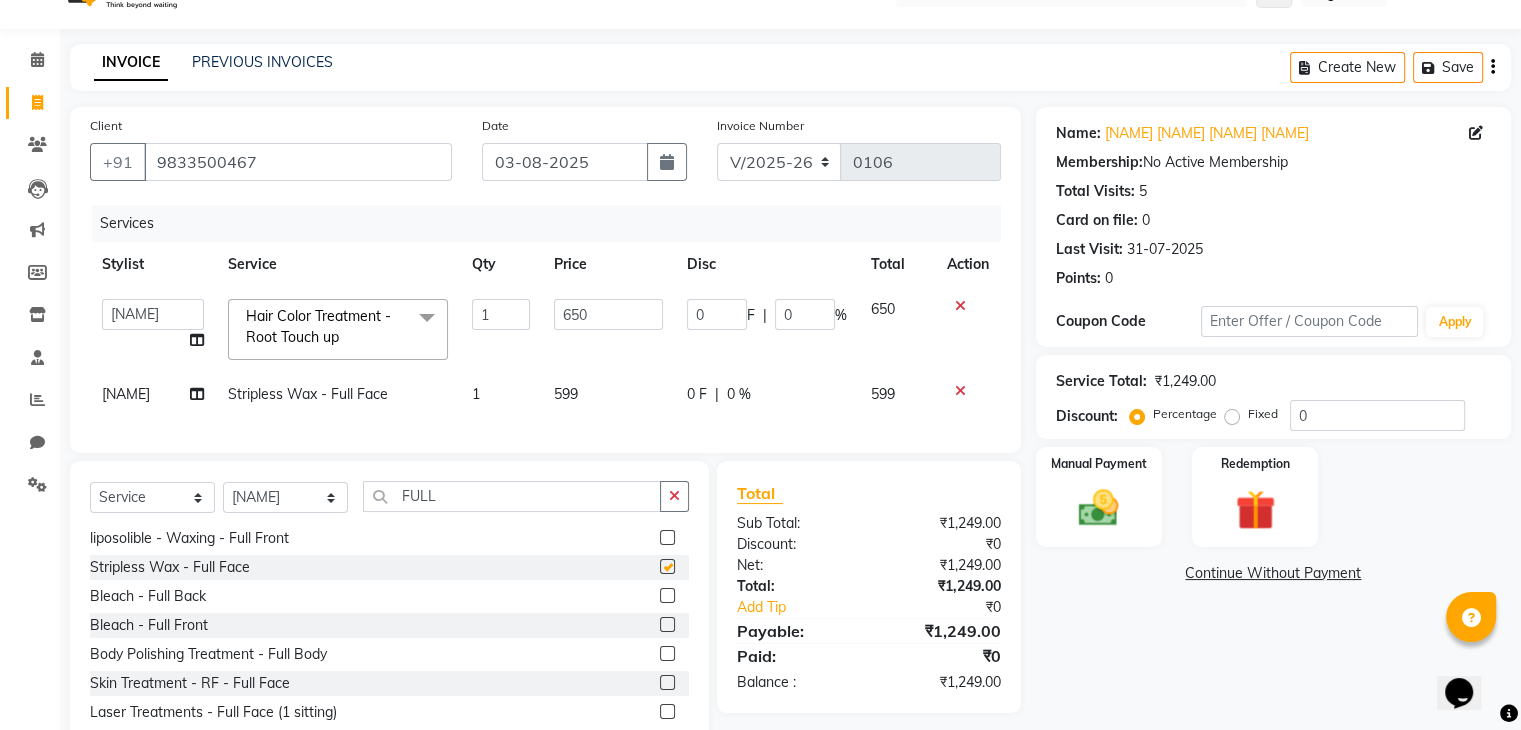 checkbox on "false" 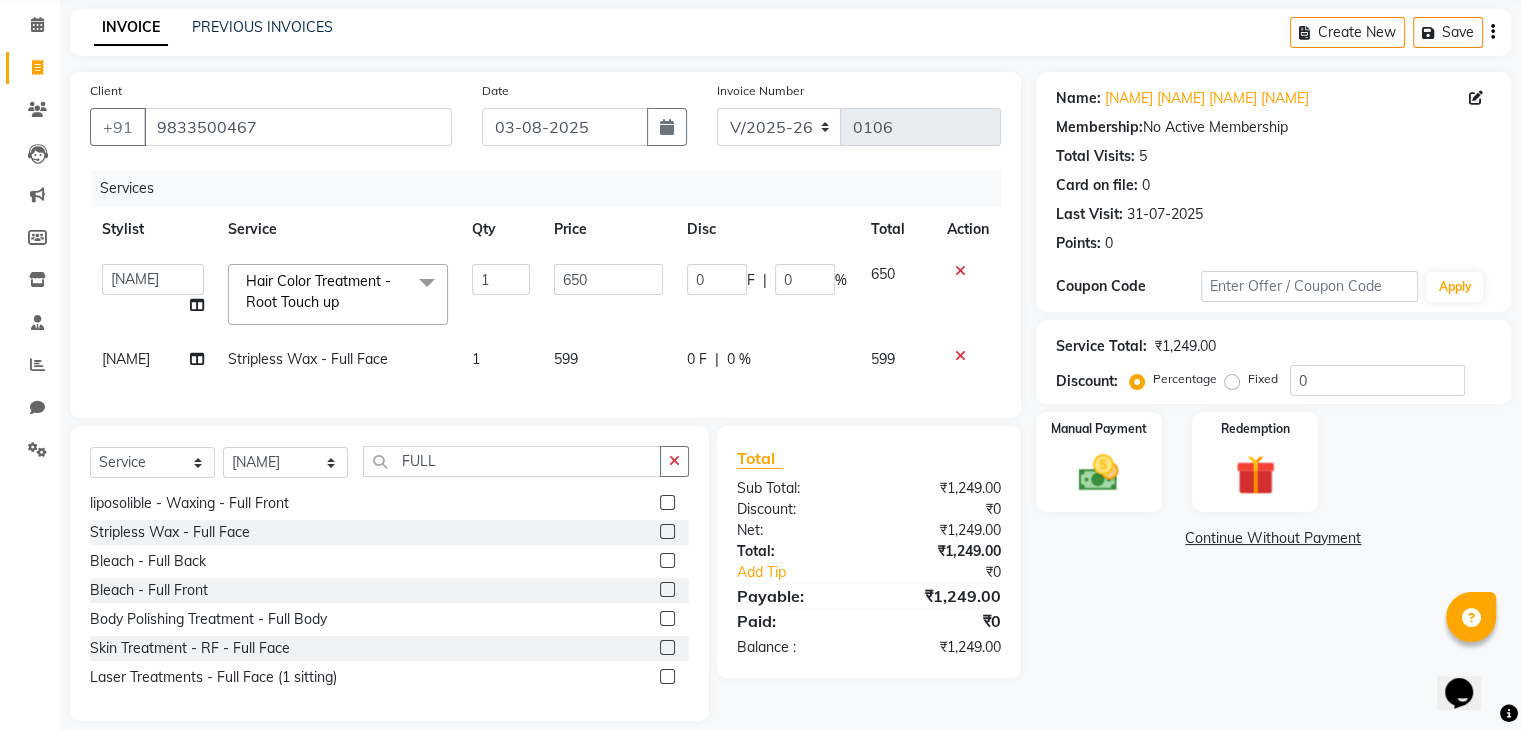 scroll, scrollTop: 79, scrollLeft: 0, axis: vertical 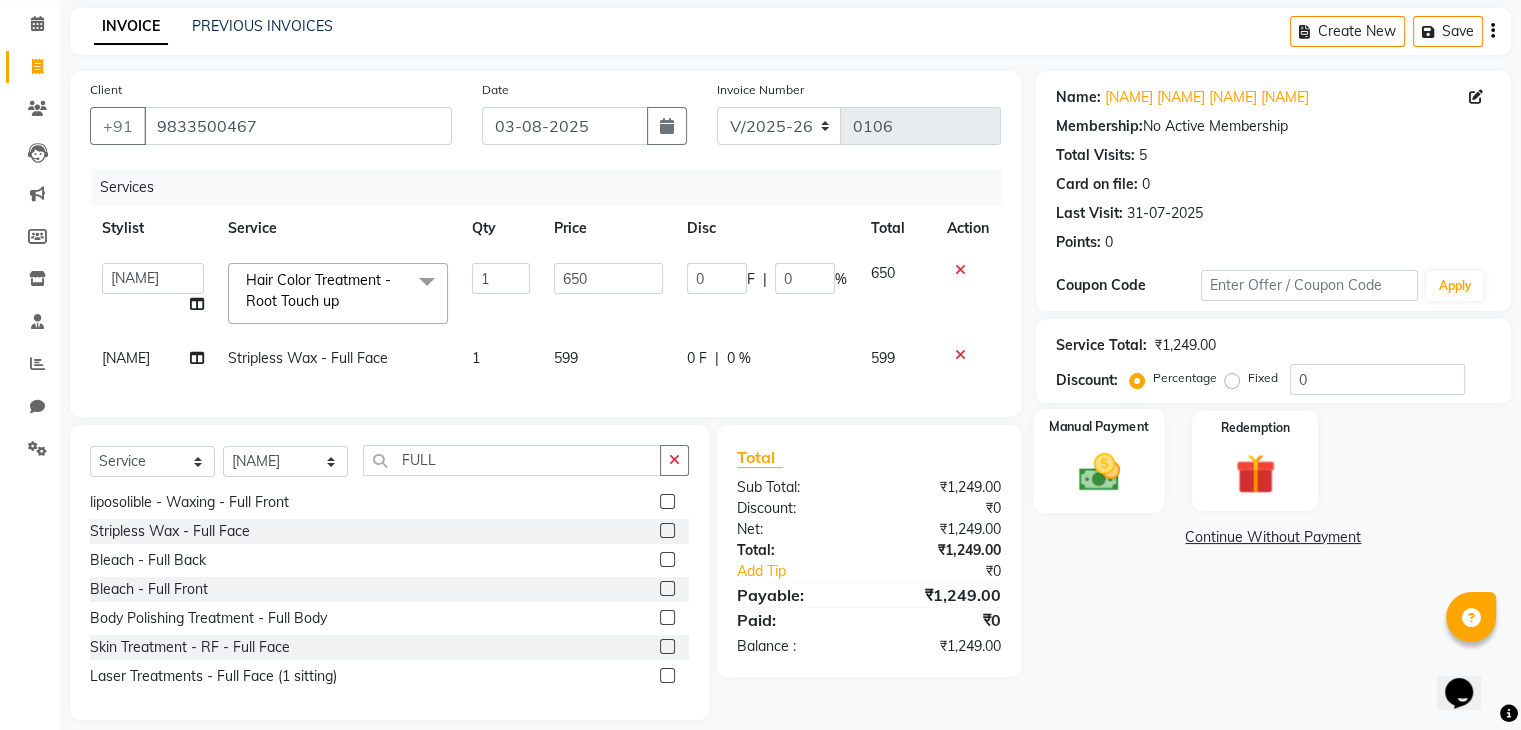 click 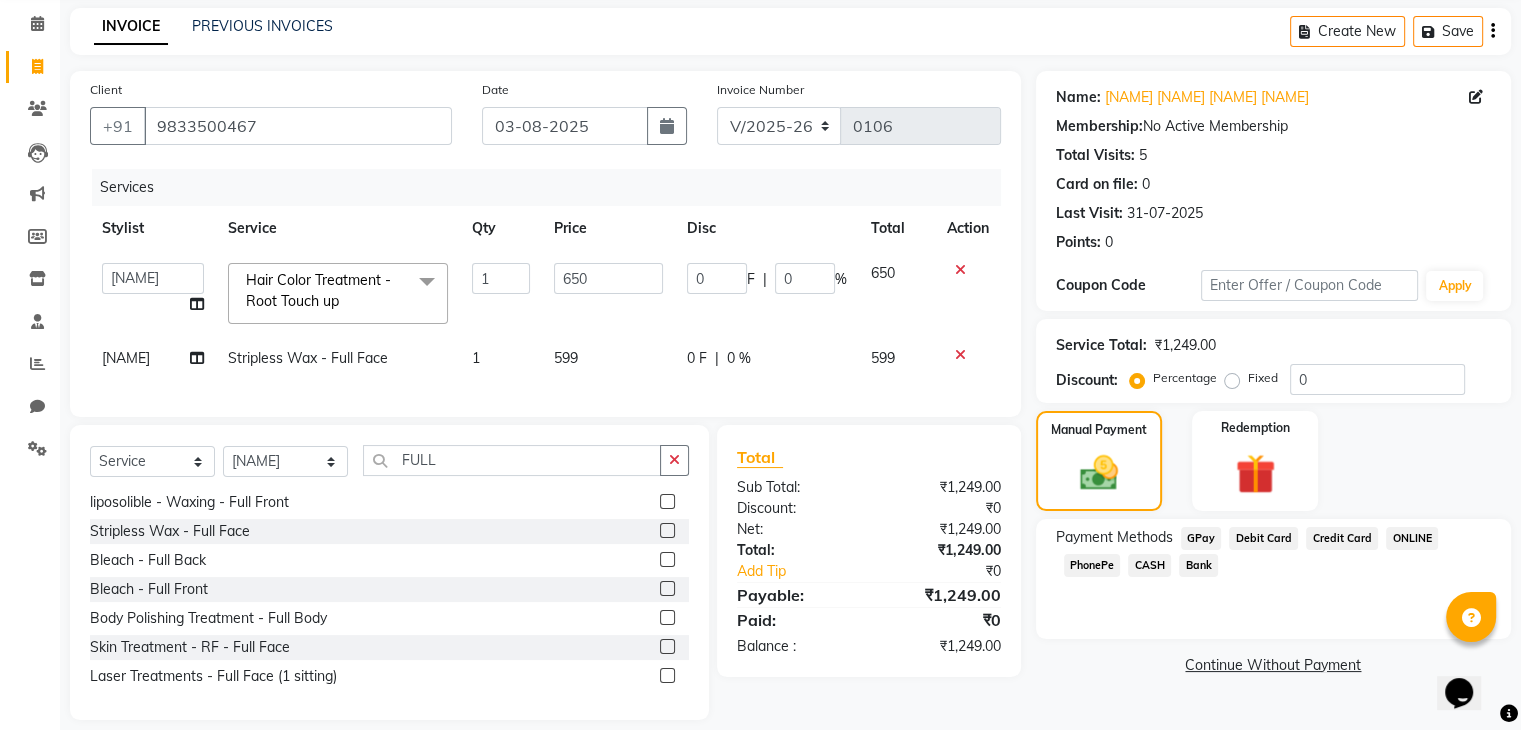 click on "CASH" 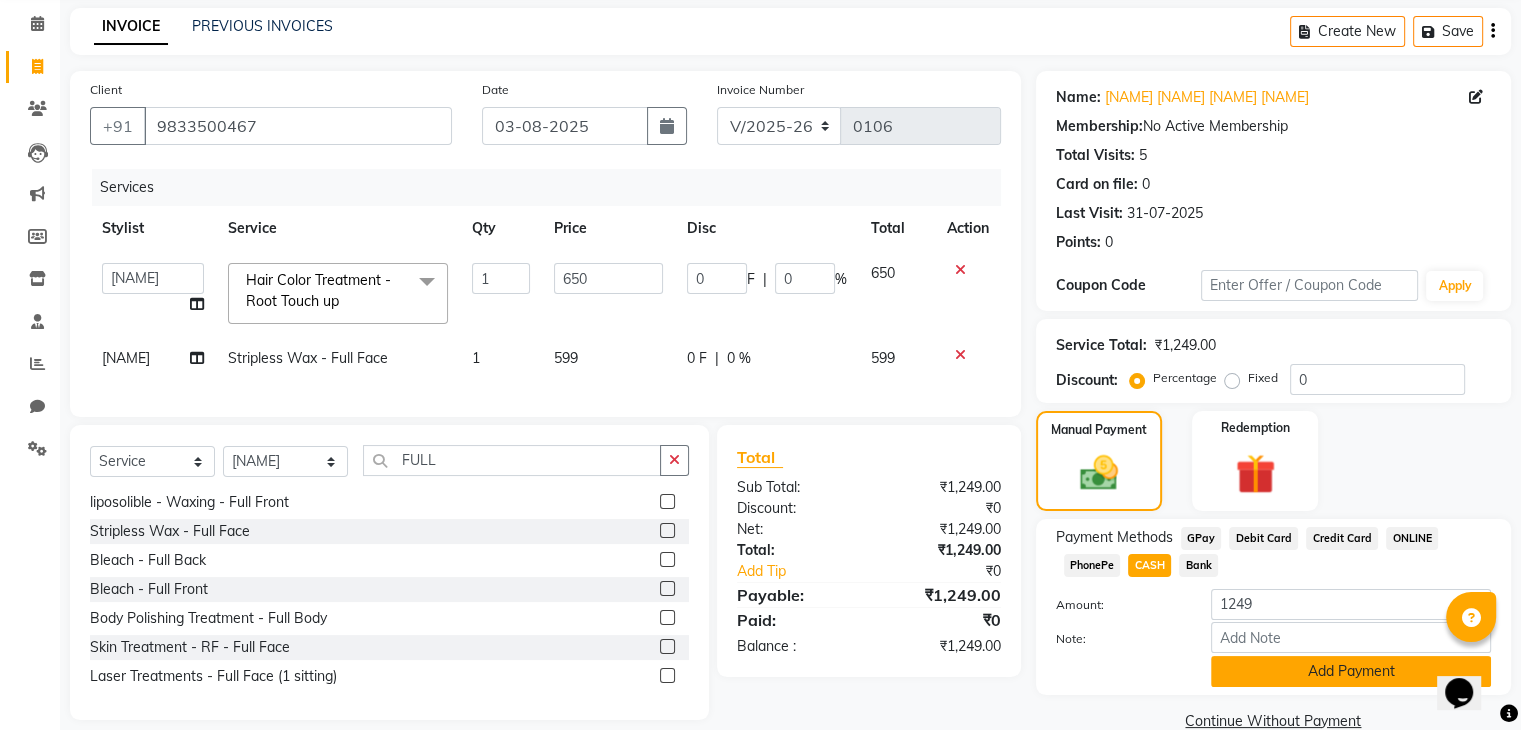 click on "Add Payment" 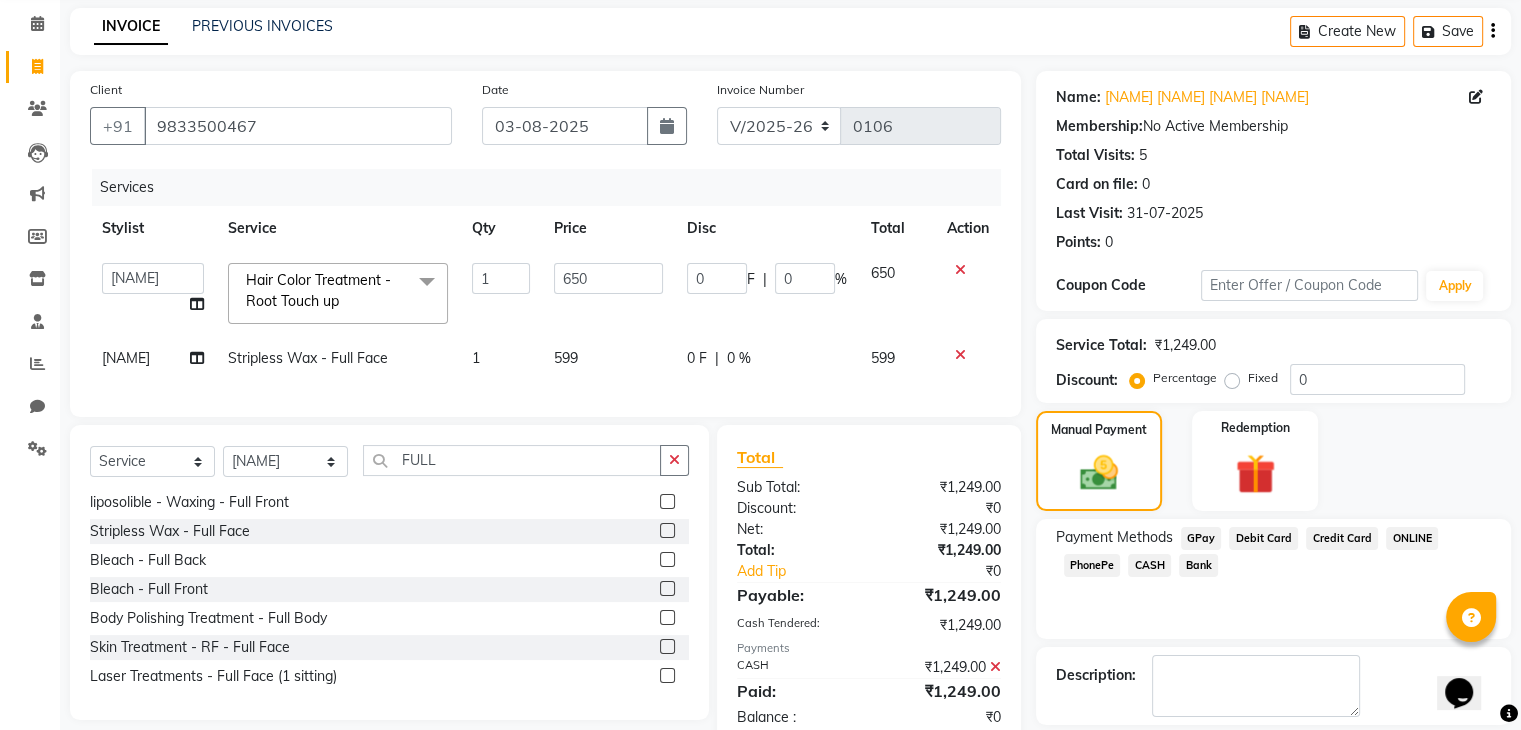 click on "CASH" 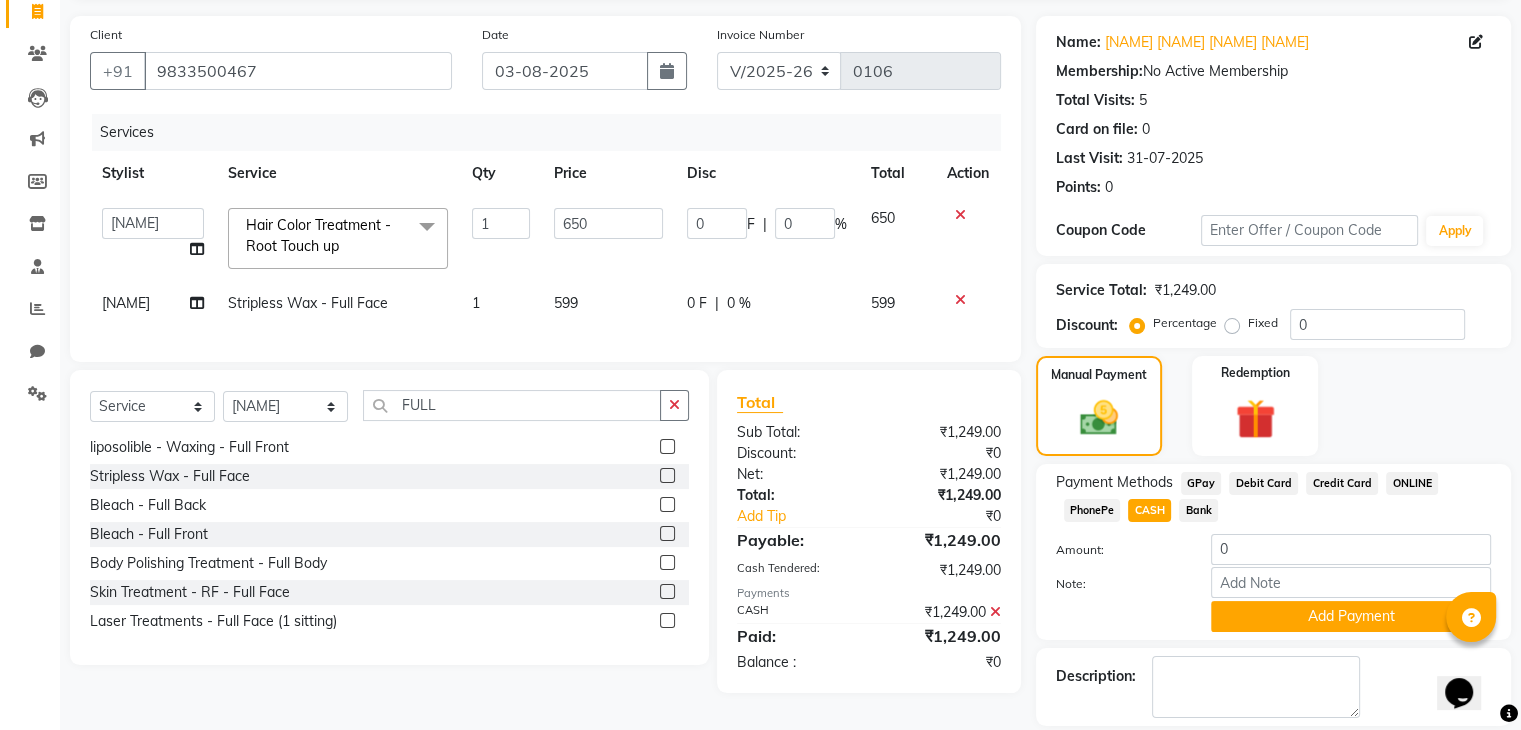 scroll, scrollTop: 136, scrollLeft: 0, axis: vertical 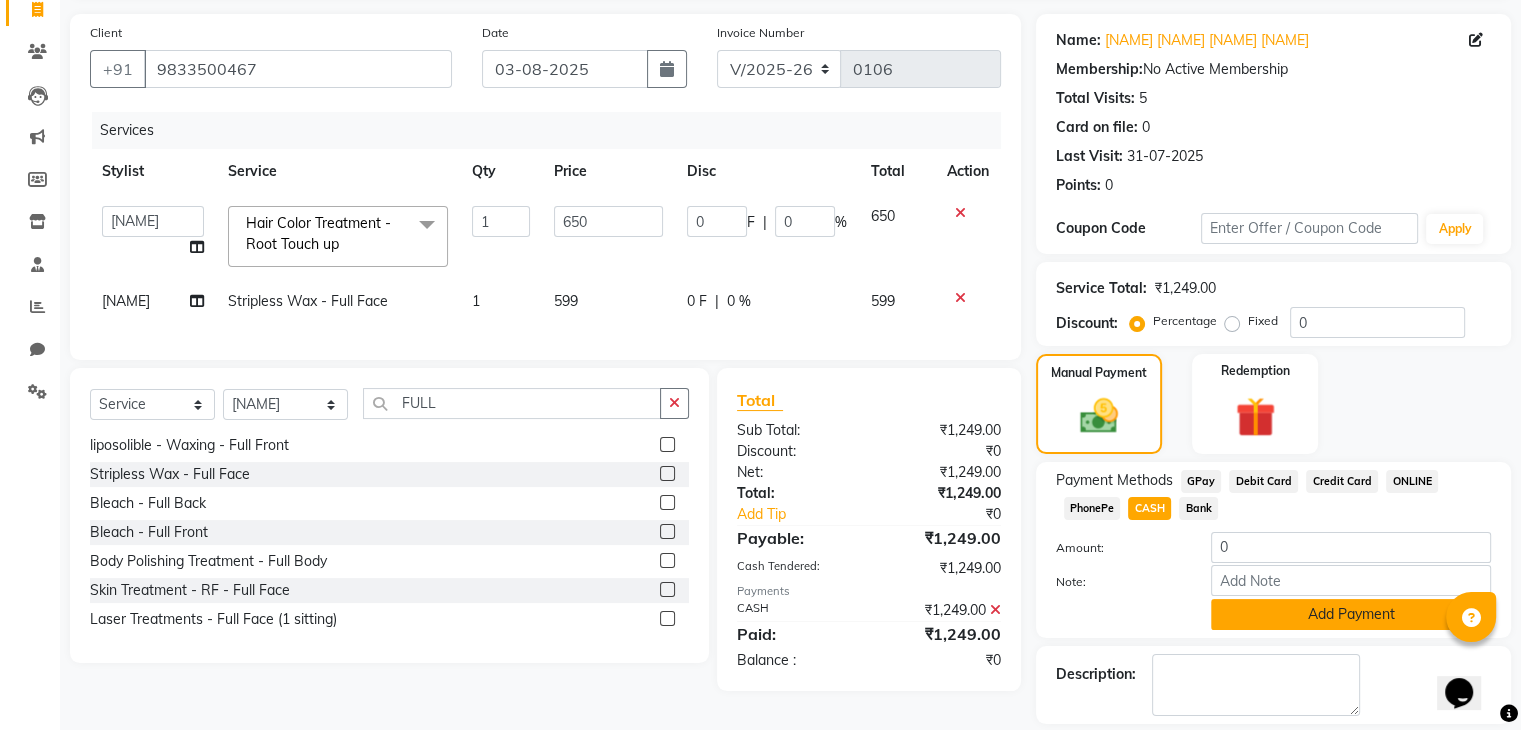 click on "Add Payment" 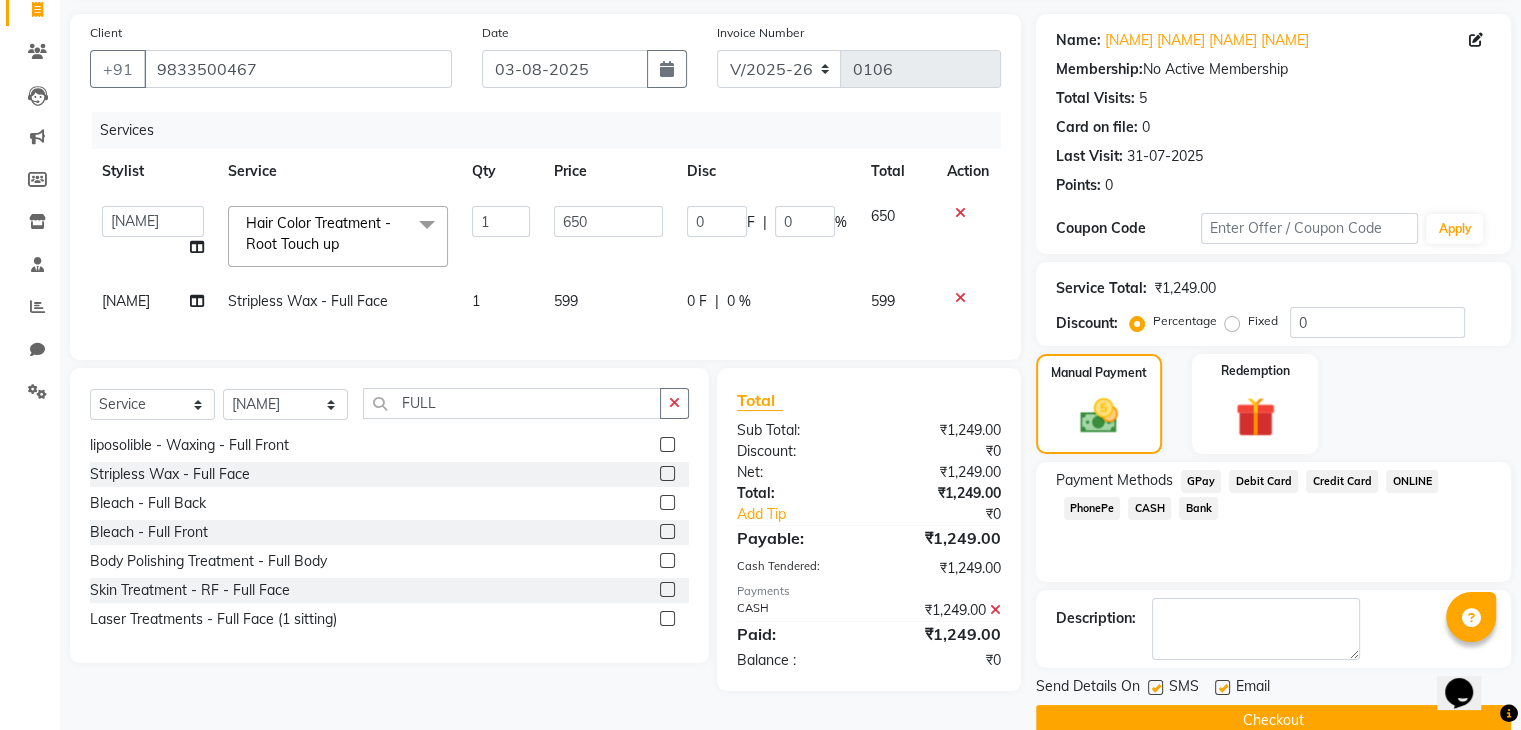 click on "Checkout" 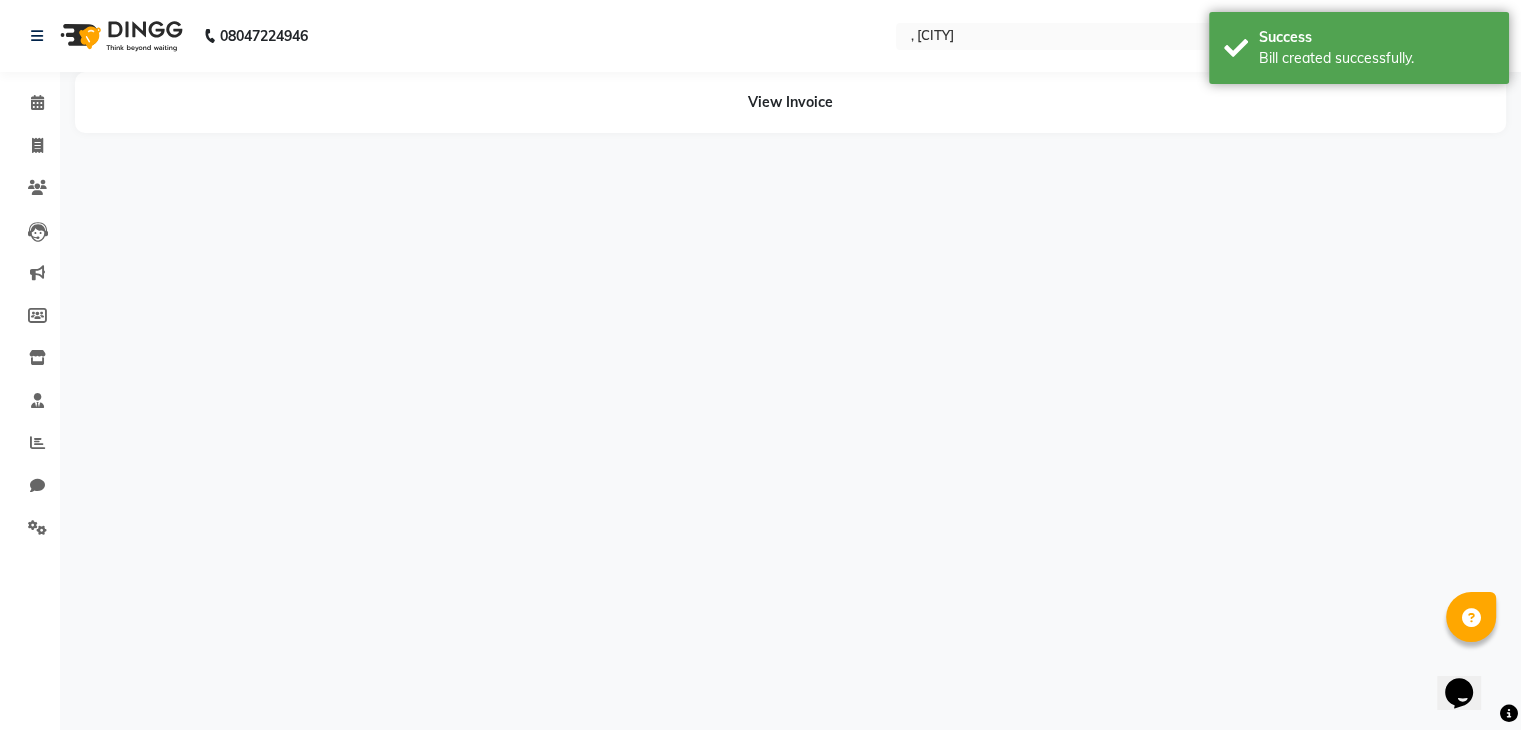 scroll, scrollTop: 0, scrollLeft: 0, axis: both 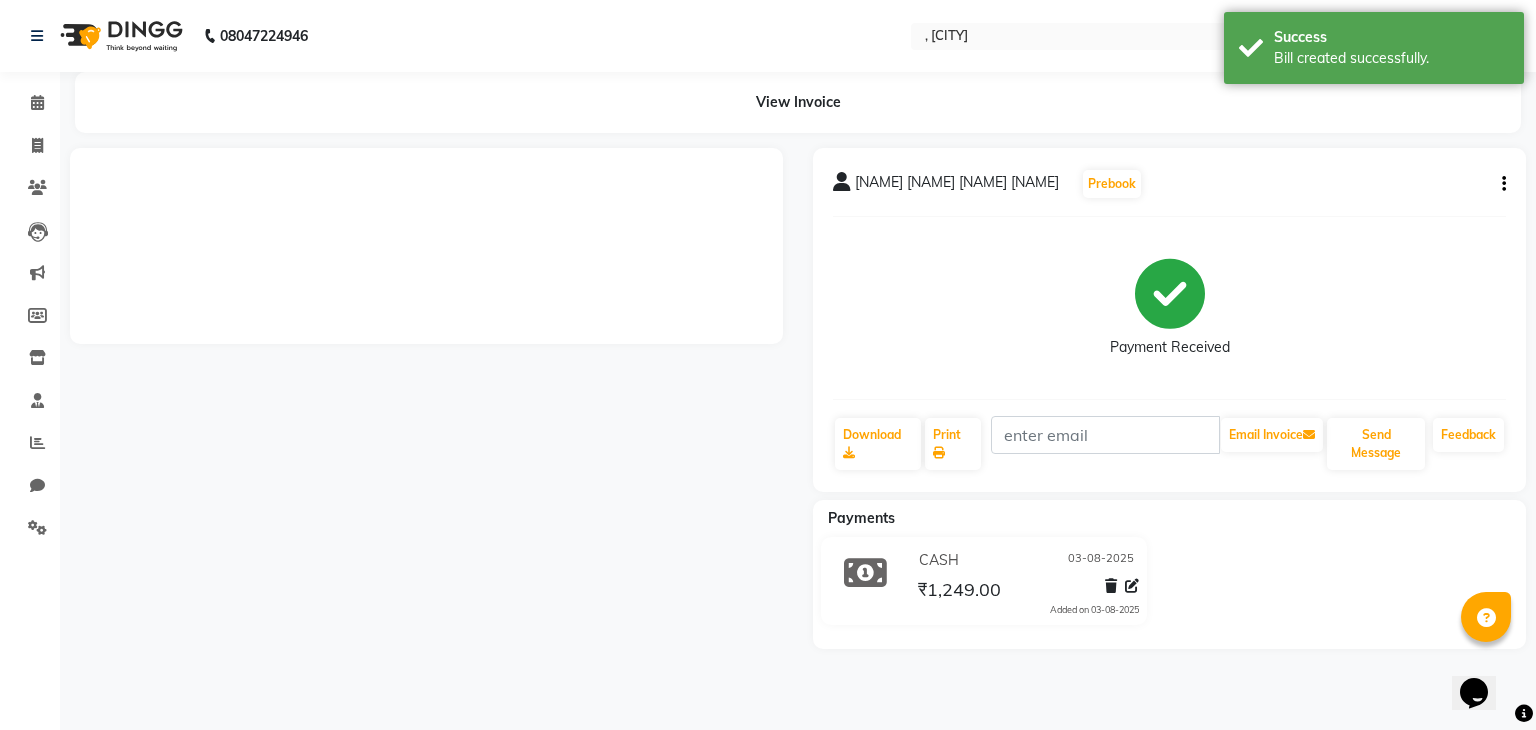 click at bounding box center [426, 398] 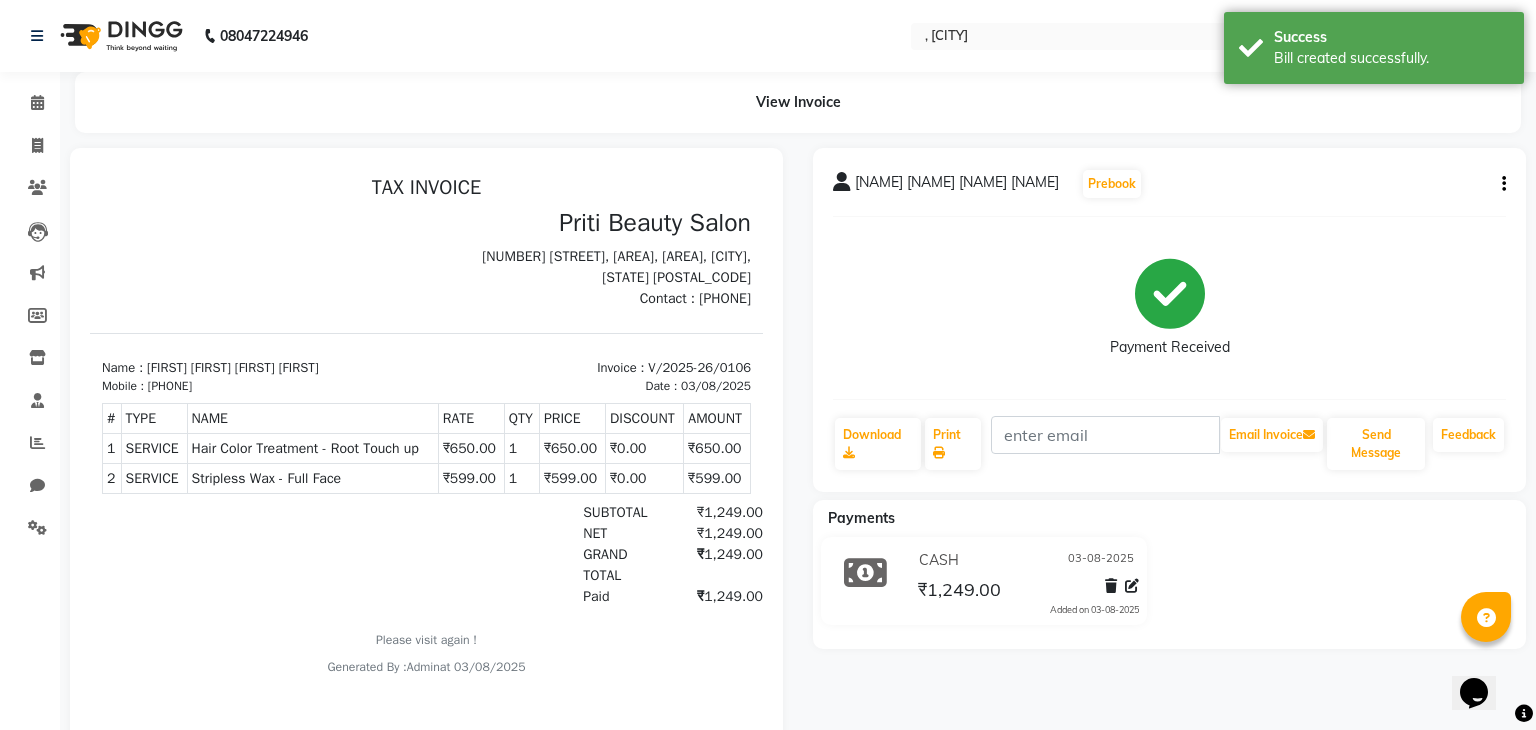 scroll, scrollTop: 0, scrollLeft: 0, axis: both 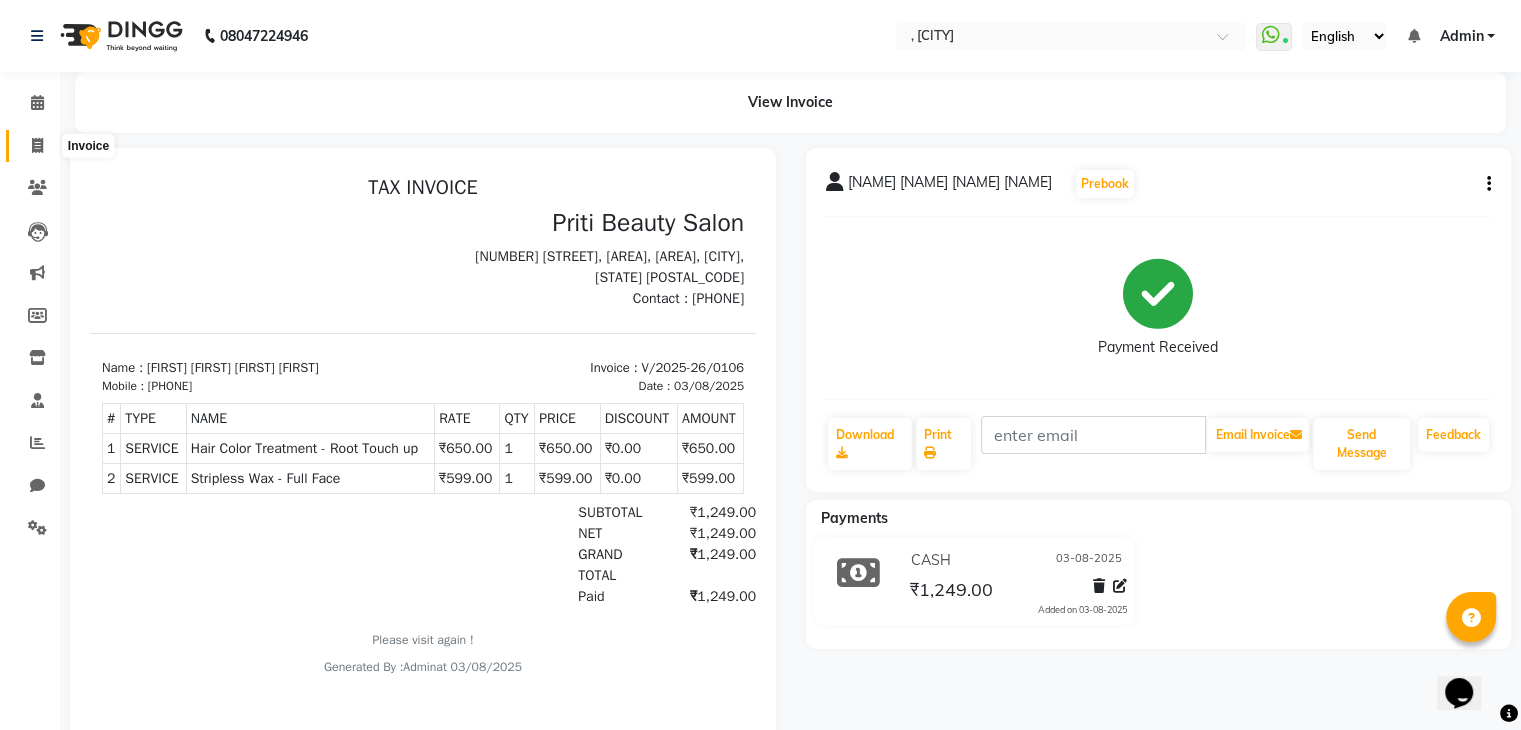 click 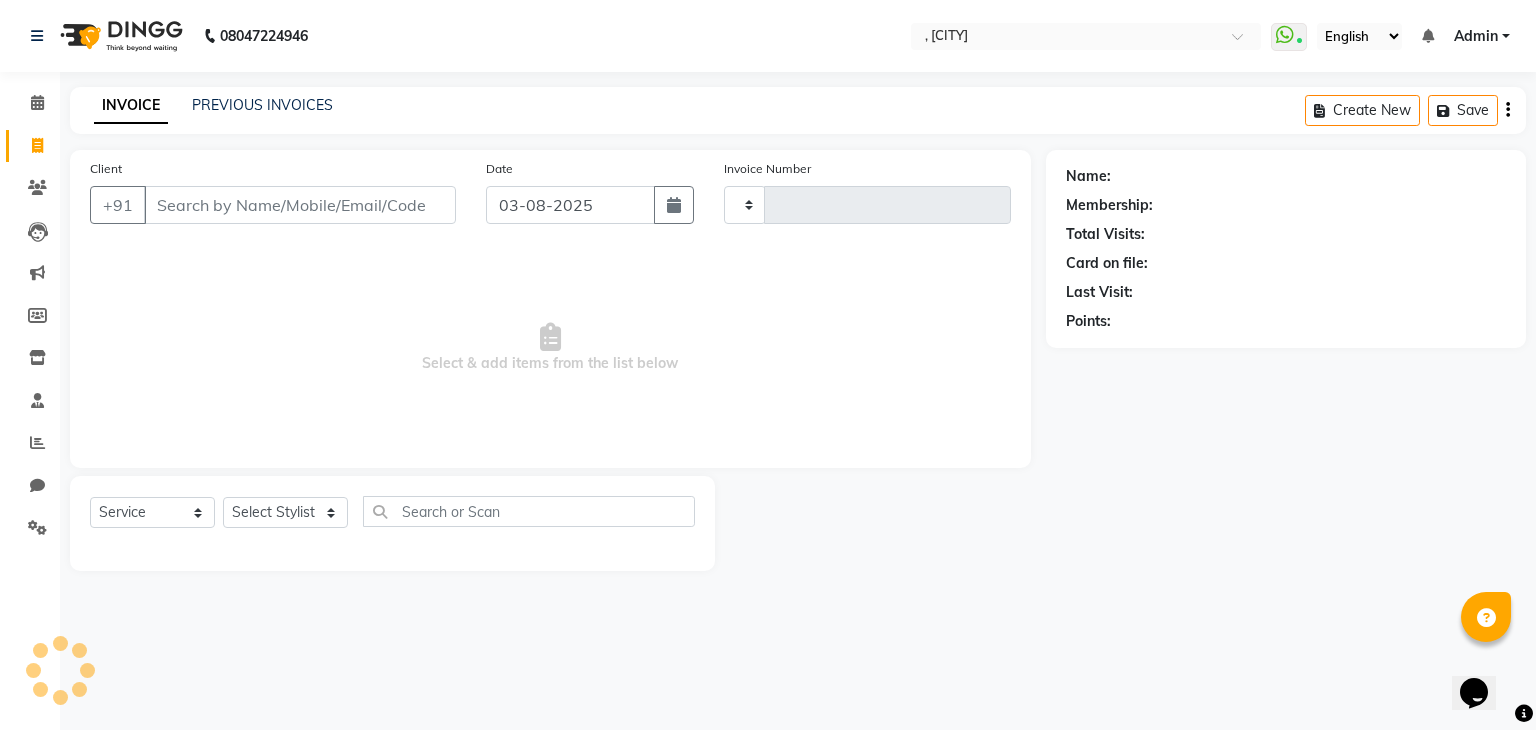 type on "0107" 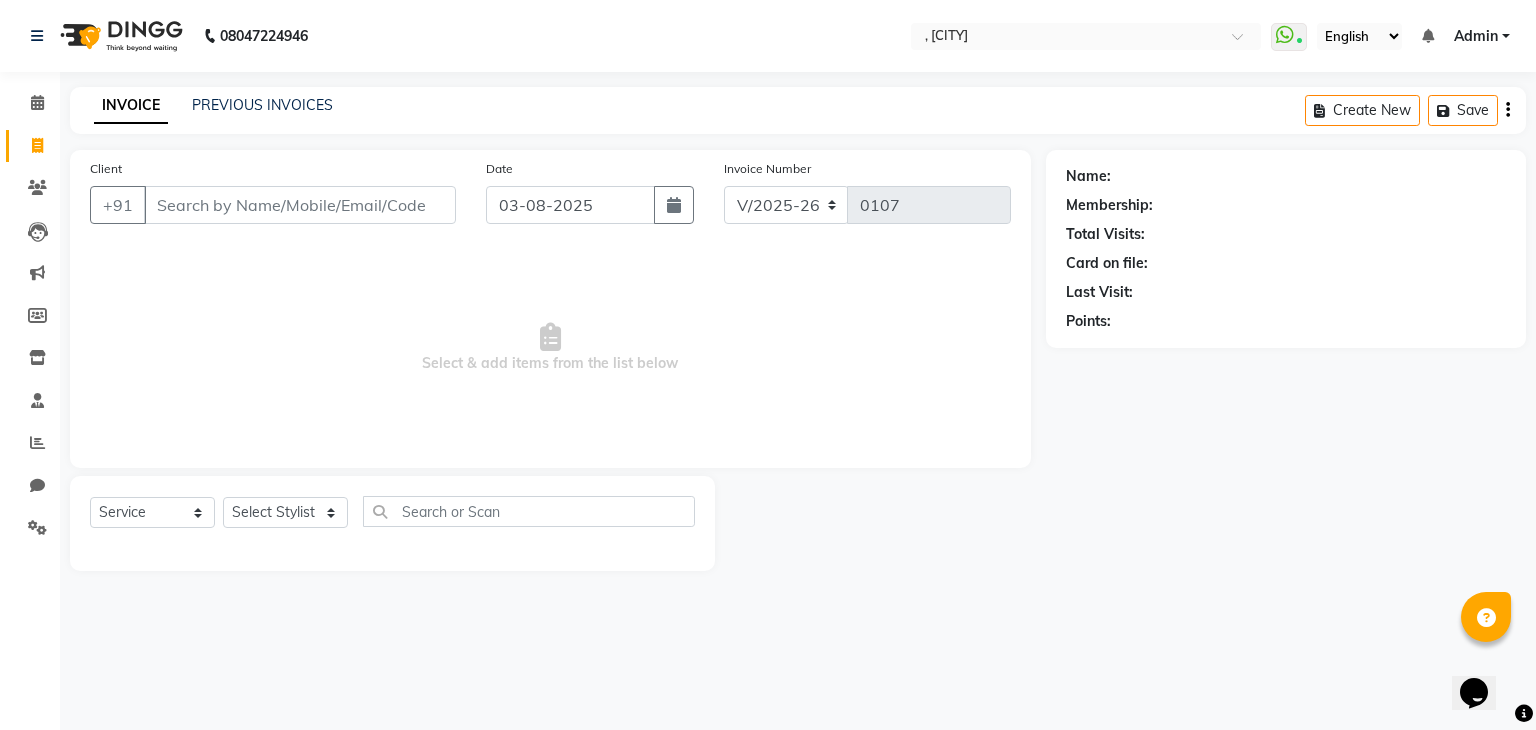 click on "Select Location × , [CITY] WhatsApp Status ✕ Status: Connected Most Recent Message: 01-08-2025 04:34 PM Recent Service Activity: 03-08-2025 05:20 PM English ENGLISH Español العربية मराठी हिंदी ગુજરાતી தமிழ் 中文 Notifications nothing to show Admin Manage Profile Change Password Sign out Version:3.15.11 ☀ , [CITY] Calendar Invoice Clients Leads Marketing Members Inventory Staff Reports Chat Settings Completed InProgress Upcoming Dropped Tentative Check-In Confirm Bookings Generate Report Segments Page Builder INVOICE PREVIOUS INVOICES Create New Save Client +91 Date 03-08-2025 Invoice Number V/2025 V/2025-26 0107 Select & add items from the list below Select Service Product Membership Package Voucher Prepaid Gift Card Name: Membership: Total Visits: Card on file: Last Visit: Points:" at bounding box center (768, 365) 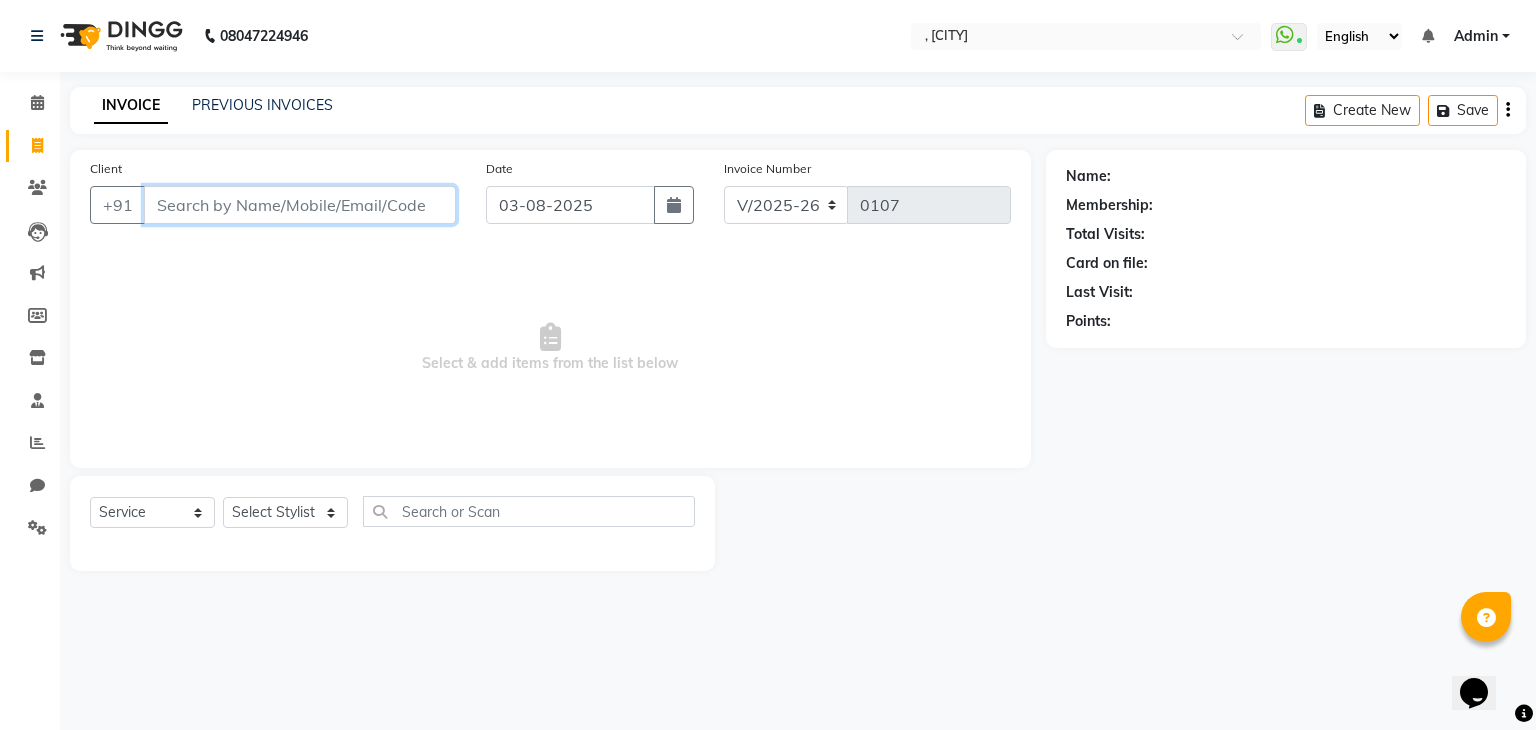 click on "Client" at bounding box center (300, 205) 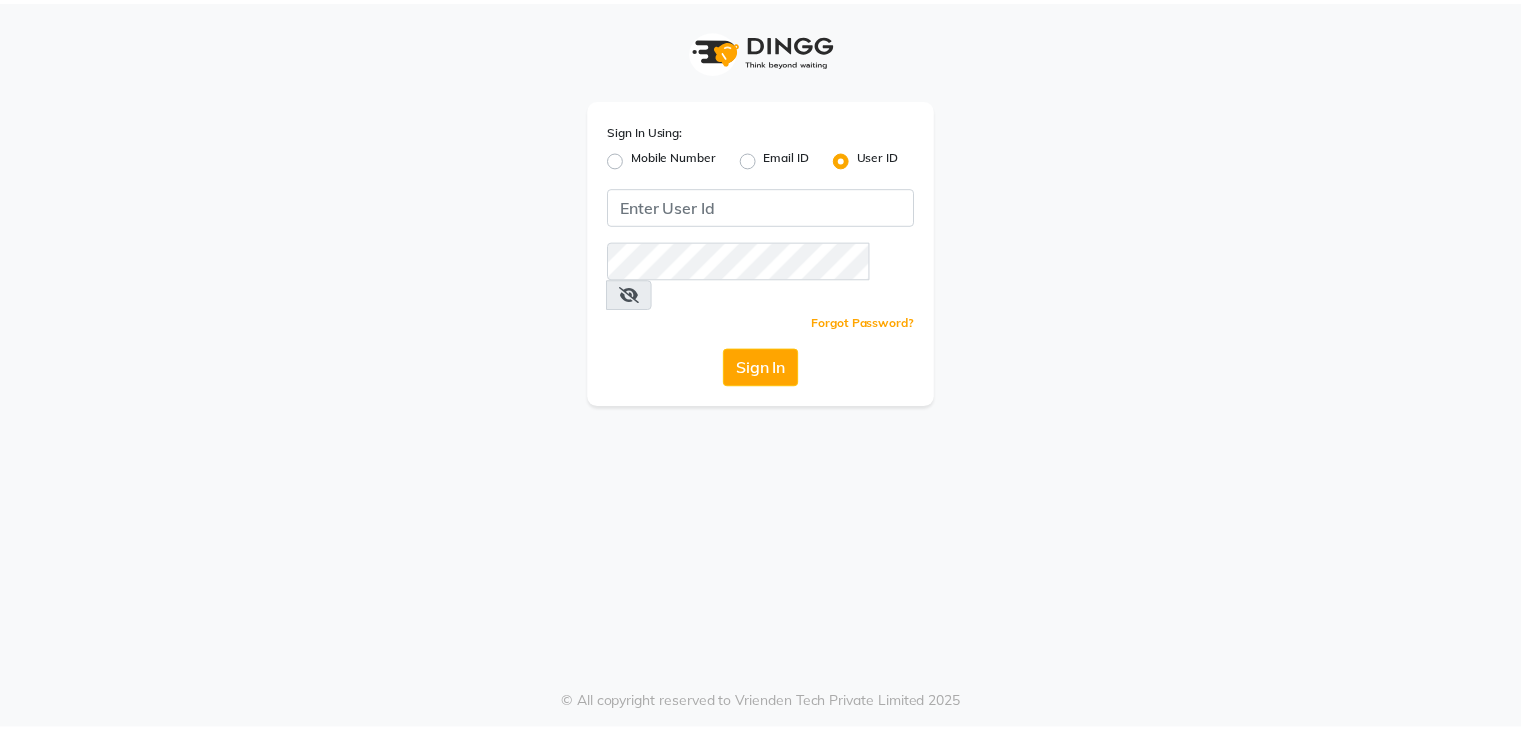 scroll, scrollTop: 0, scrollLeft: 0, axis: both 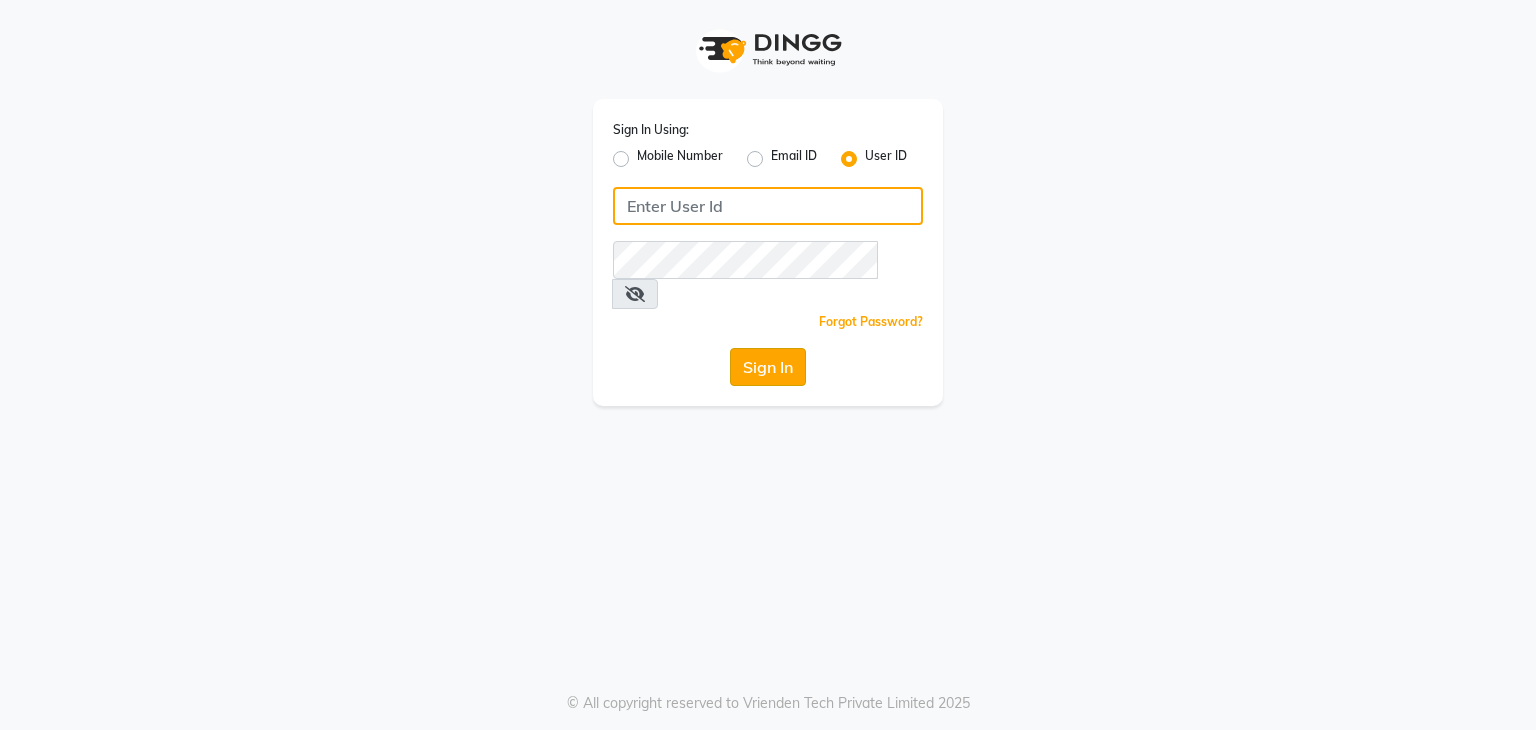 type on "[FIRST]" 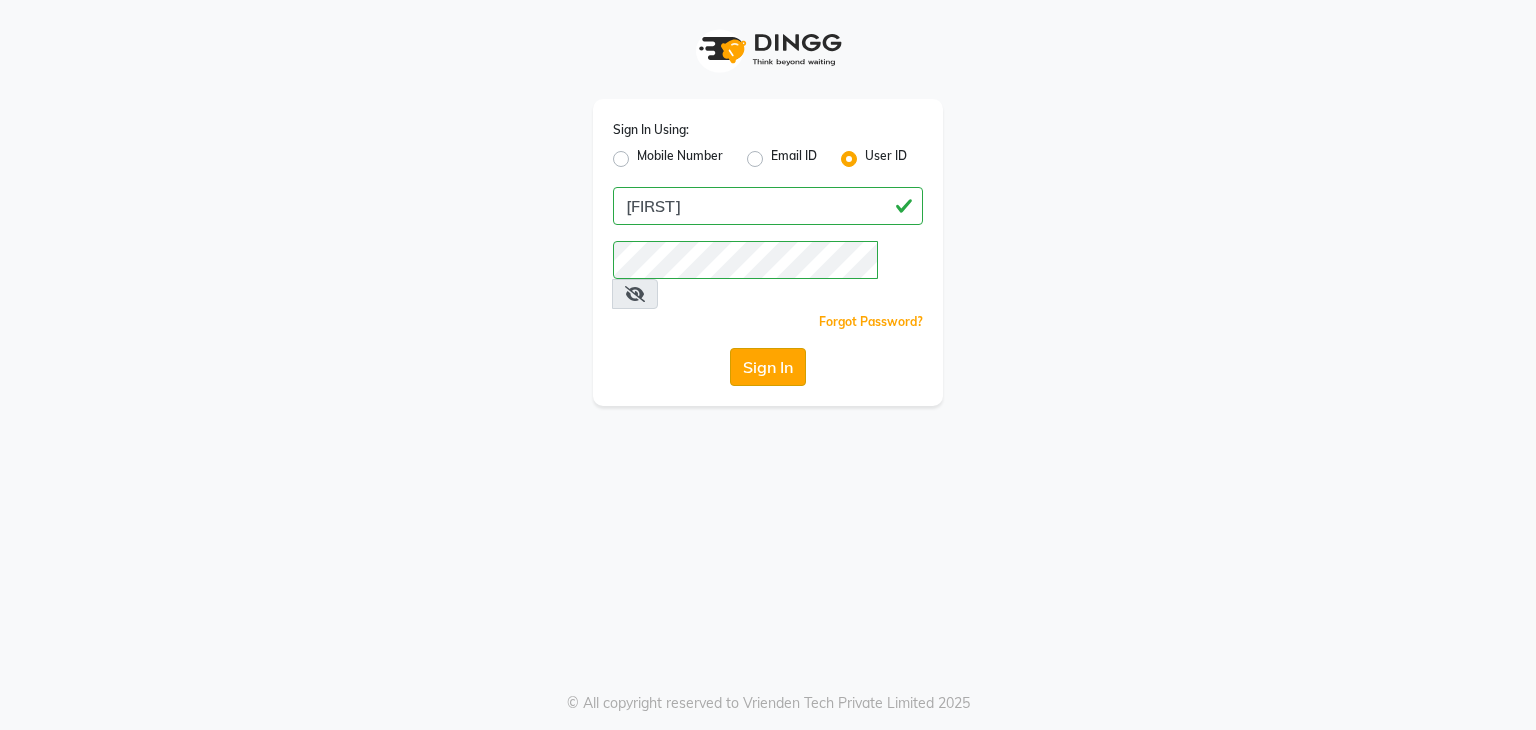 click on "Sign In" 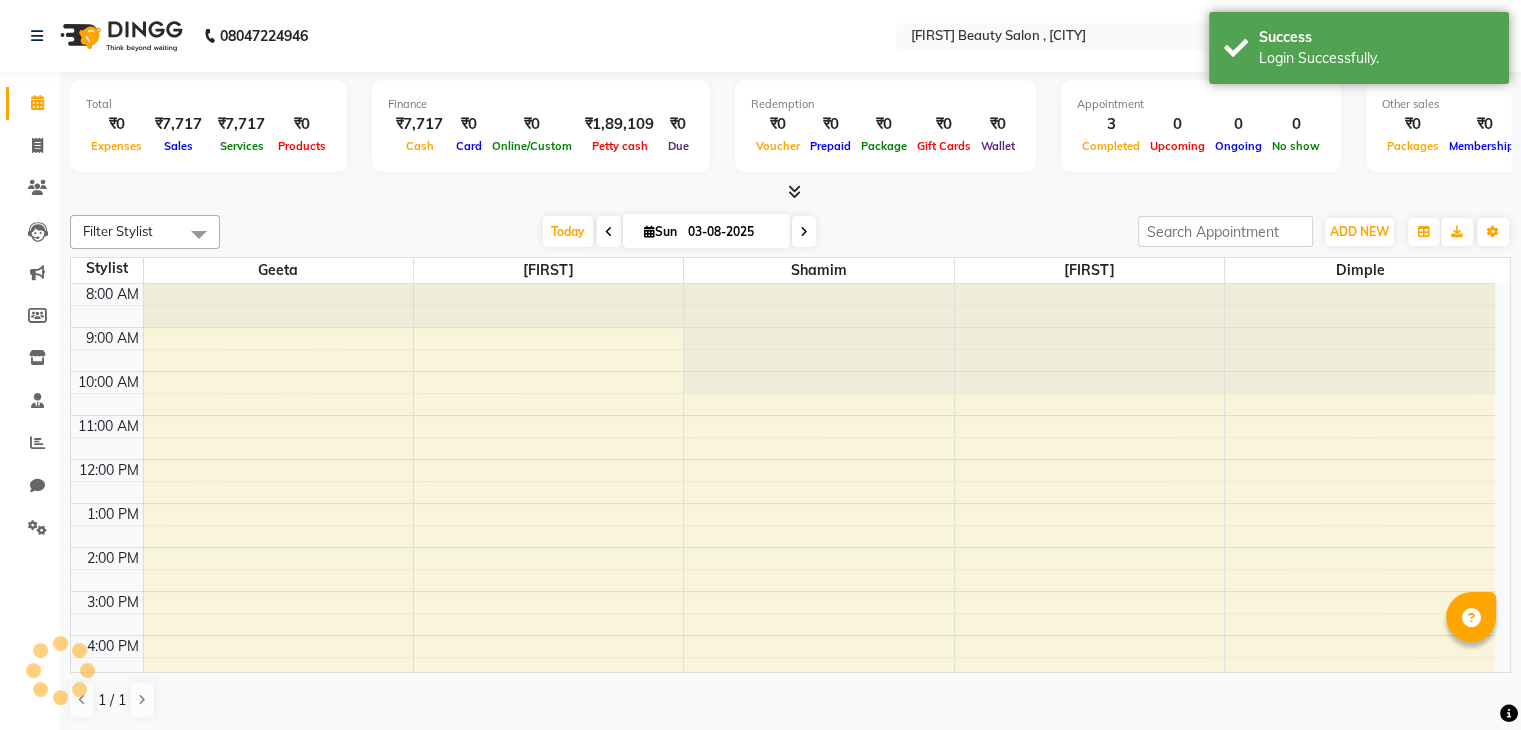 scroll, scrollTop: 0, scrollLeft: 0, axis: both 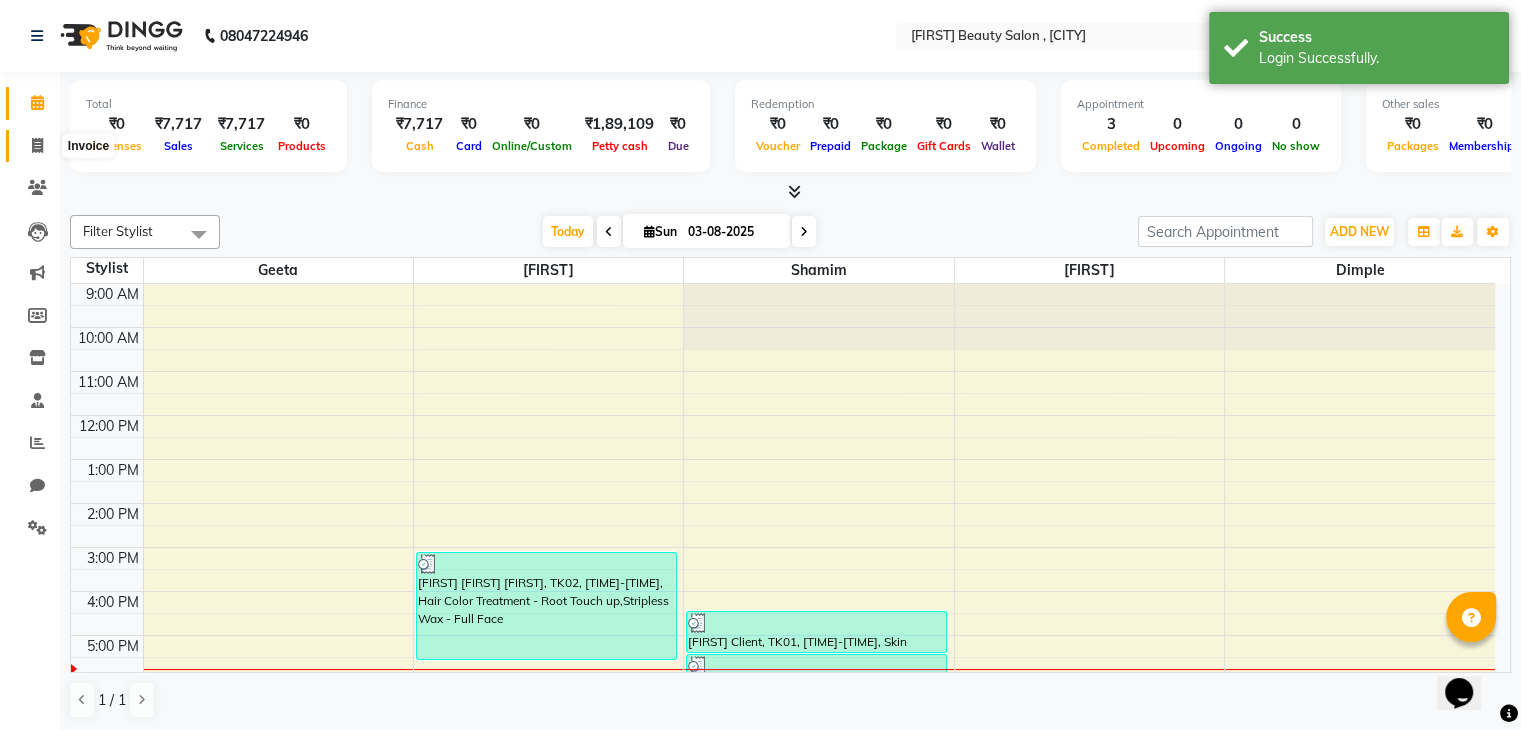 click 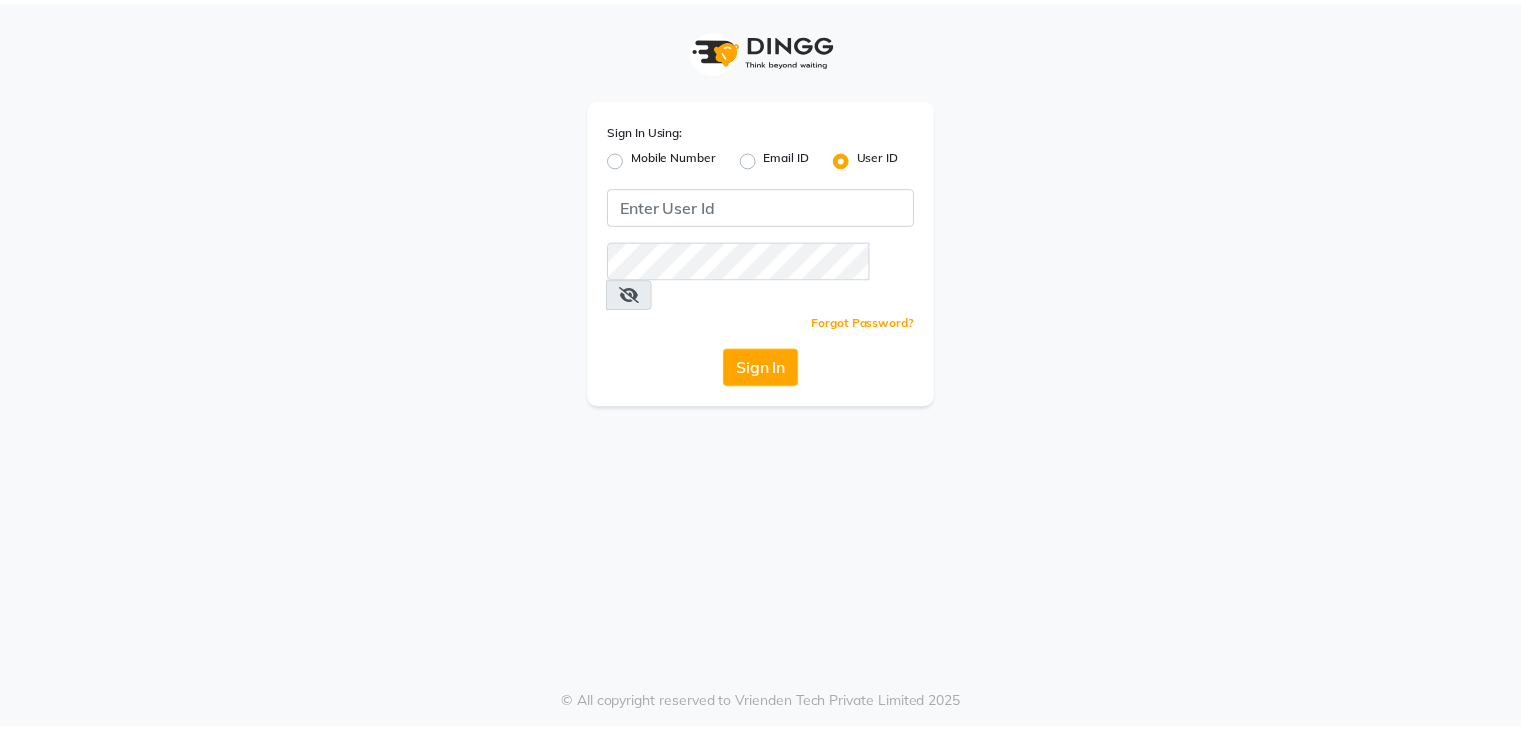 scroll, scrollTop: 0, scrollLeft: 0, axis: both 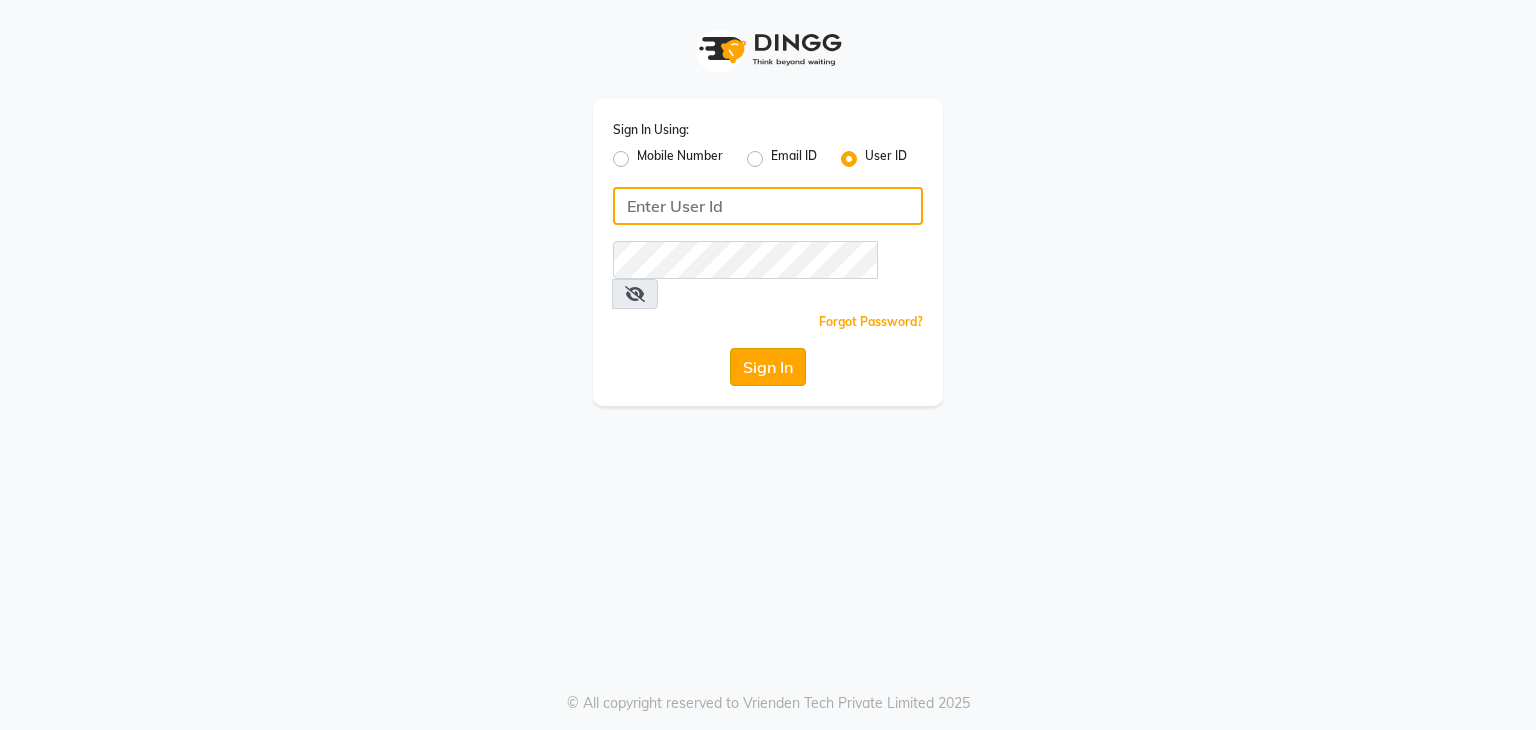type on "[FIRST]" 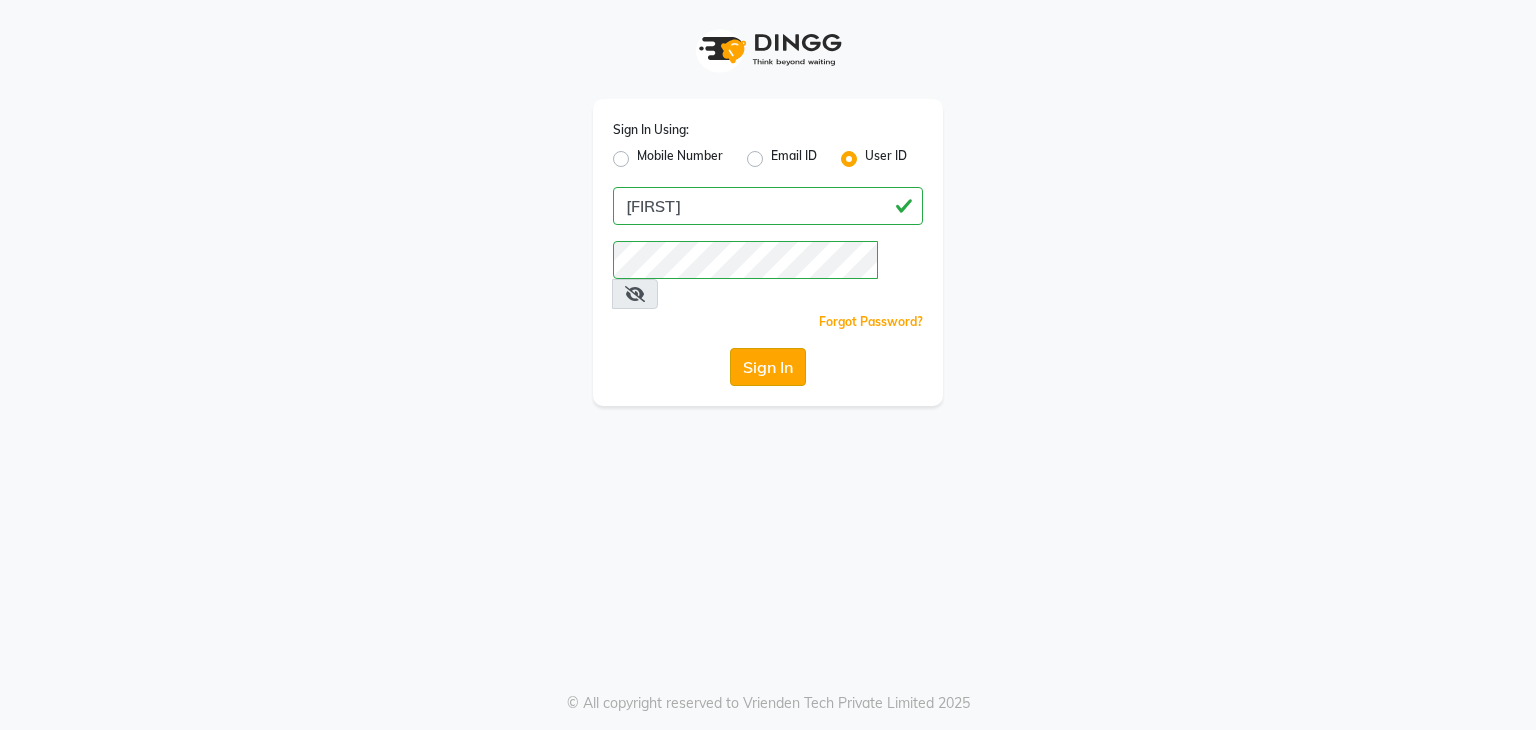 click on "Sign In" 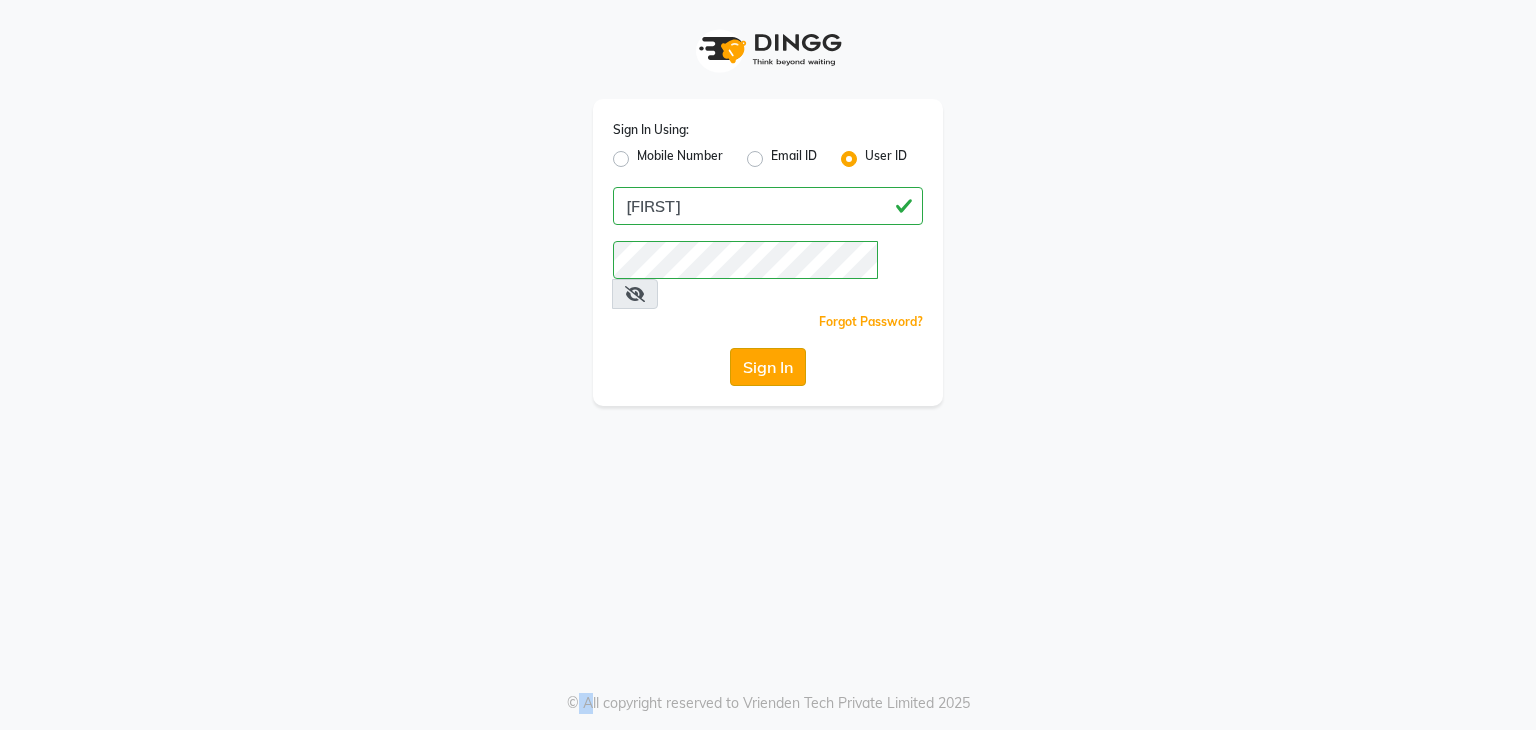 click on "Sign In" 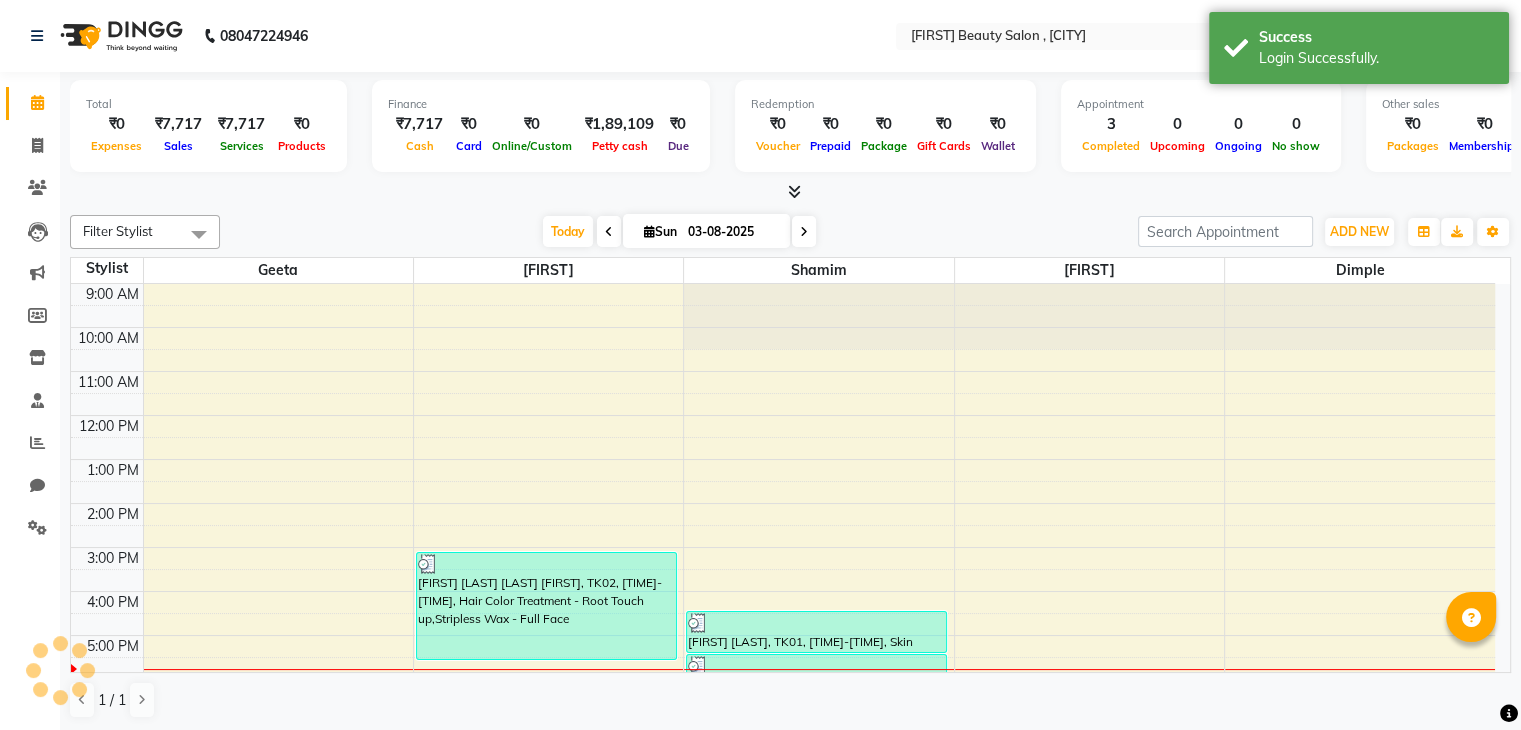 scroll, scrollTop: 0, scrollLeft: 0, axis: both 